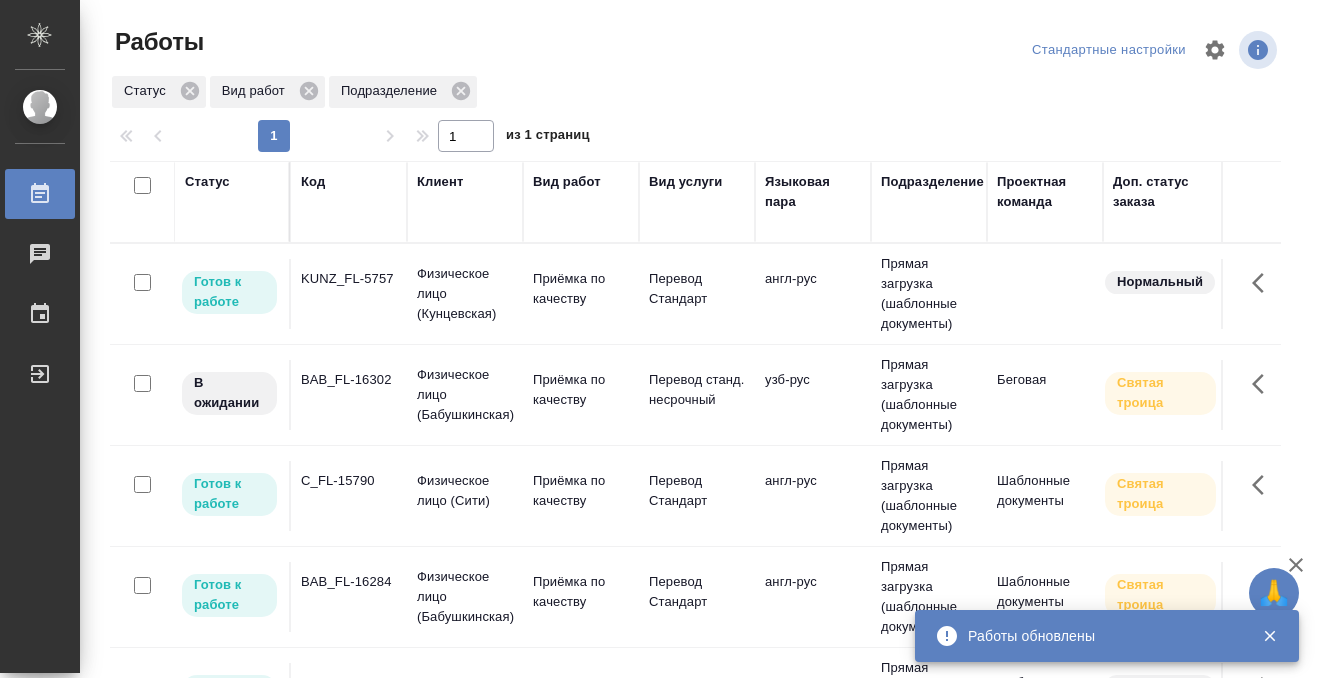 scroll, scrollTop: 0, scrollLeft: 0, axis: both 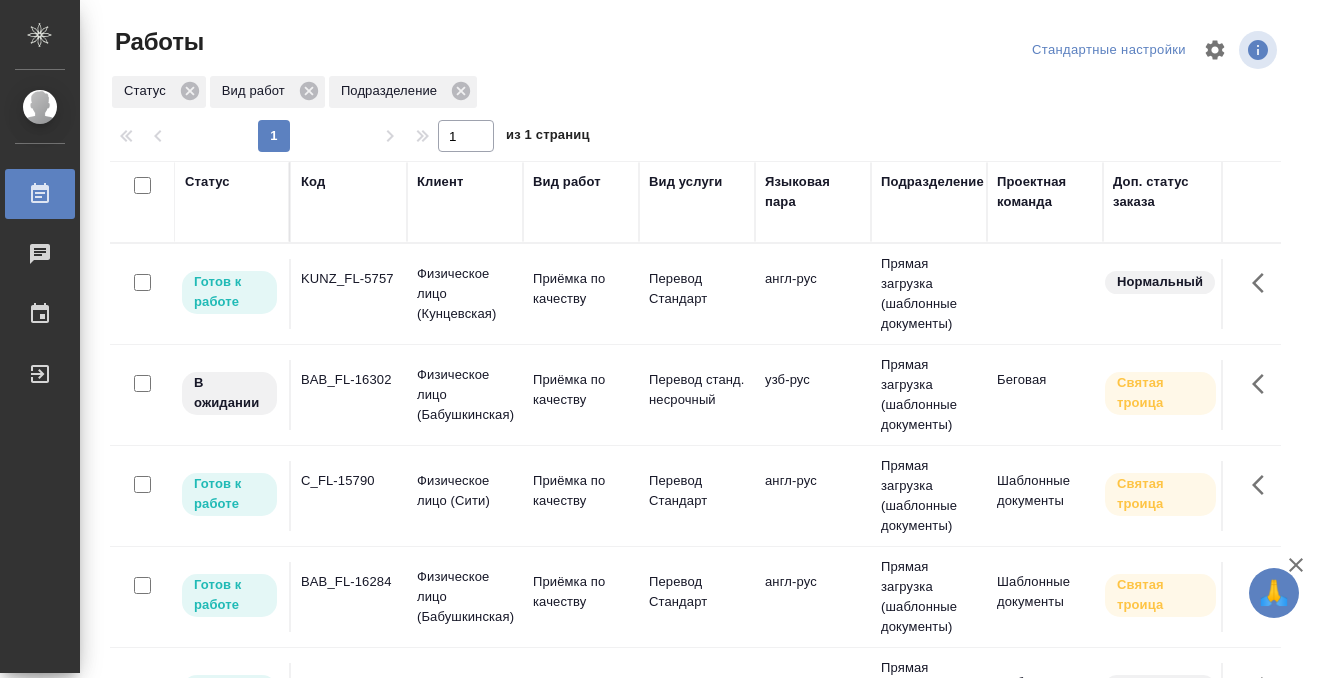 click on "KUNZ_FL-5757" at bounding box center (349, 294) 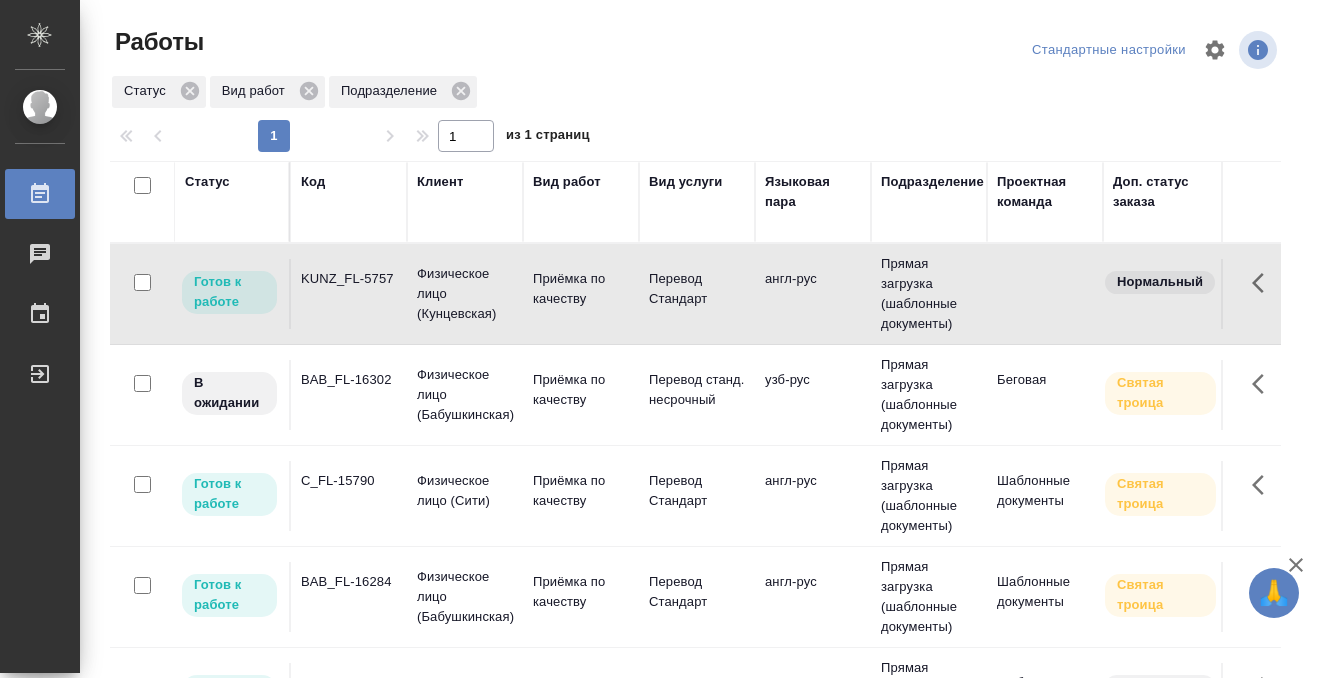 click on "KUNZ_FL-5757" at bounding box center (349, 294) 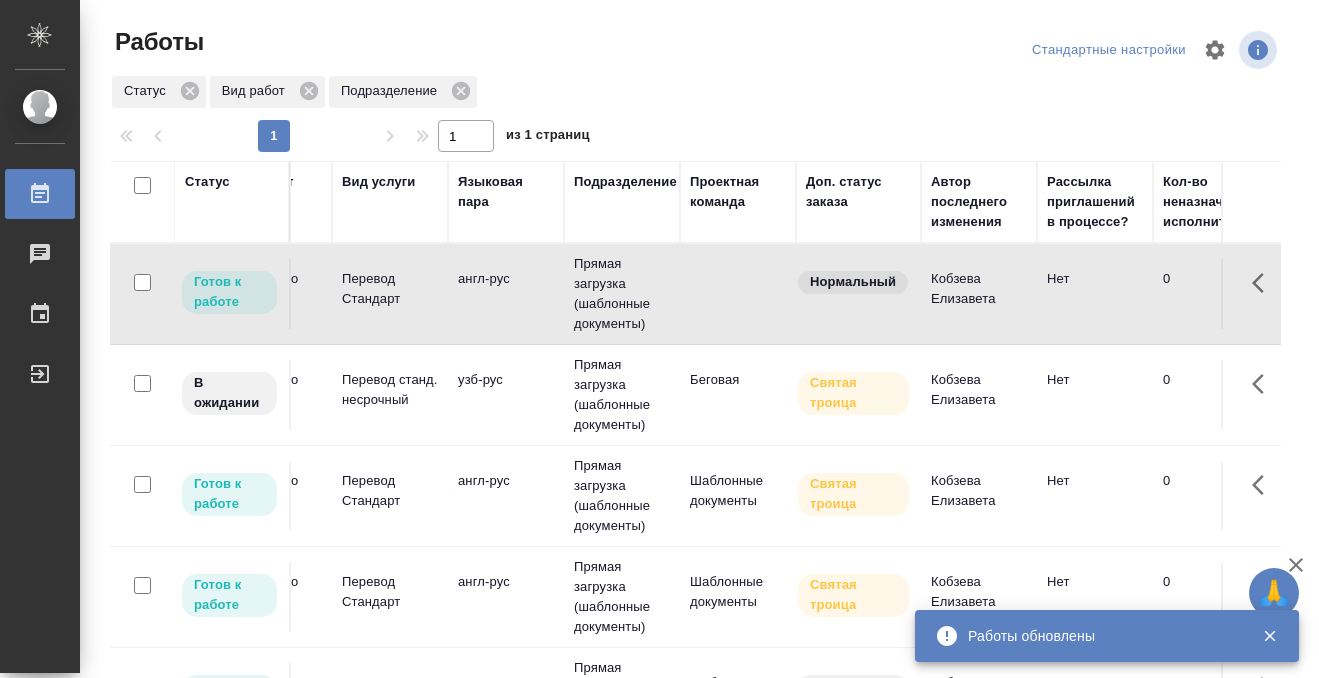 scroll, scrollTop: 0, scrollLeft: 0, axis: both 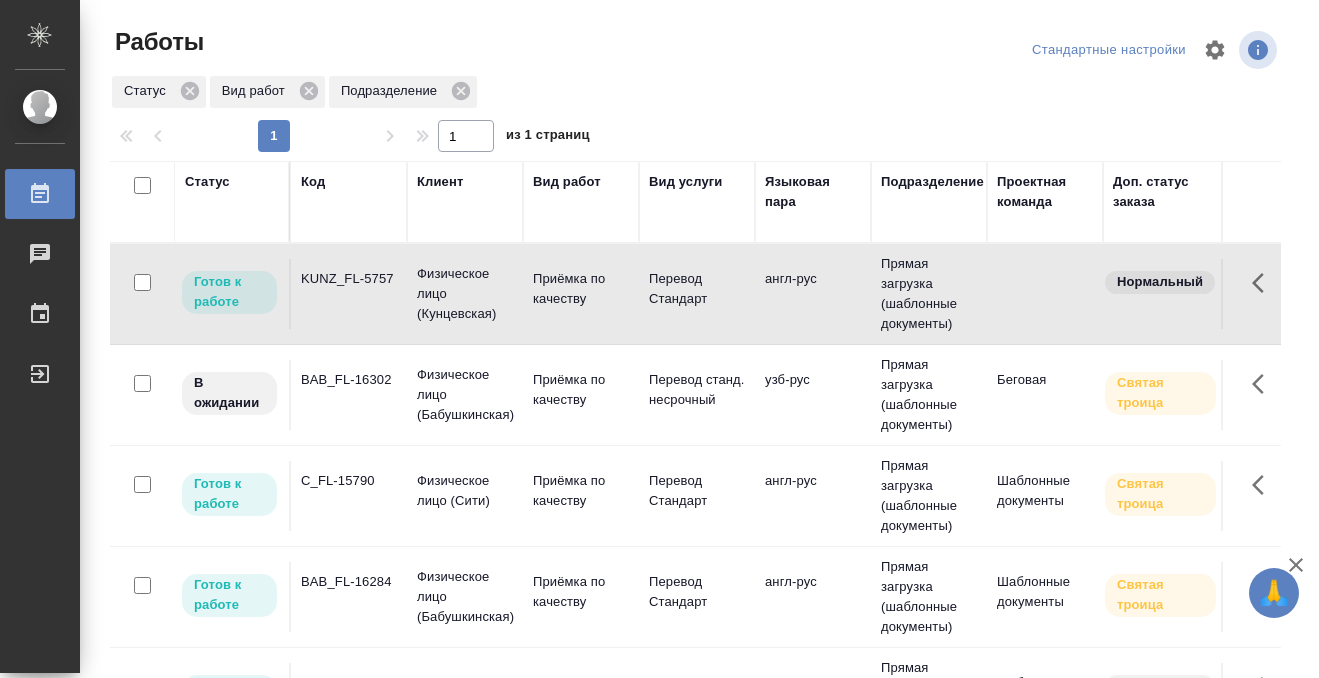 click on "BAB_FL-16302" at bounding box center (349, 294) 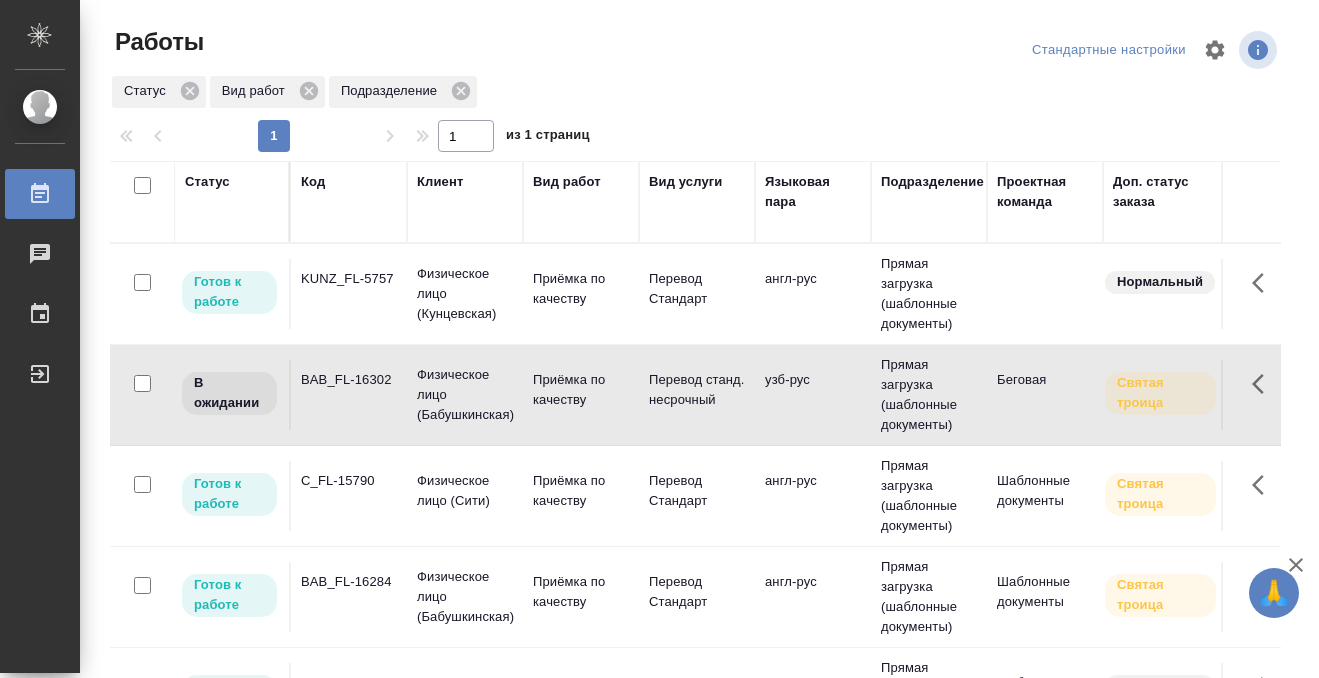 click on "BAB_FL-16302" at bounding box center [349, 294] 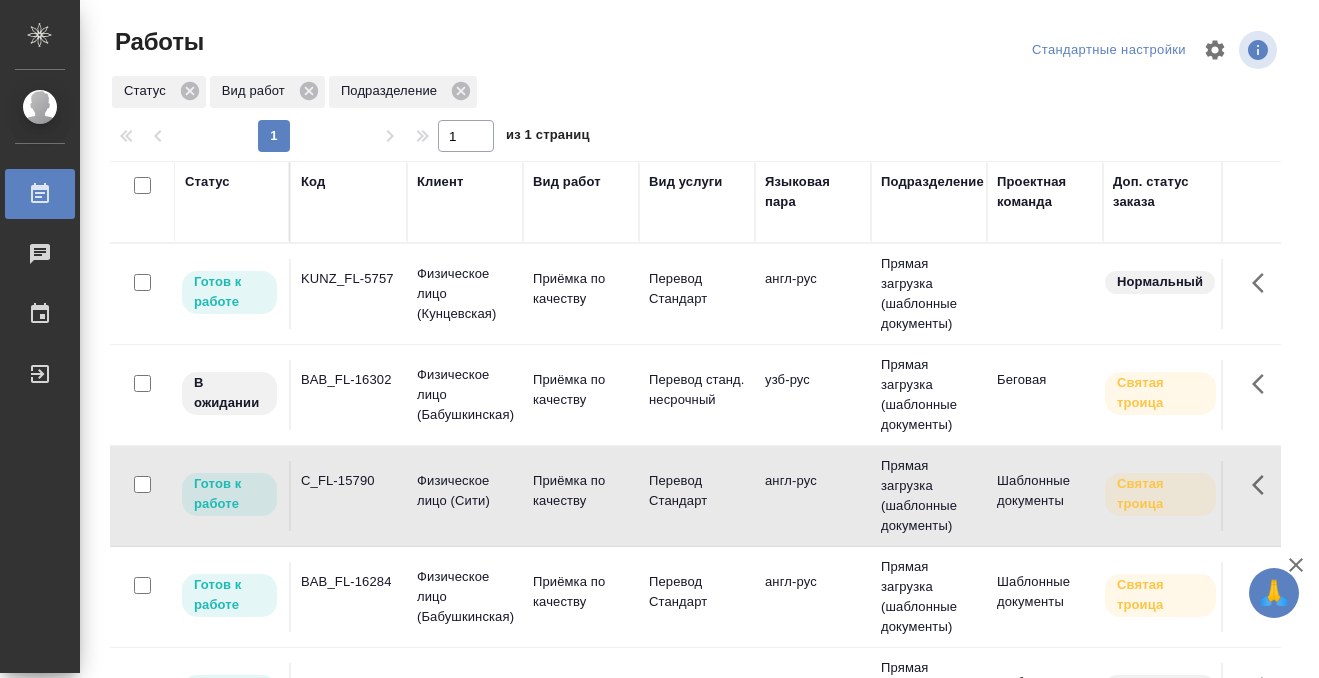 click on "C_FL-15790" at bounding box center (349, 279) 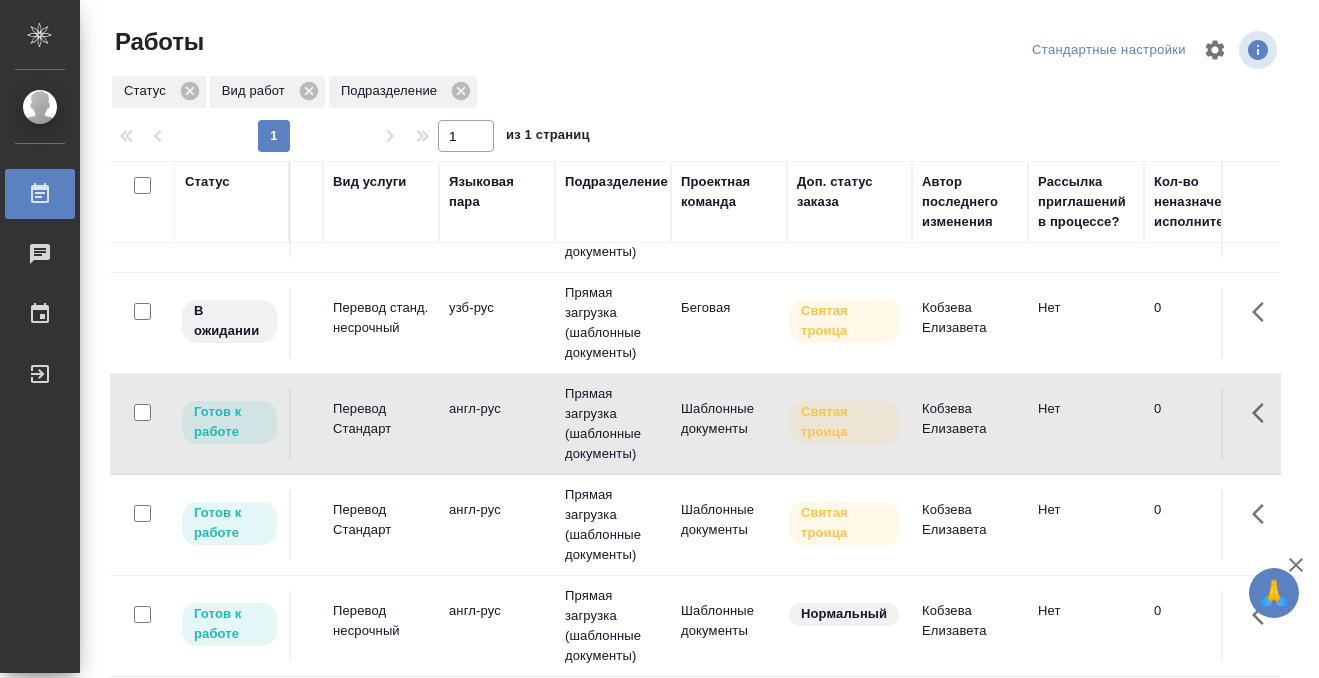 scroll, scrollTop: 72, scrollLeft: 0, axis: vertical 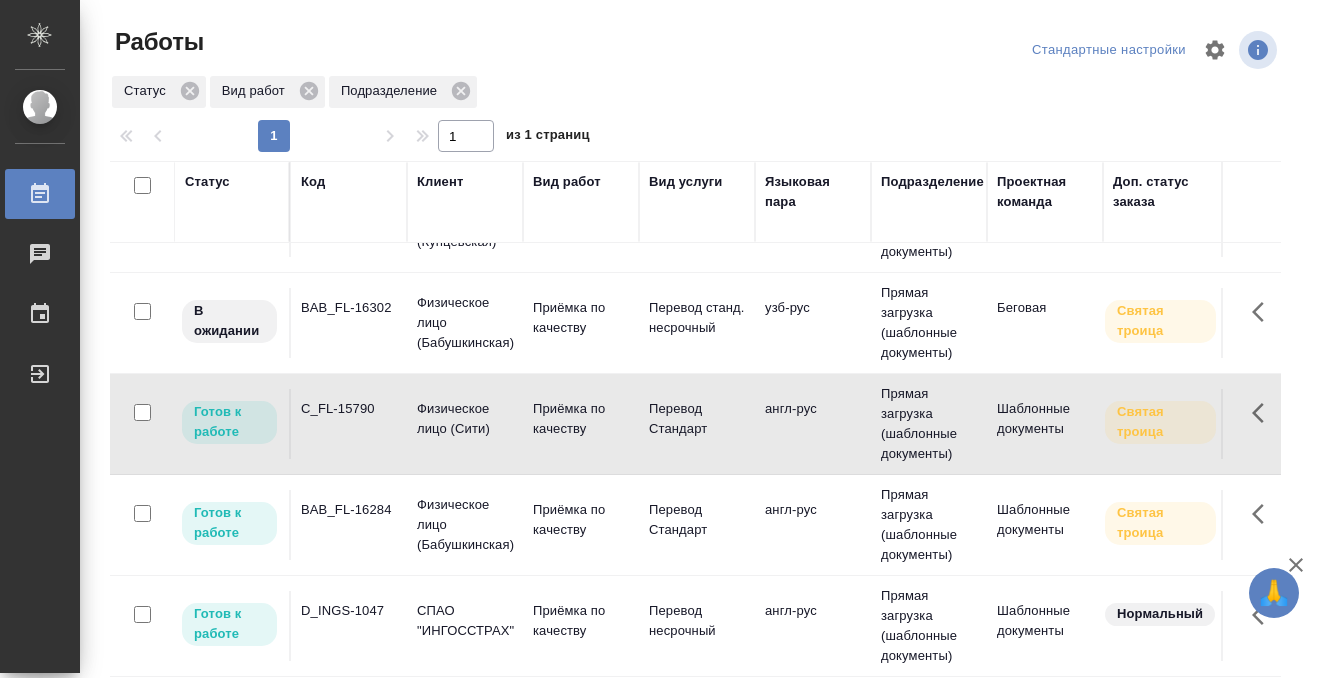 click on "Физическое лицо (Бабушкинская)" at bounding box center [465, 222] 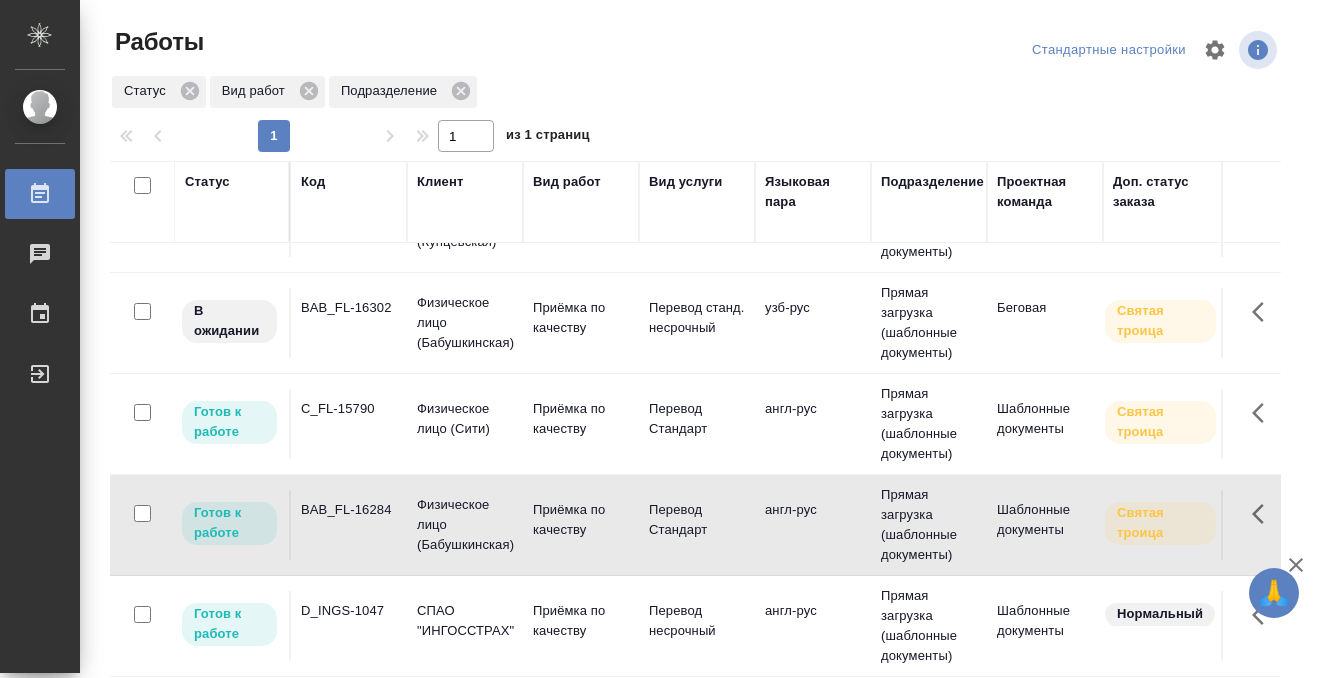 click on "Физическое лицо (Бабушкинская)" at bounding box center [465, 222] 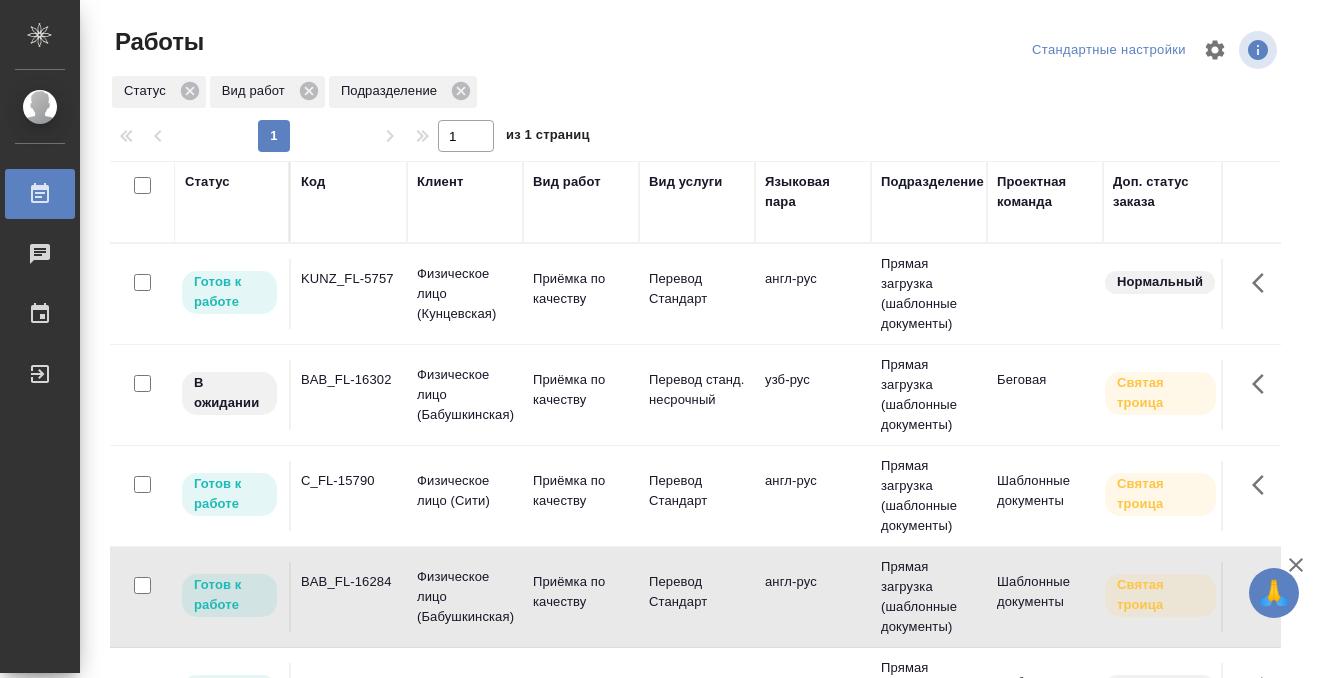 click on "Статус" at bounding box center [207, 182] 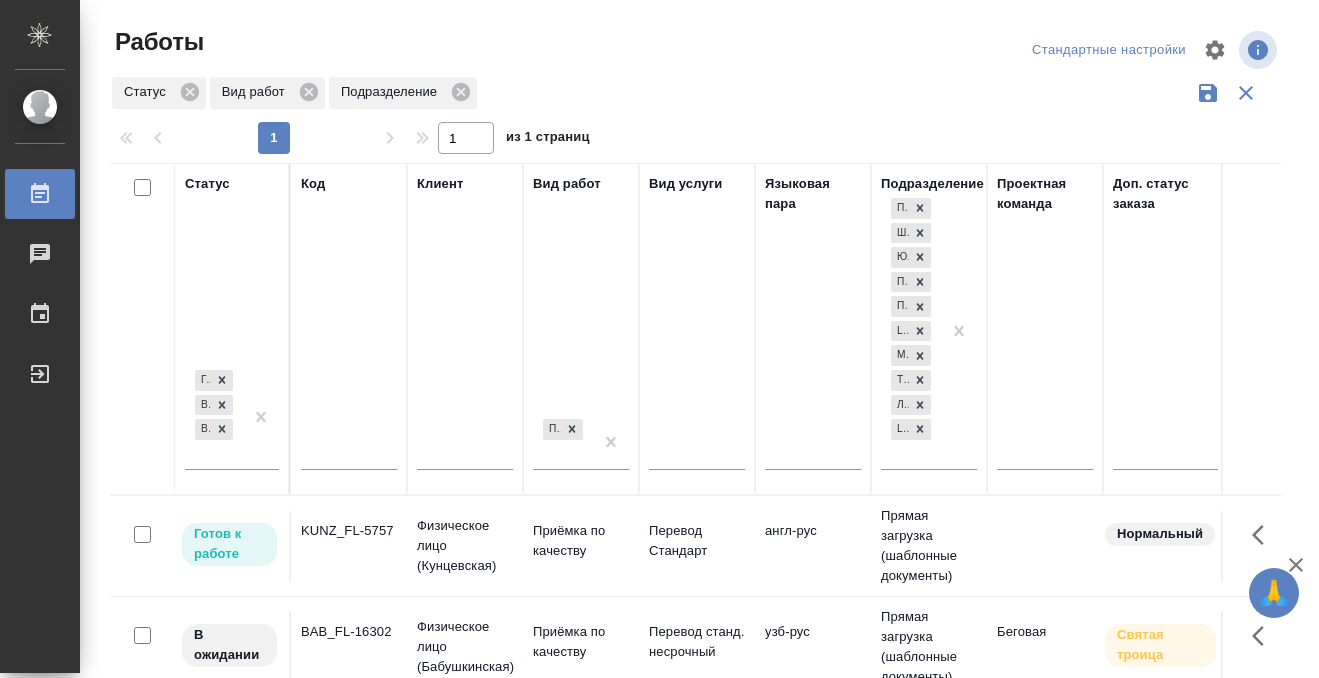 click on "Готов к работе В работе В ожидании" at bounding box center (232, 425) 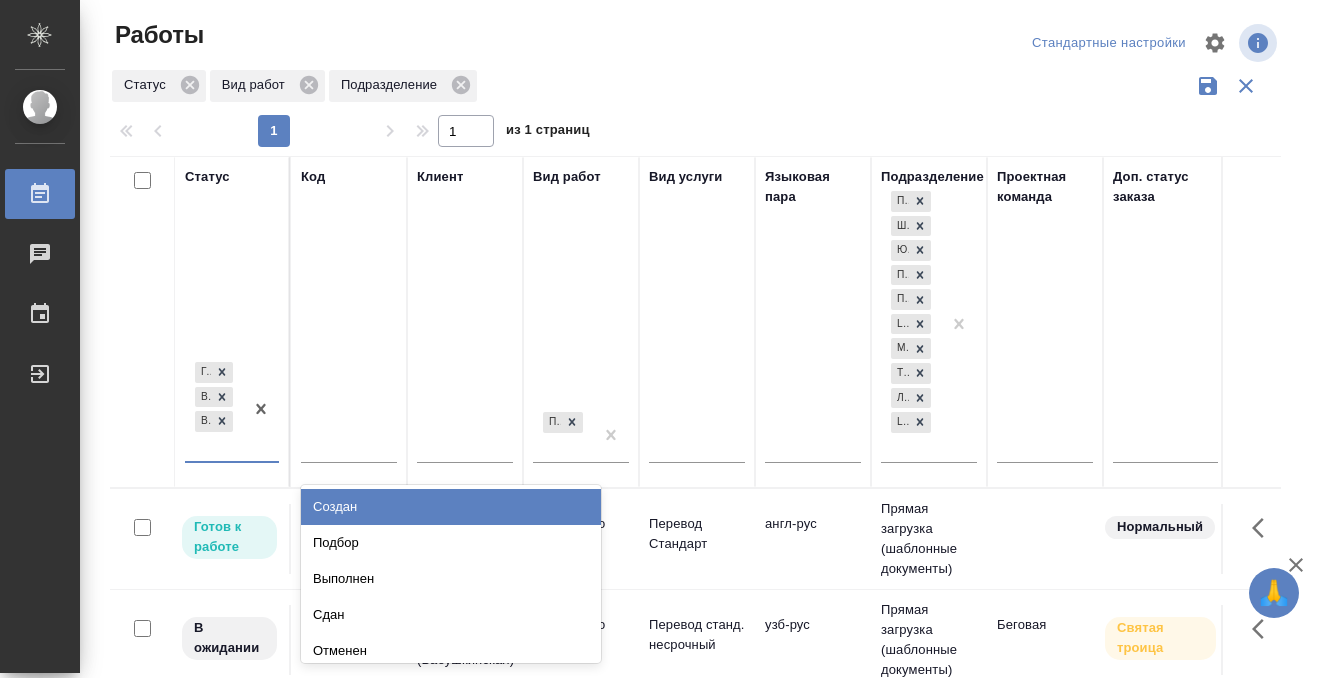click on "Готов к работе В работе В ожидании" at bounding box center (214, 409) 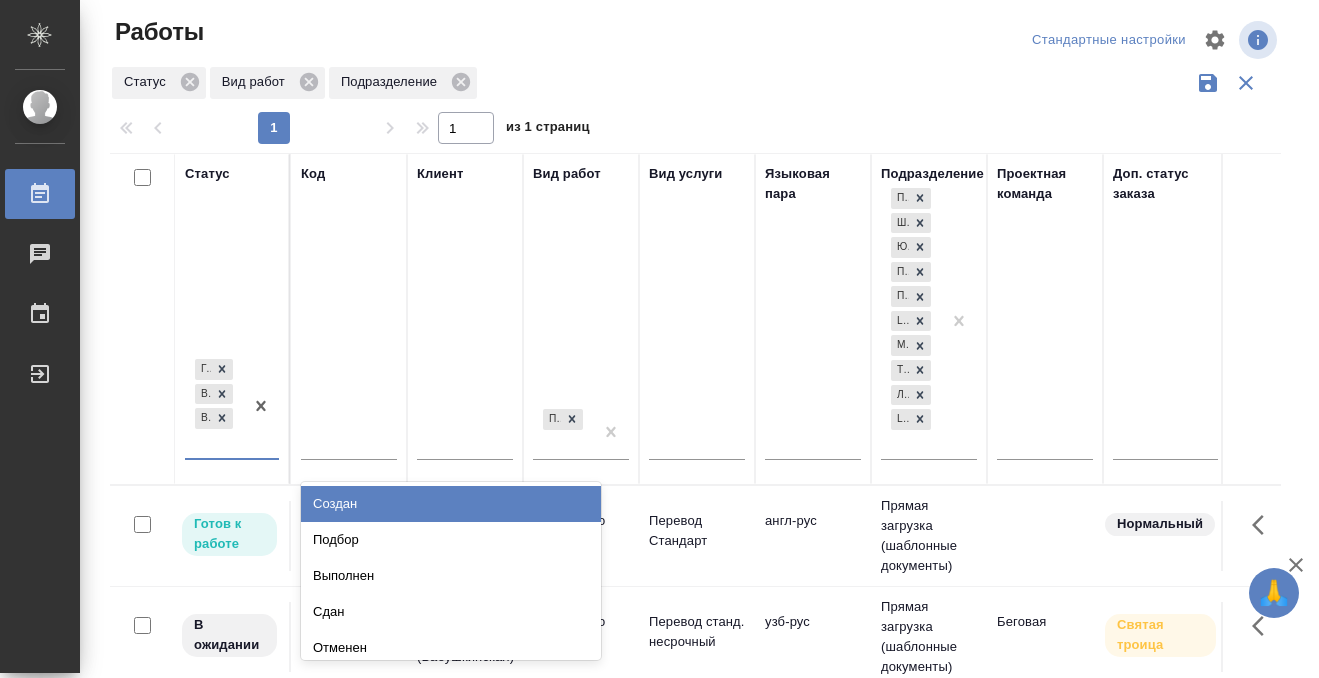 scroll, scrollTop: 10, scrollLeft: 0, axis: vertical 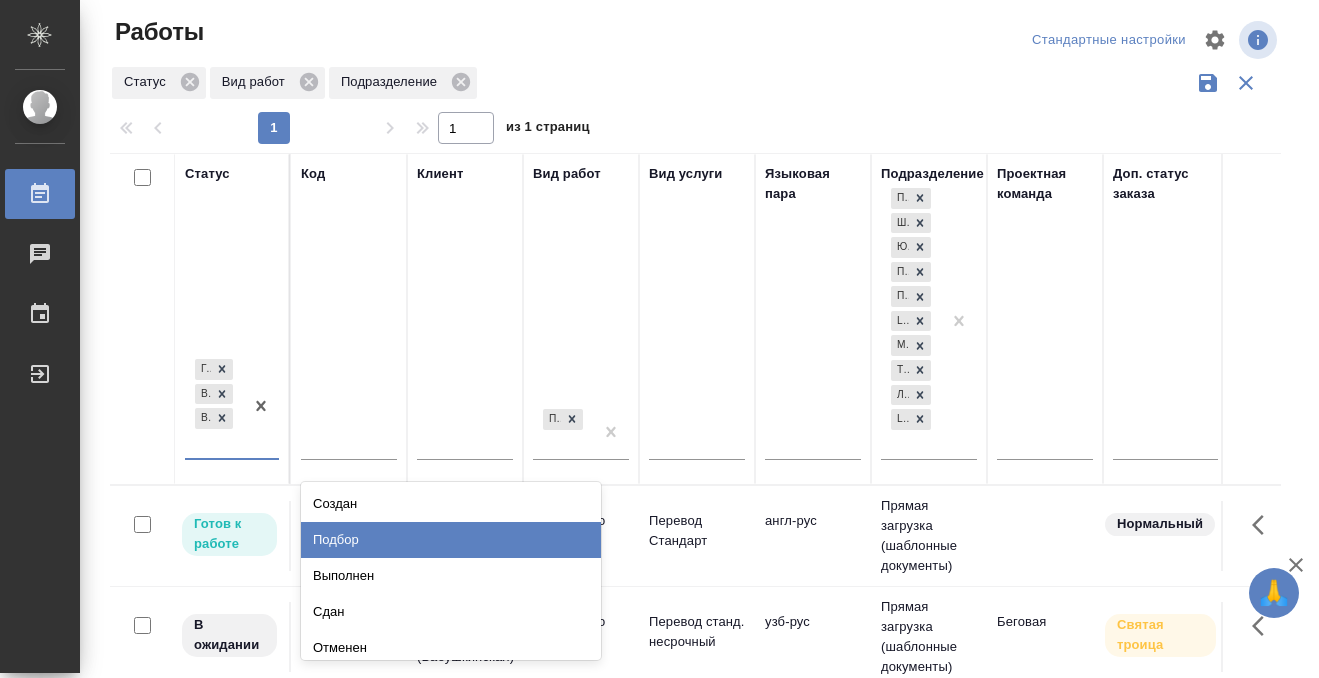 click on "Подбор" at bounding box center (451, 540) 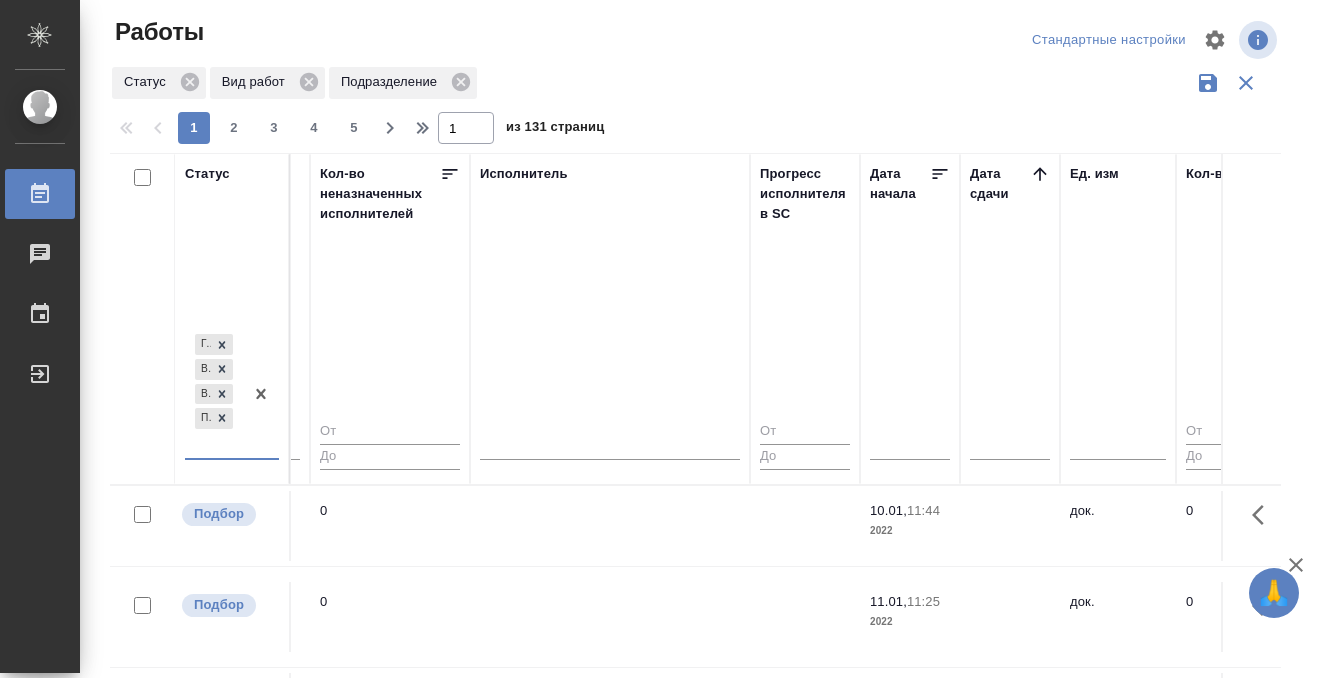 scroll, scrollTop: 0, scrollLeft: 1208, axis: horizontal 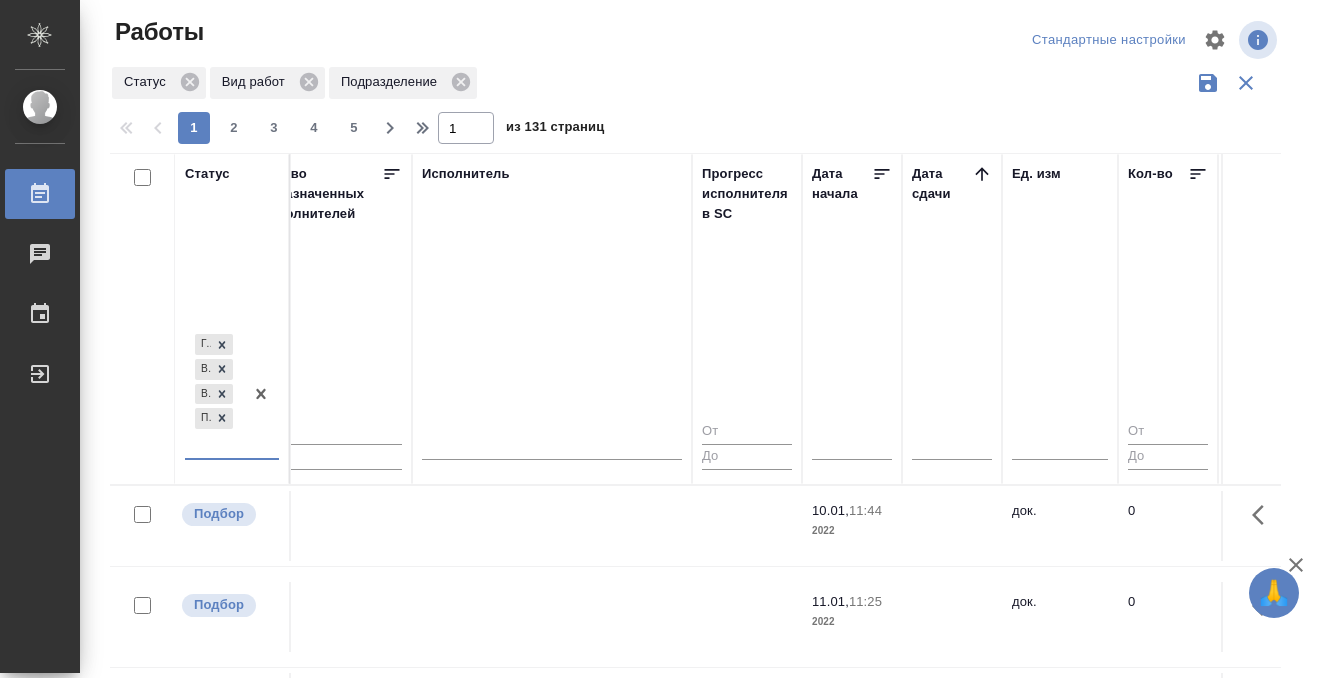 click 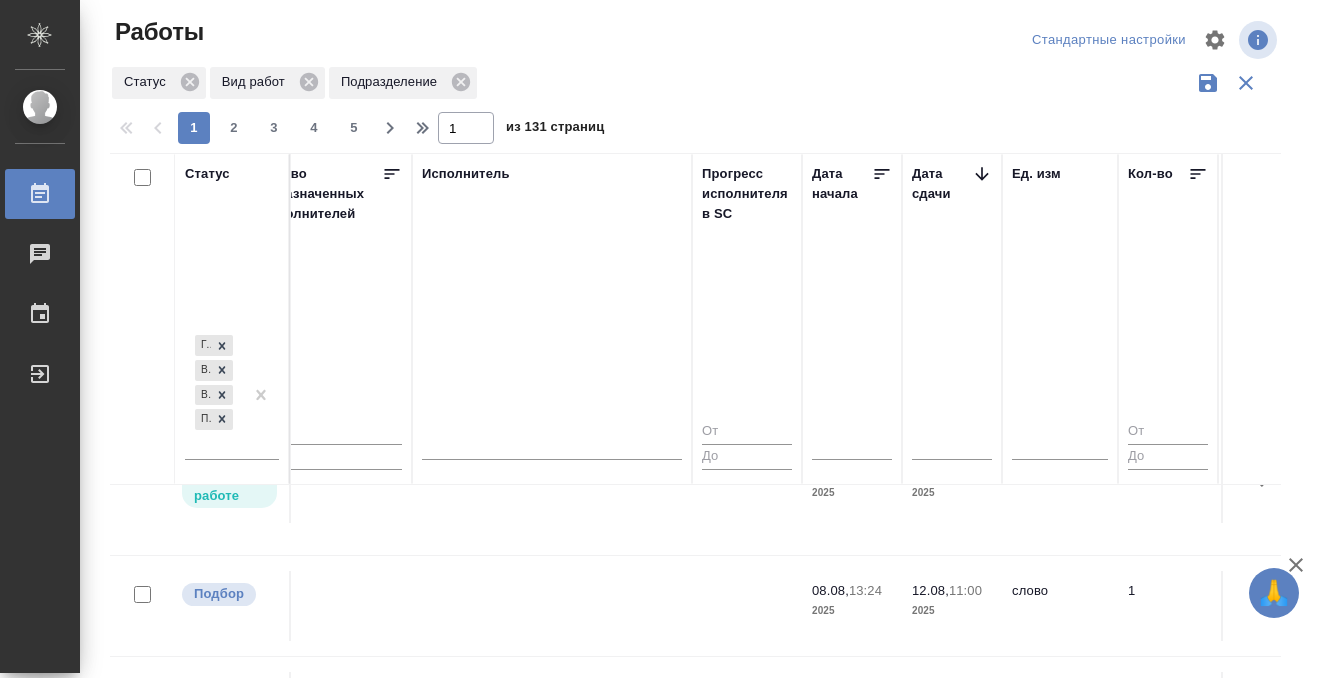 scroll, scrollTop: 84, scrollLeft: 1208, axis: both 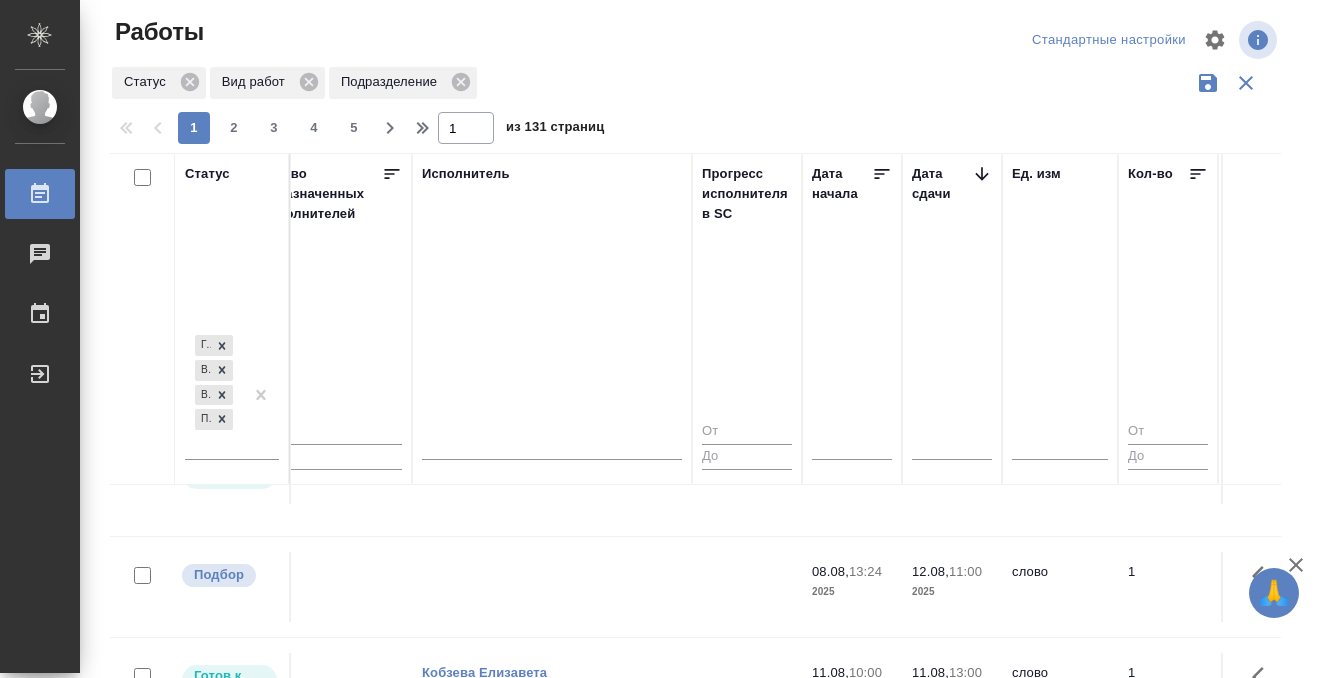 click at bounding box center [552, 469] 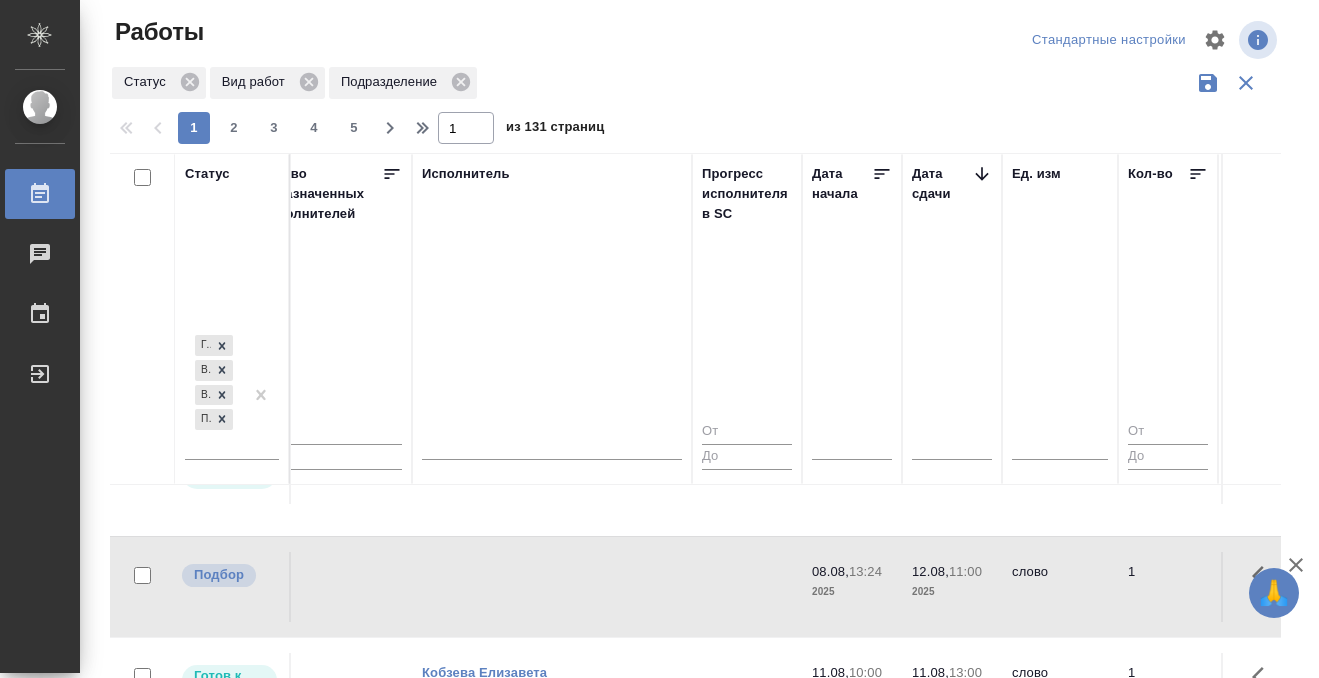 click at bounding box center [552, 469] 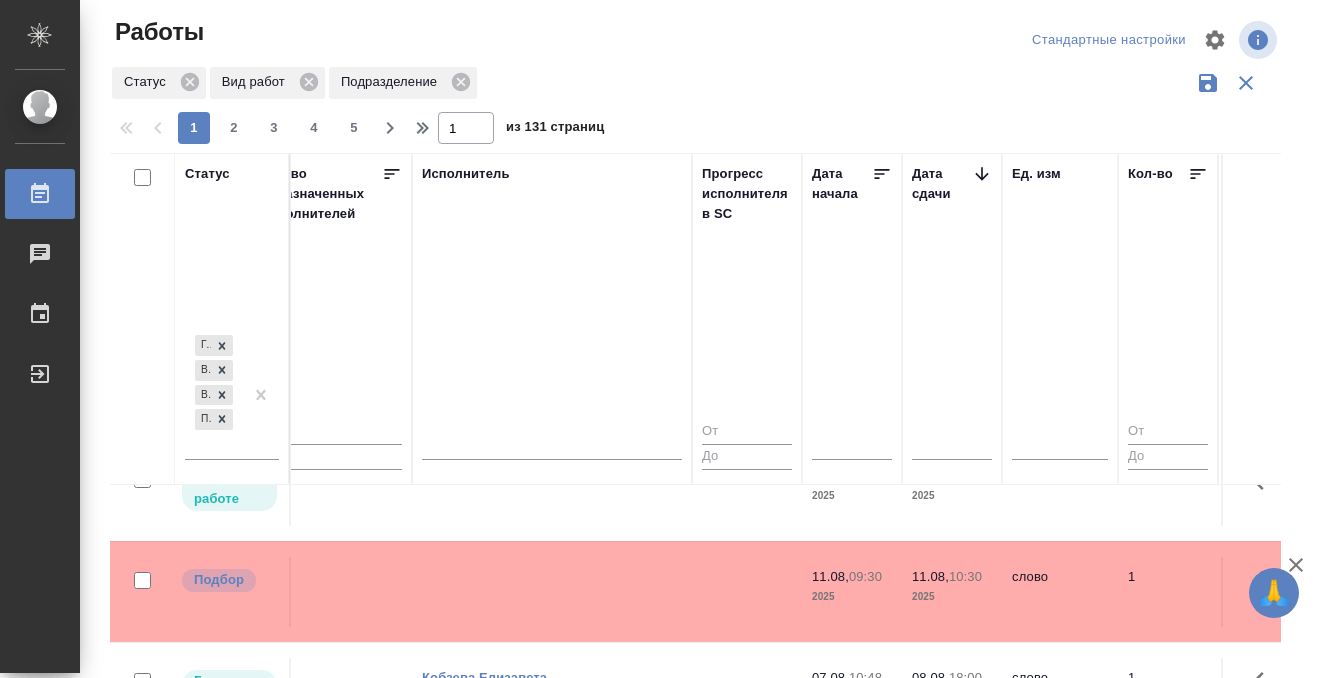scroll, scrollTop: 507, scrollLeft: 1208, axis: both 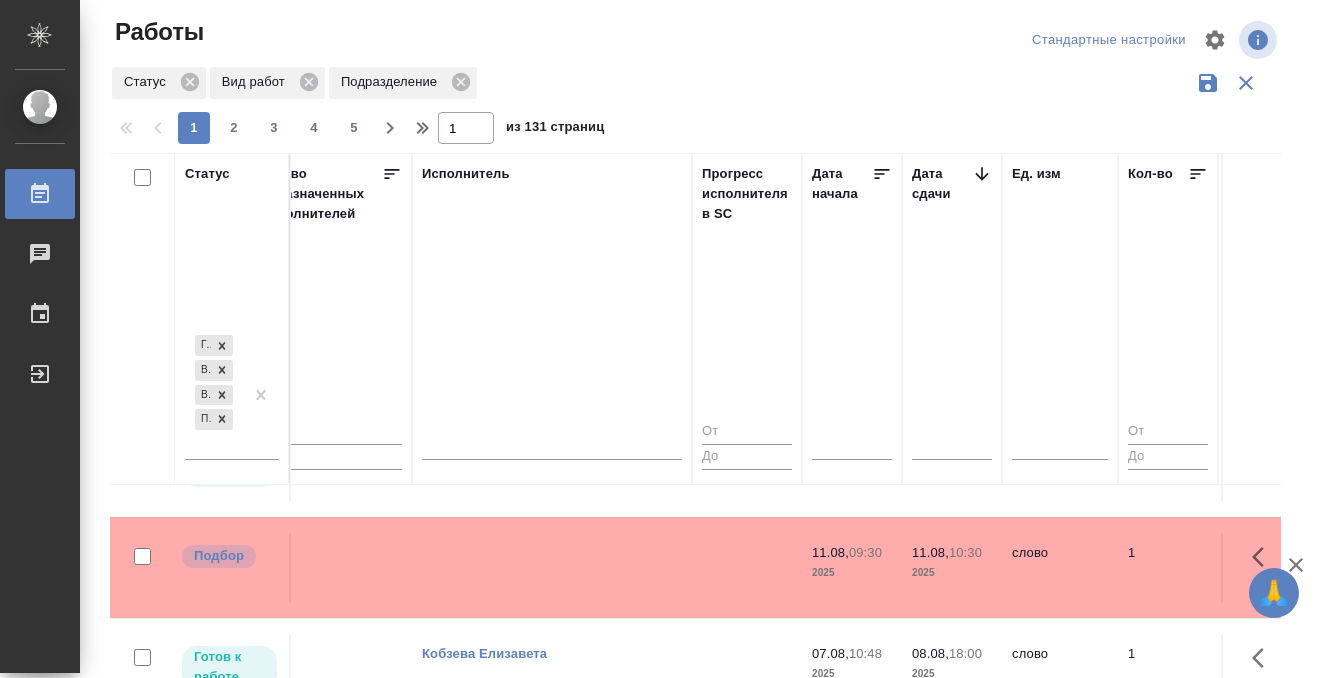 click at bounding box center [552, 46] 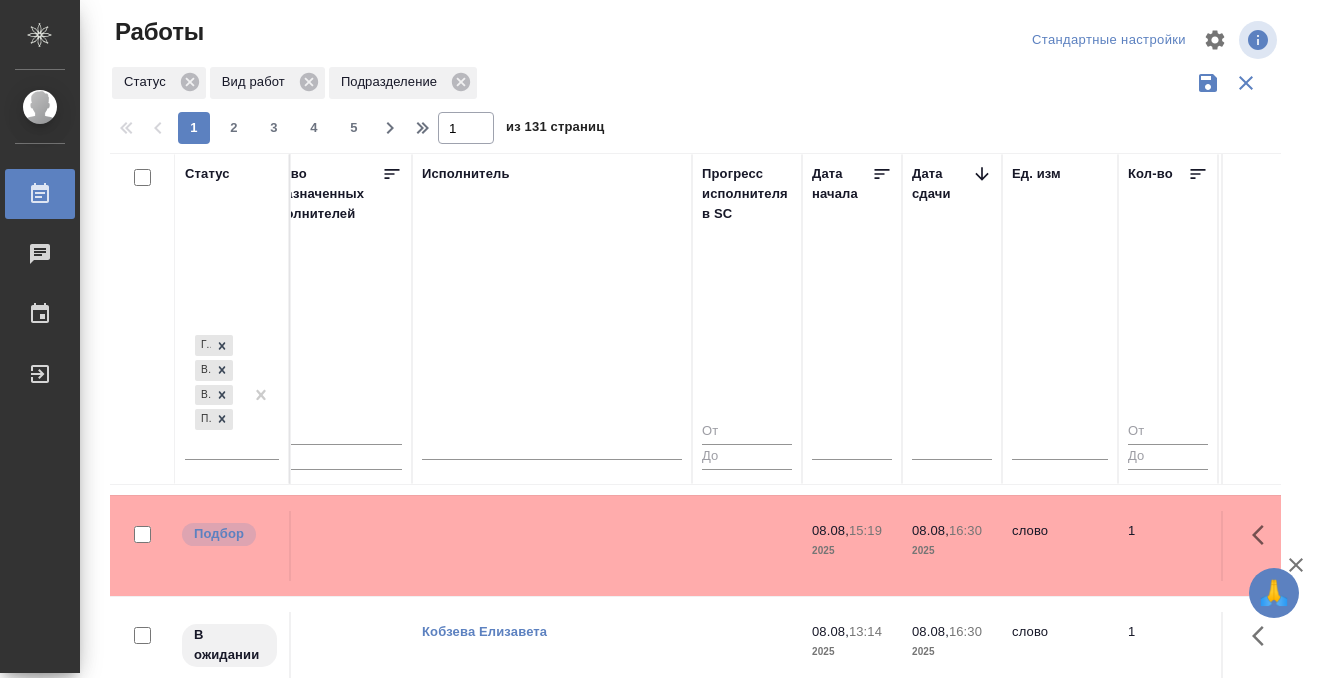 scroll, scrollTop: 820, scrollLeft: 1208, axis: both 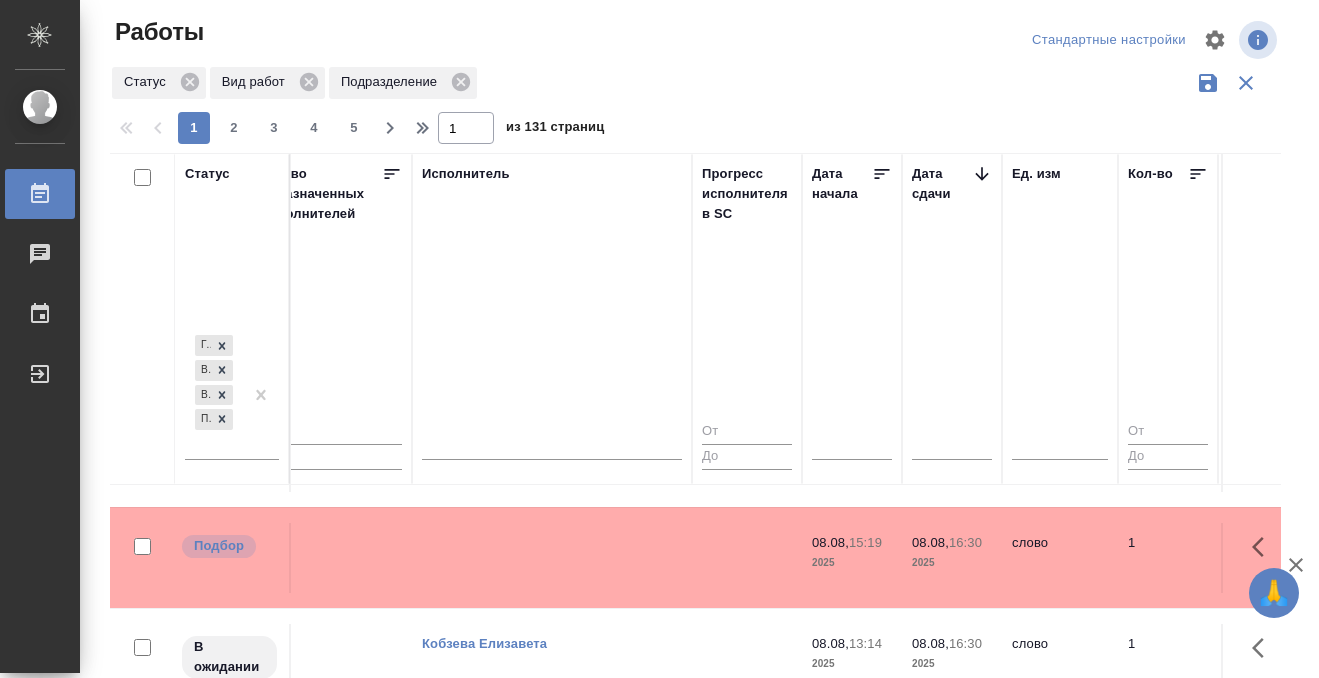 click at bounding box center (552, -267) 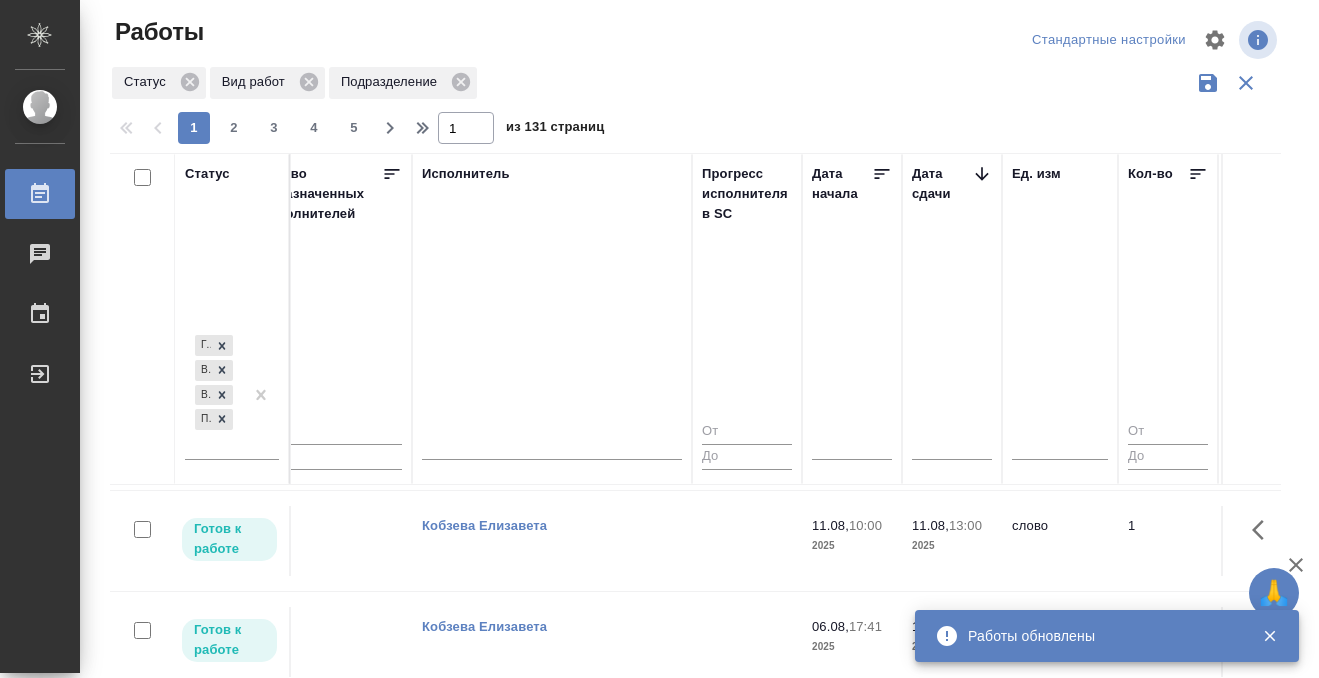 scroll, scrollTop: 0, scrollLeft: 1208, axis: horizontal 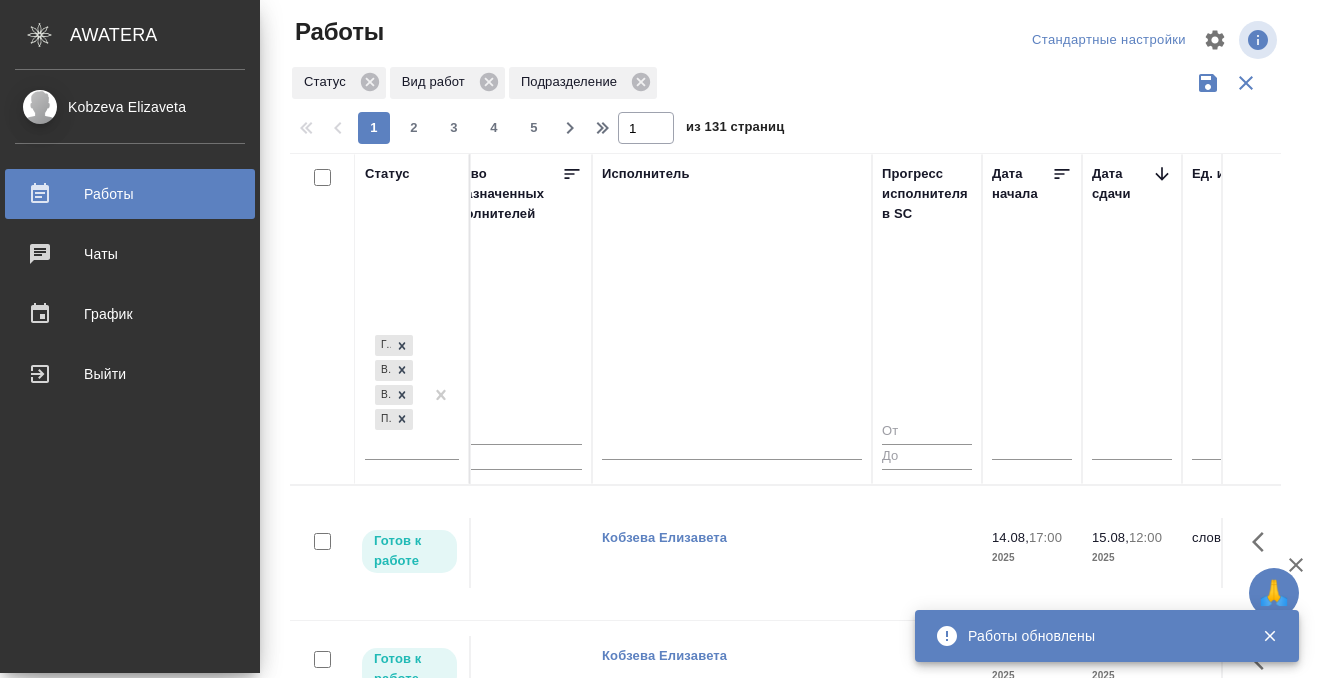 click at bounding box center [56, 194] 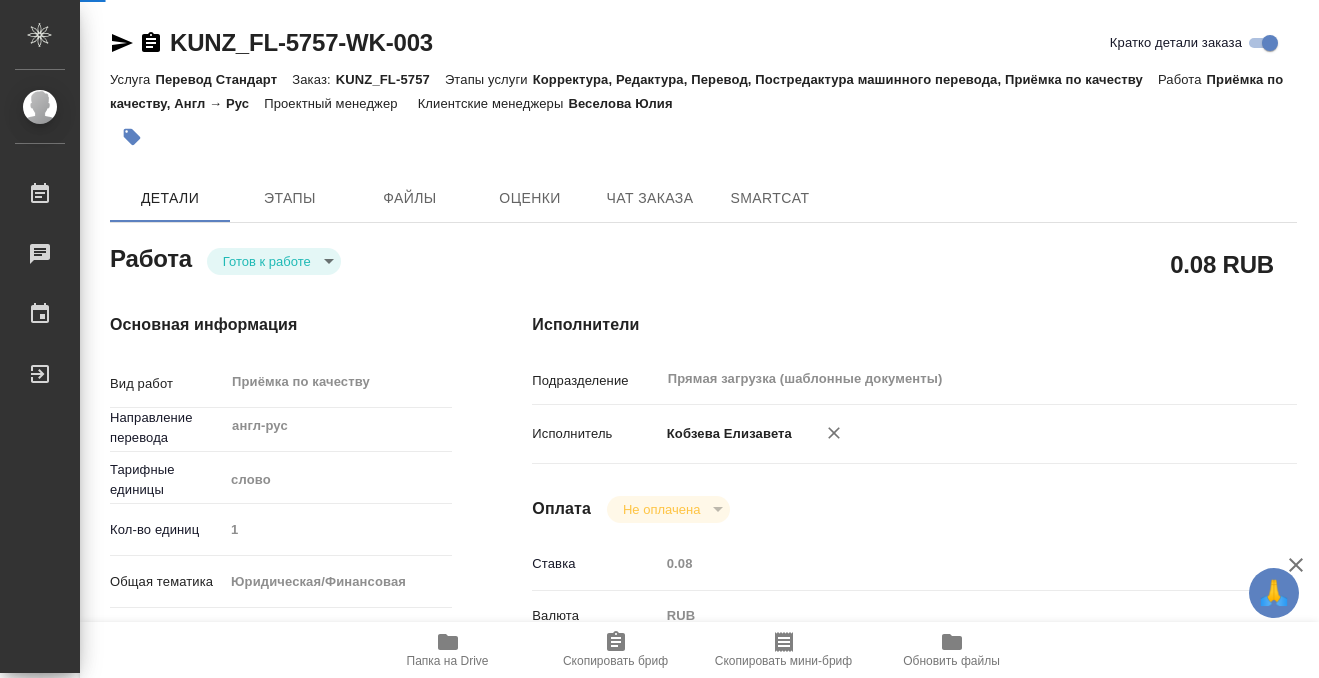 scroll, scrollTop: 0, scrollLeft: 0, axis: both 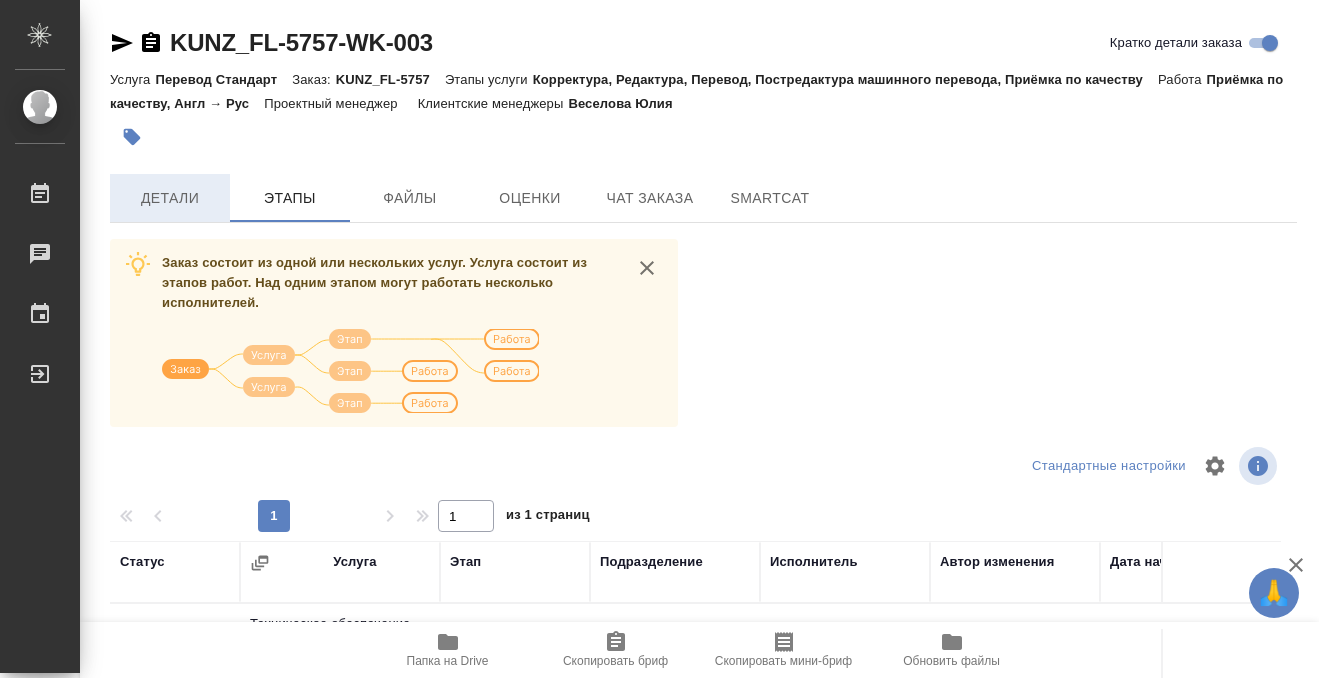 click on "Детали" at bounding box center [170, 198] 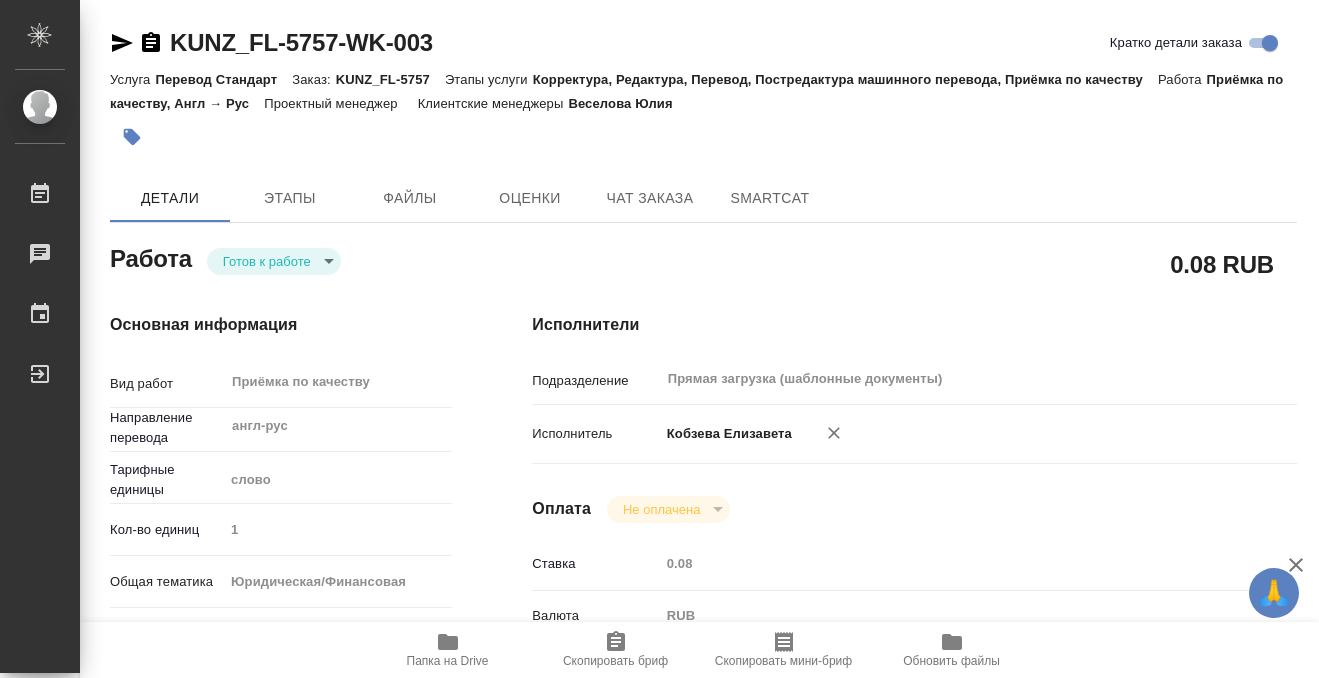 type on "x" 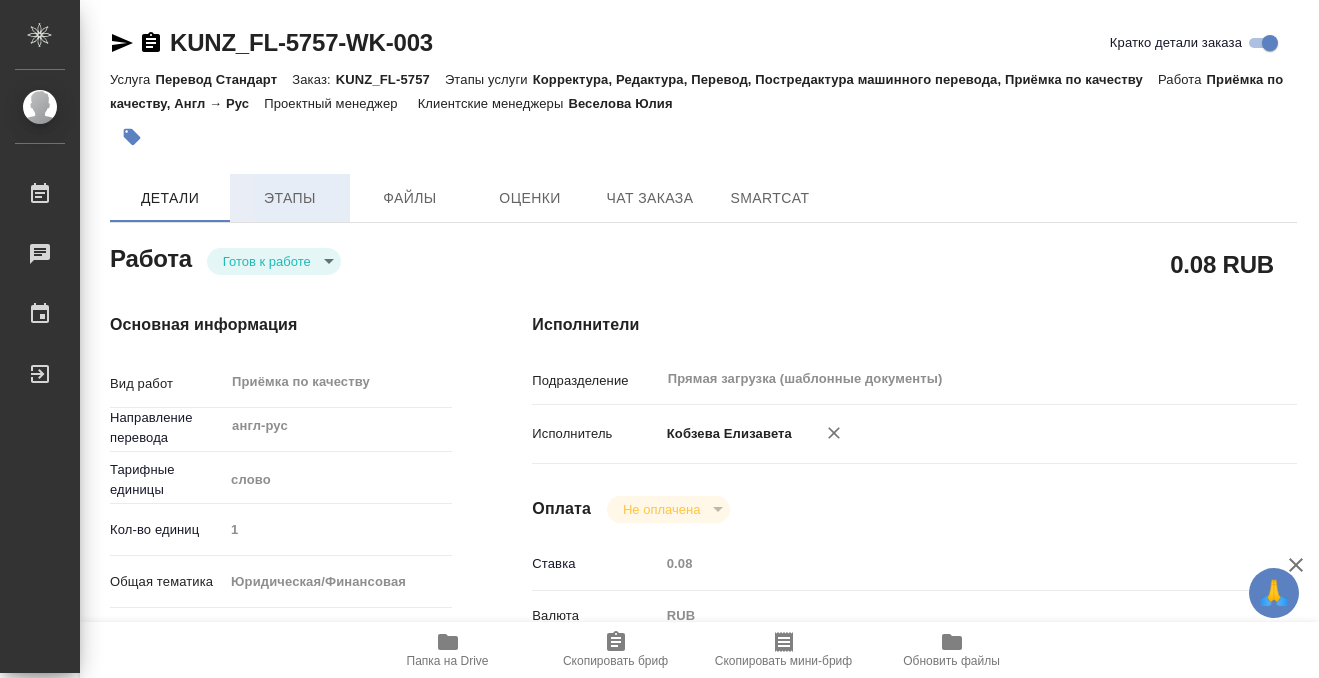 click on "Этапы" at bounding box center [290, 198] 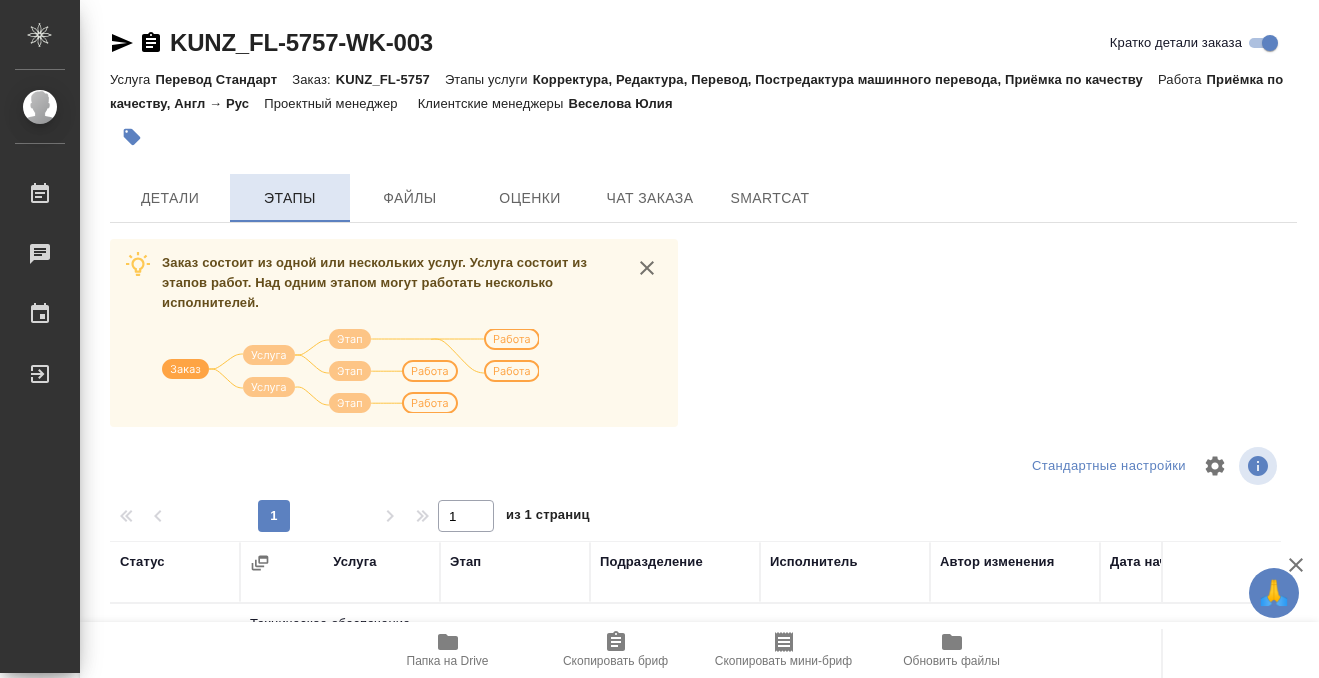 scroll, scrollTop: 364, scrollLeft: 0, axis: vertical 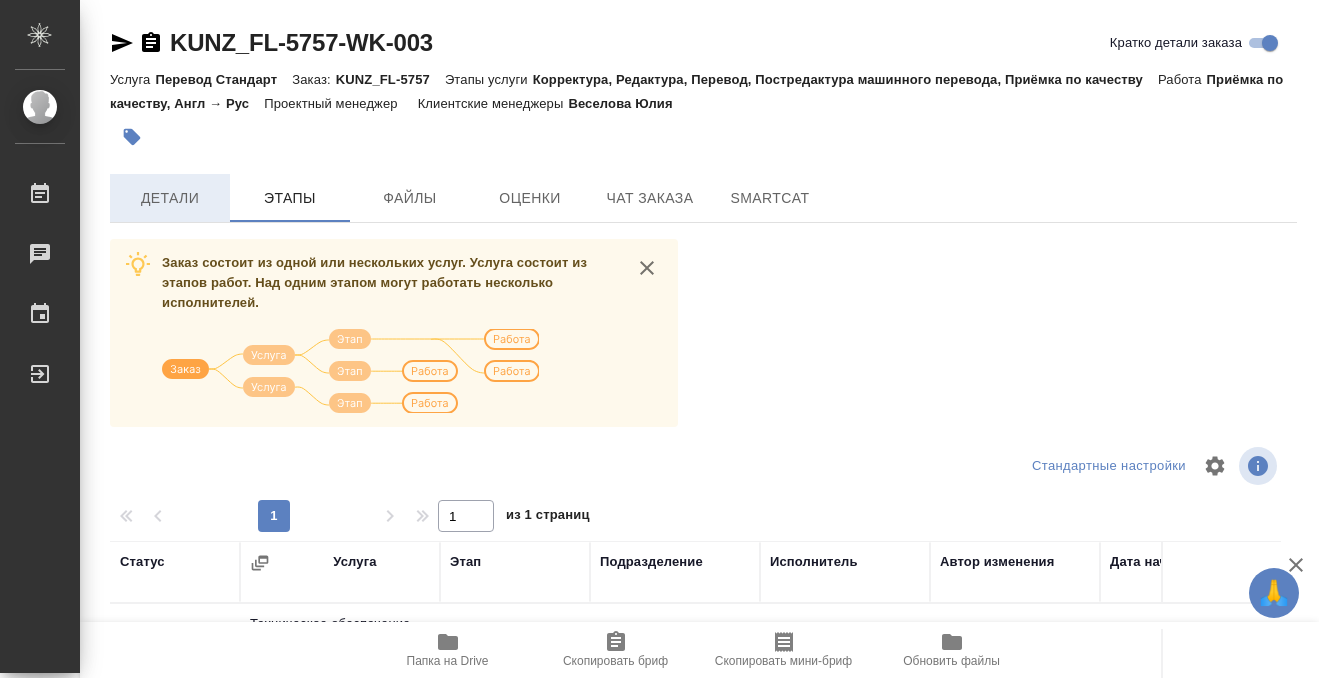 click on "Детали" at bounding box center [170, 198] 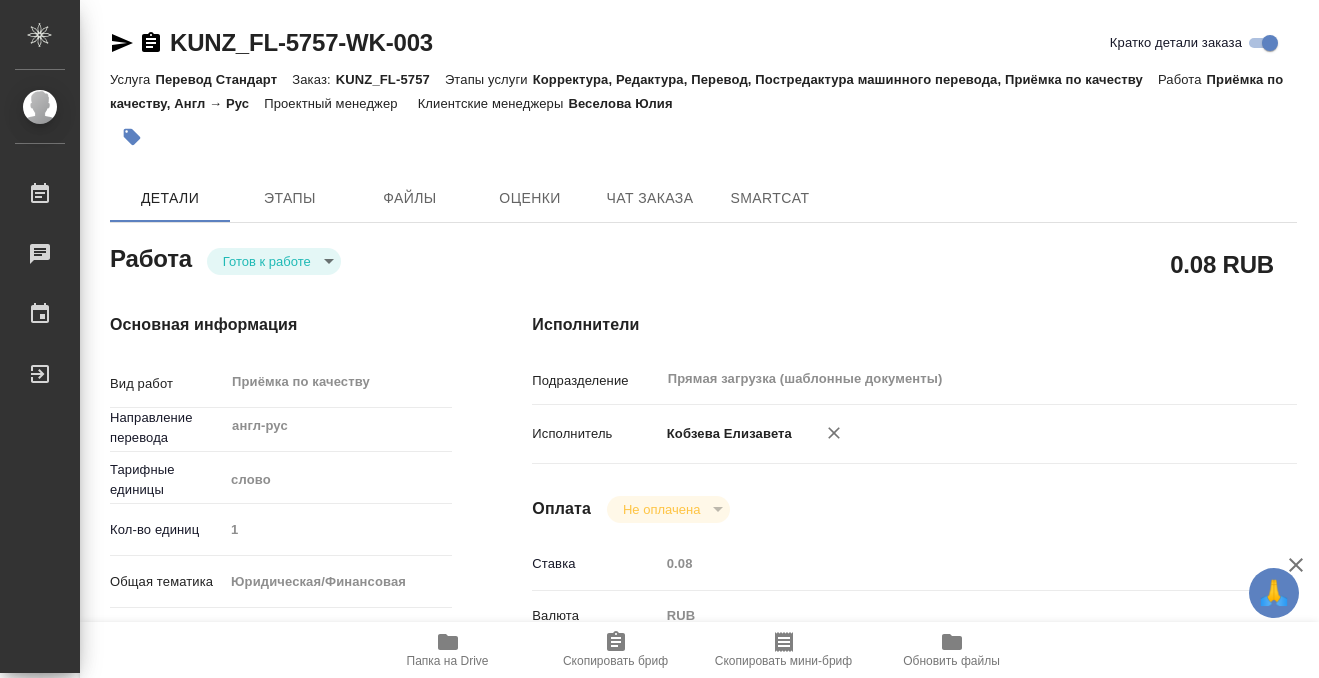 type on "x" 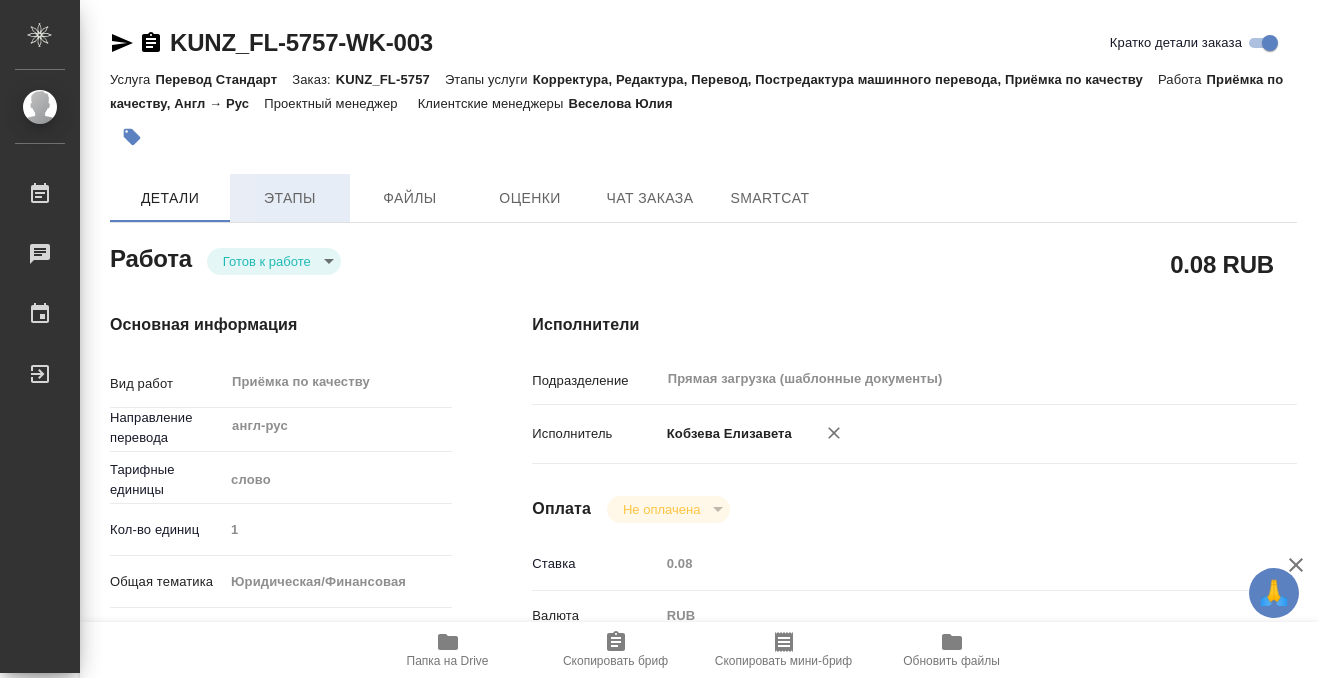 click on "Этапы" at bounding box center [290, 198] 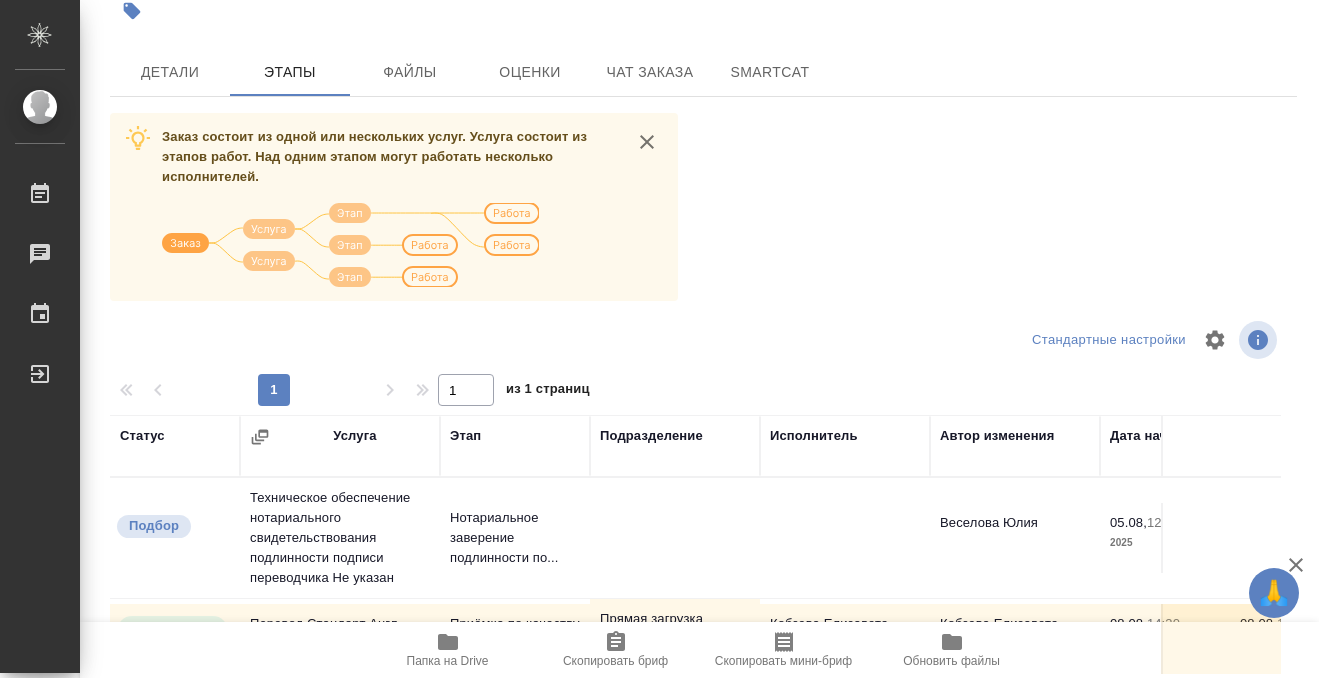scroll, scrollTop: 364, scrollLeft: 0, axis: vertical 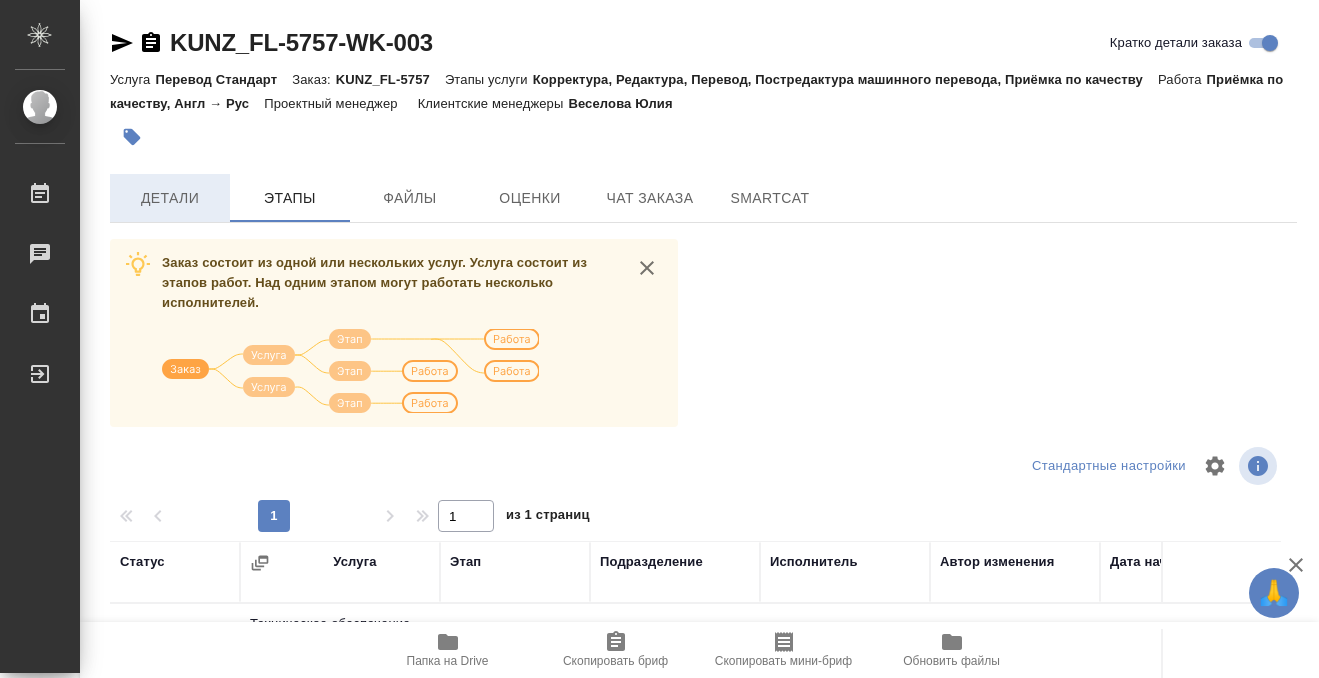 click on "Детали" at bounding box center (170, 198) 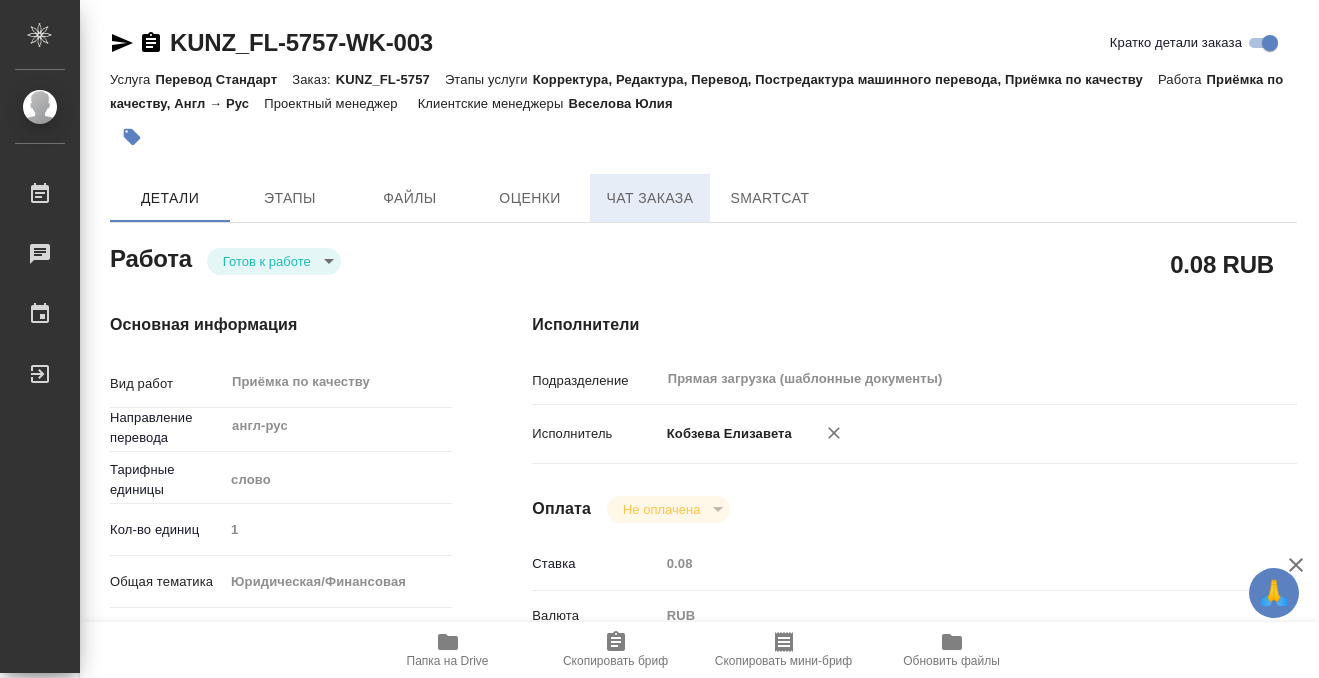 type on "x" 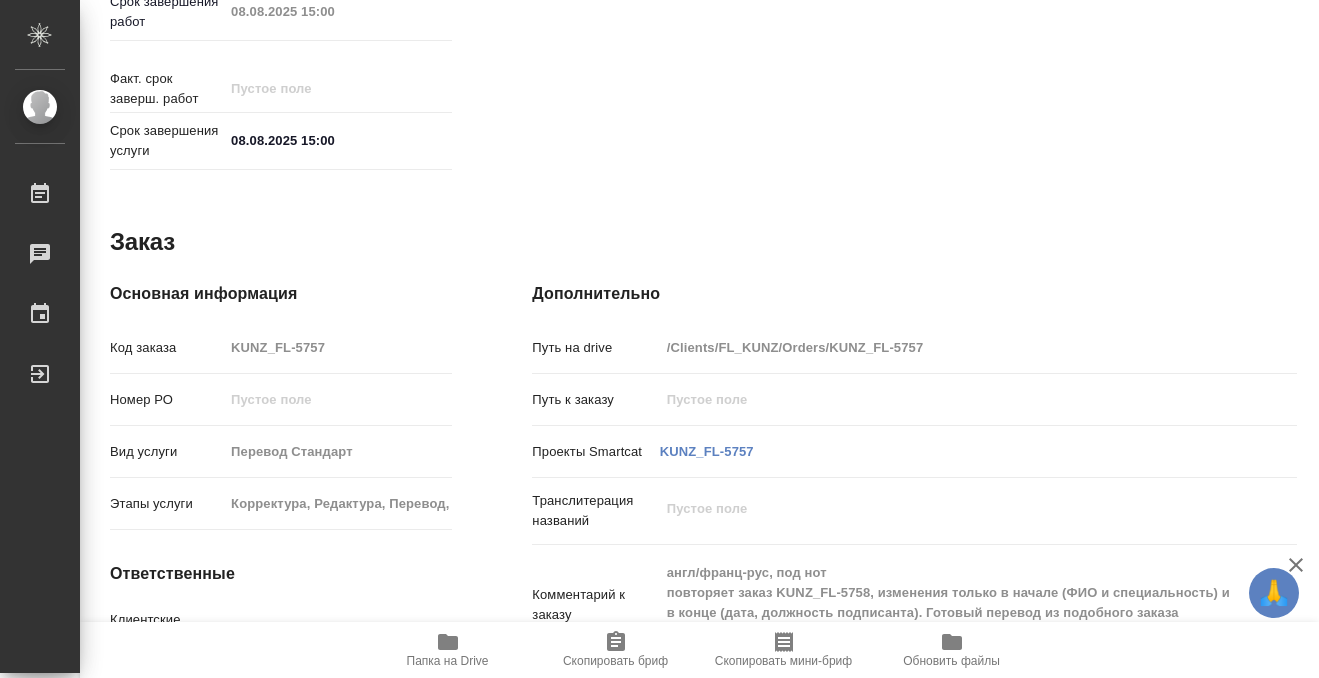scroll, scrollTop: 1068, scrollLeft: 0, axis: vertical 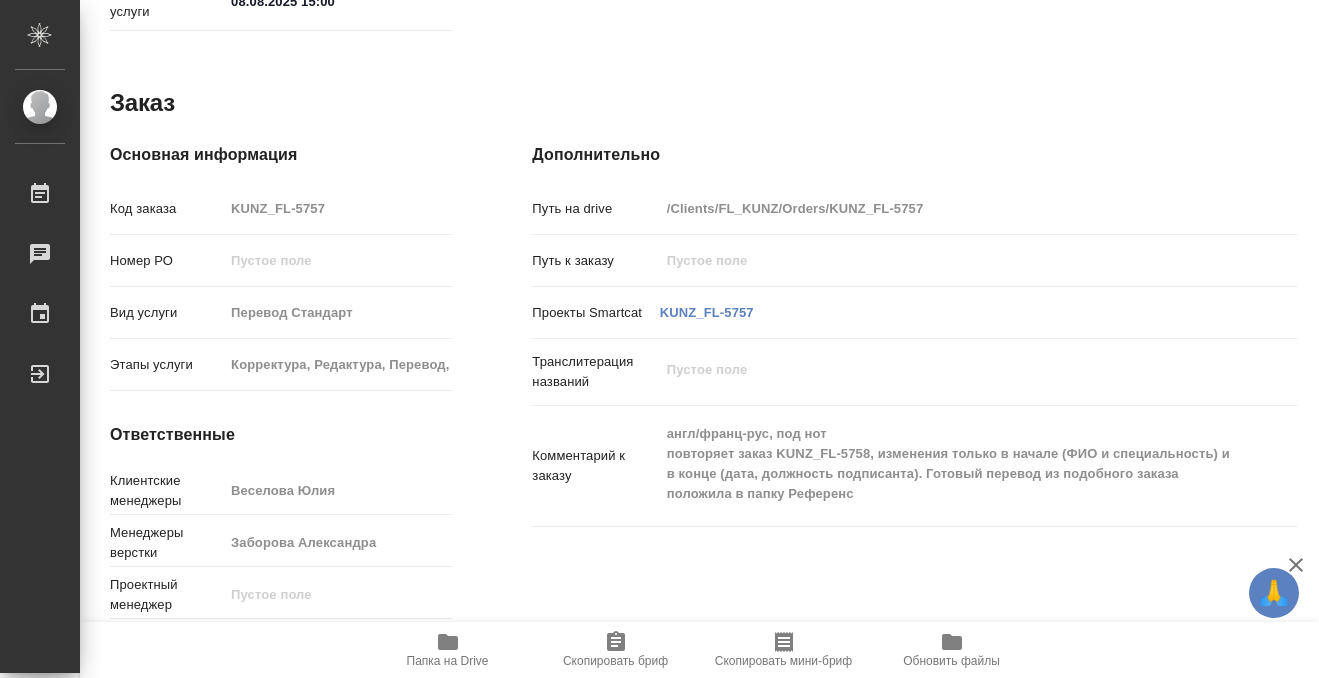 type on "x" 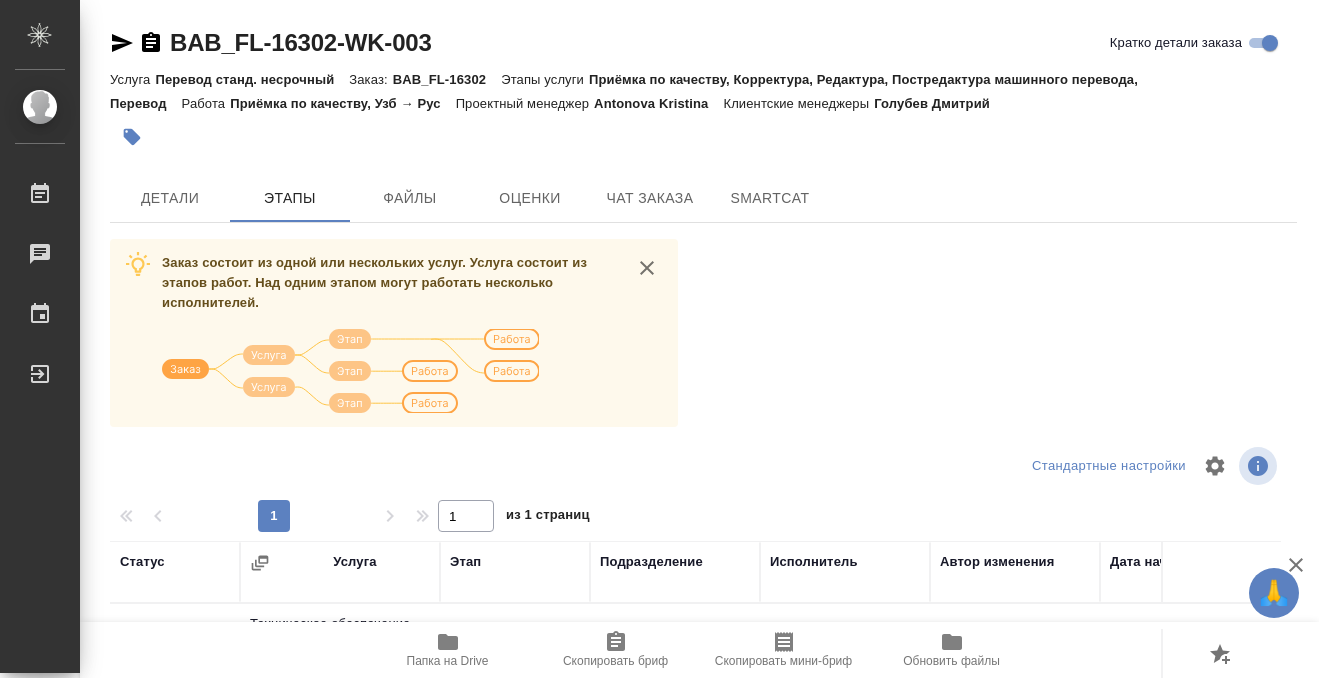 scroll, scrollTop: 0, scrollLeft: 0, axis: both 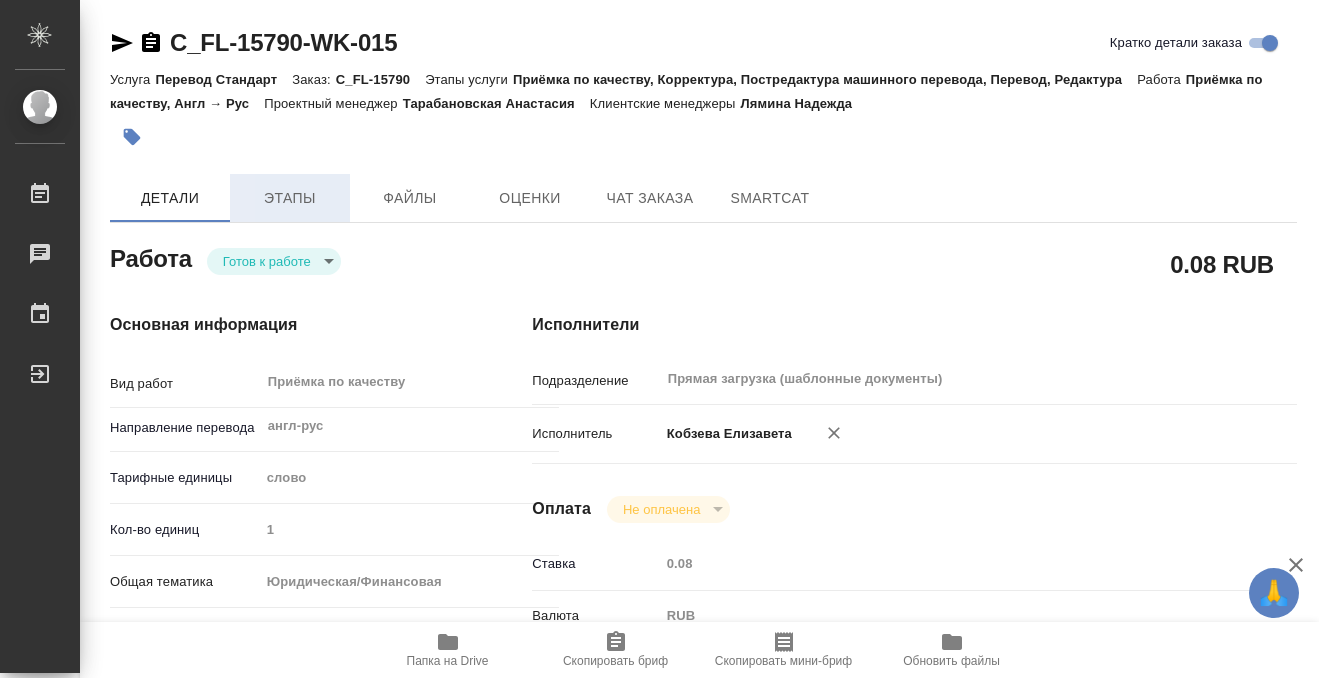 click on "Этапы" at bounding box center [290, 198] 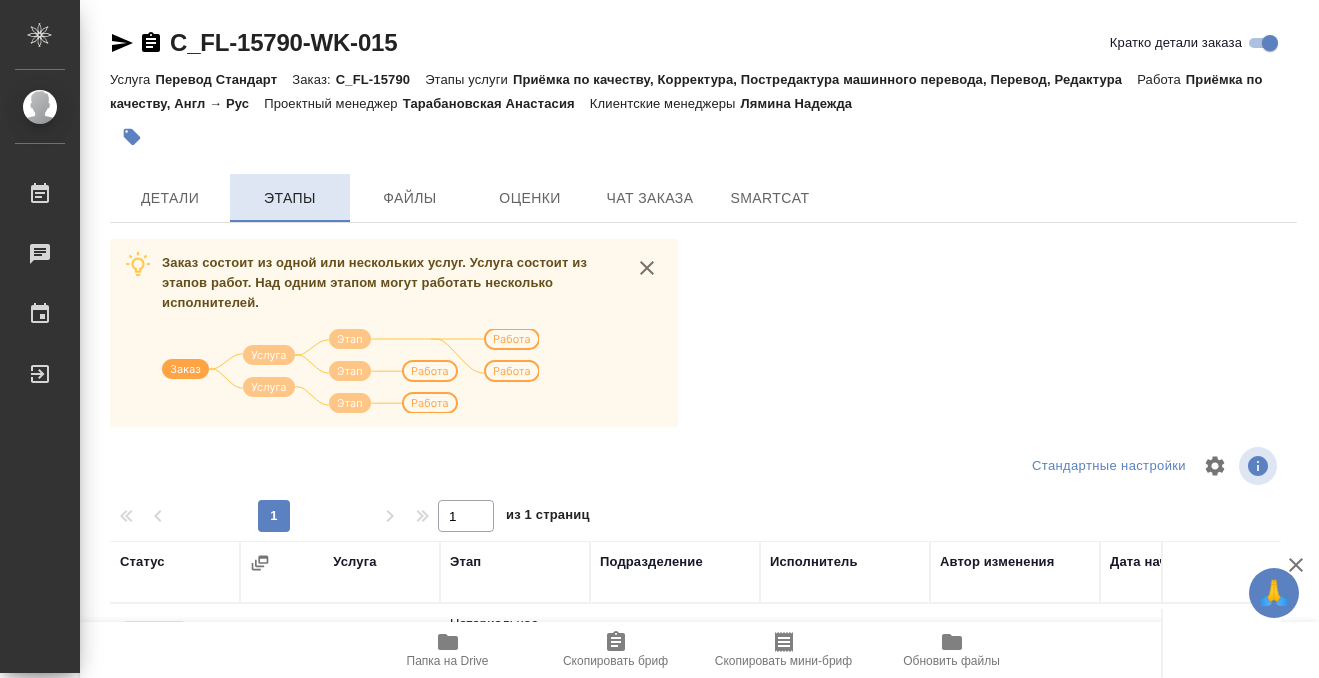 scroll, scrollTop: 364, scrollLeft: 0, axis: vertical 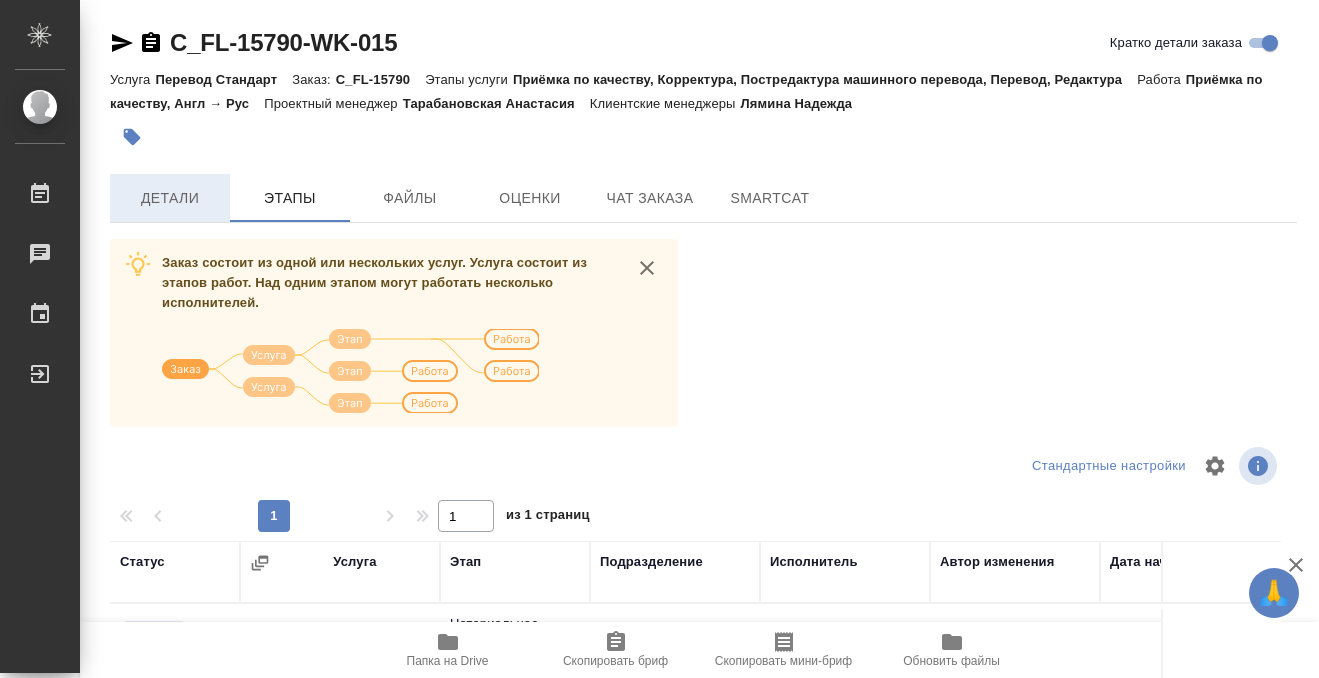 click on "Детали" at bounding box center (170, 198) 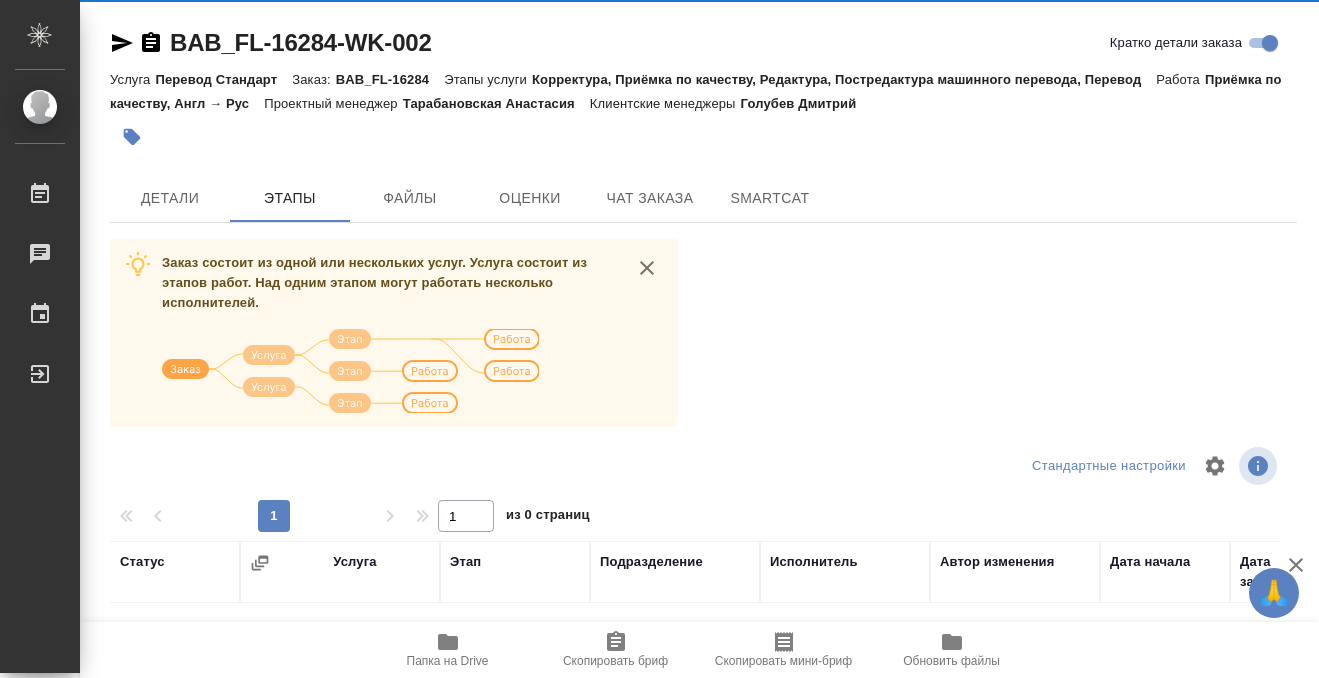 scroll, scrollTop: 0, scrollLeft: 0, axis: both 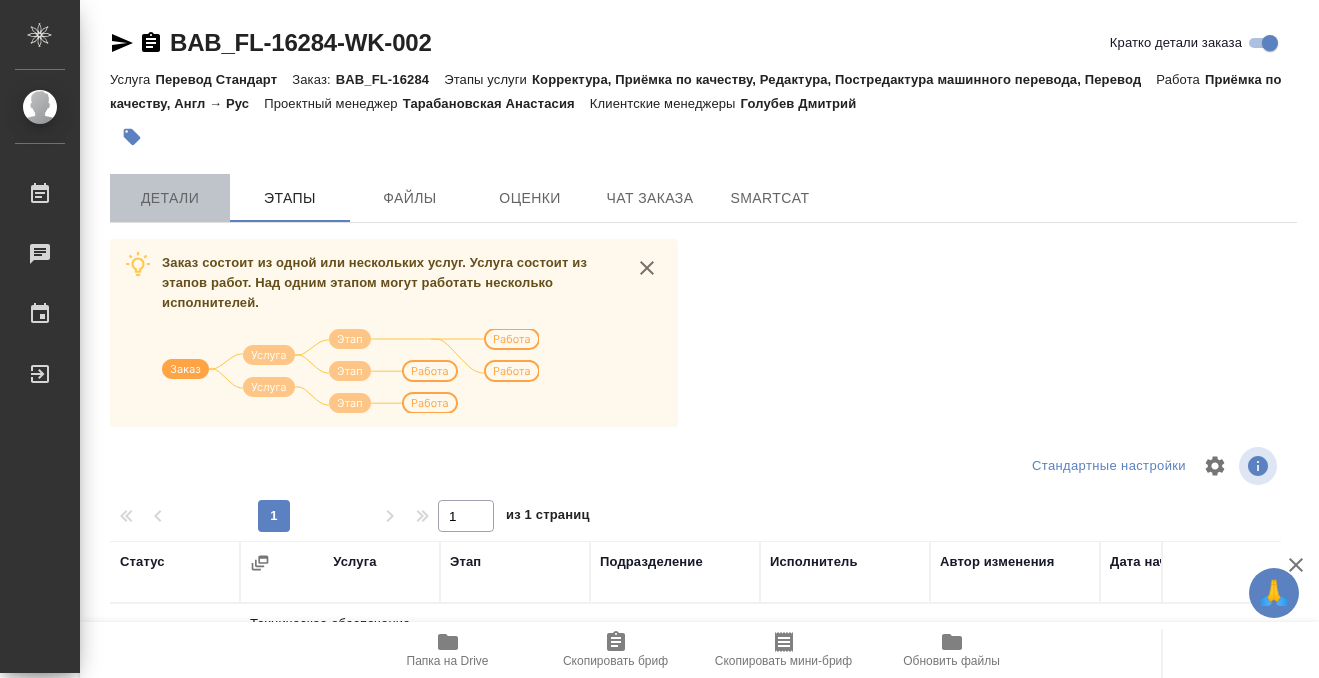 click on "Детали" at bounding box center (170, 198) 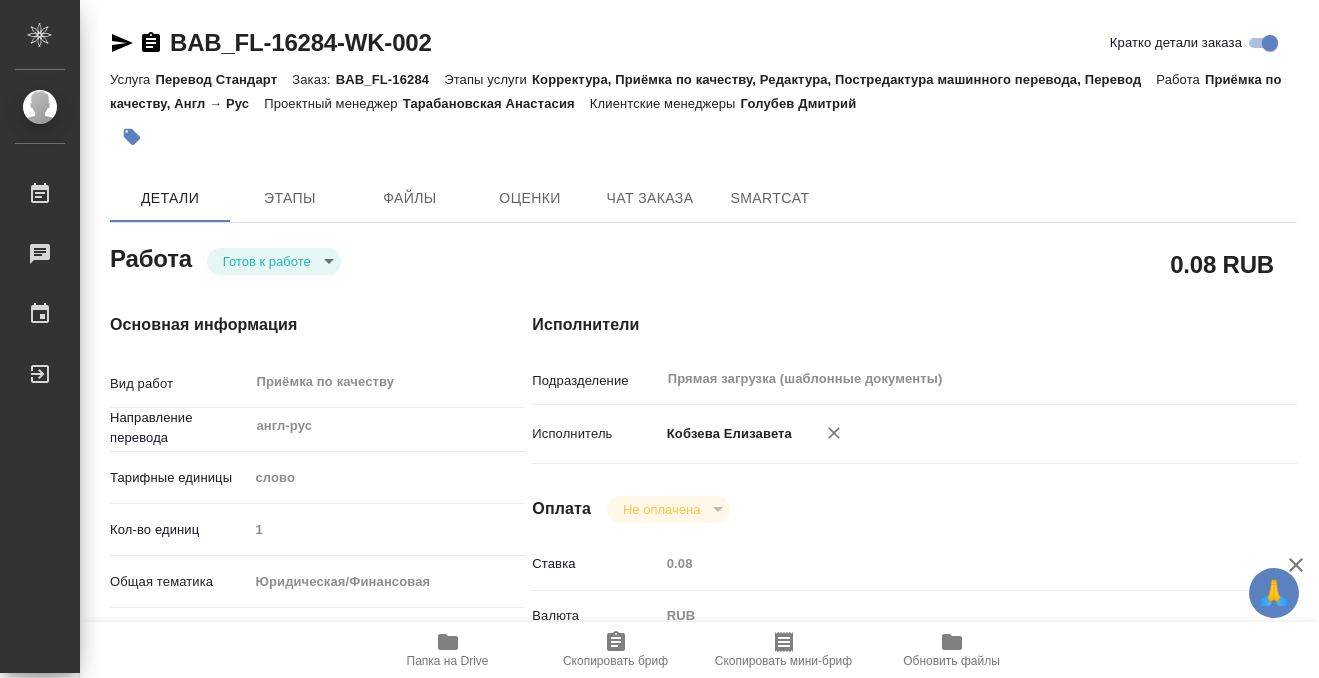 type on "x" 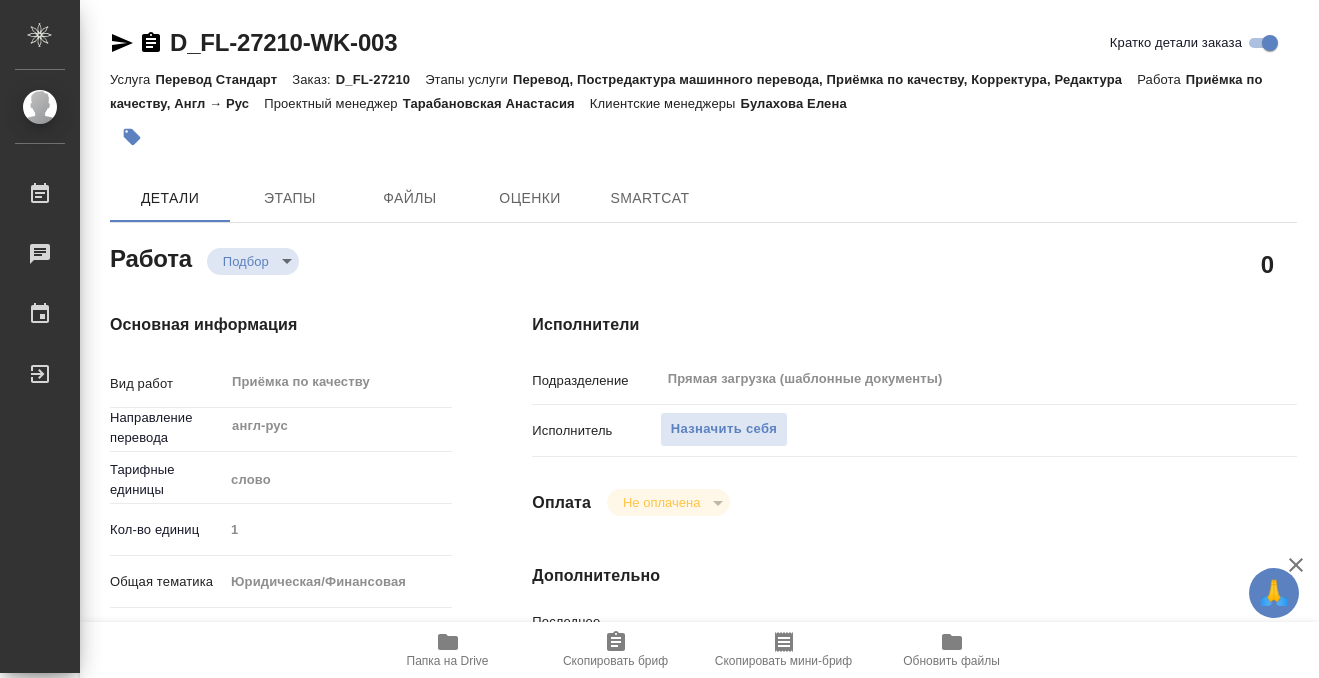 scroll, scrollTop: 0, scrollLeft: 0, axis: both 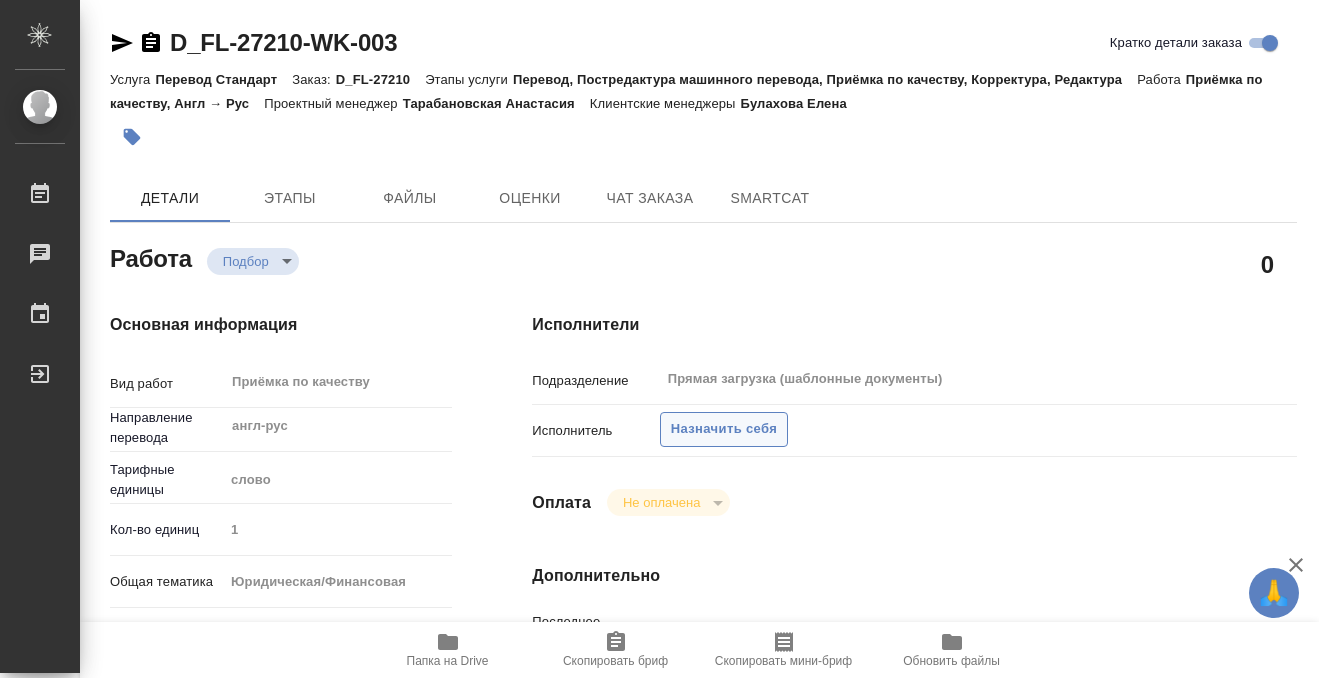 click on "Назначить себя" at bounding box center [724, 429] 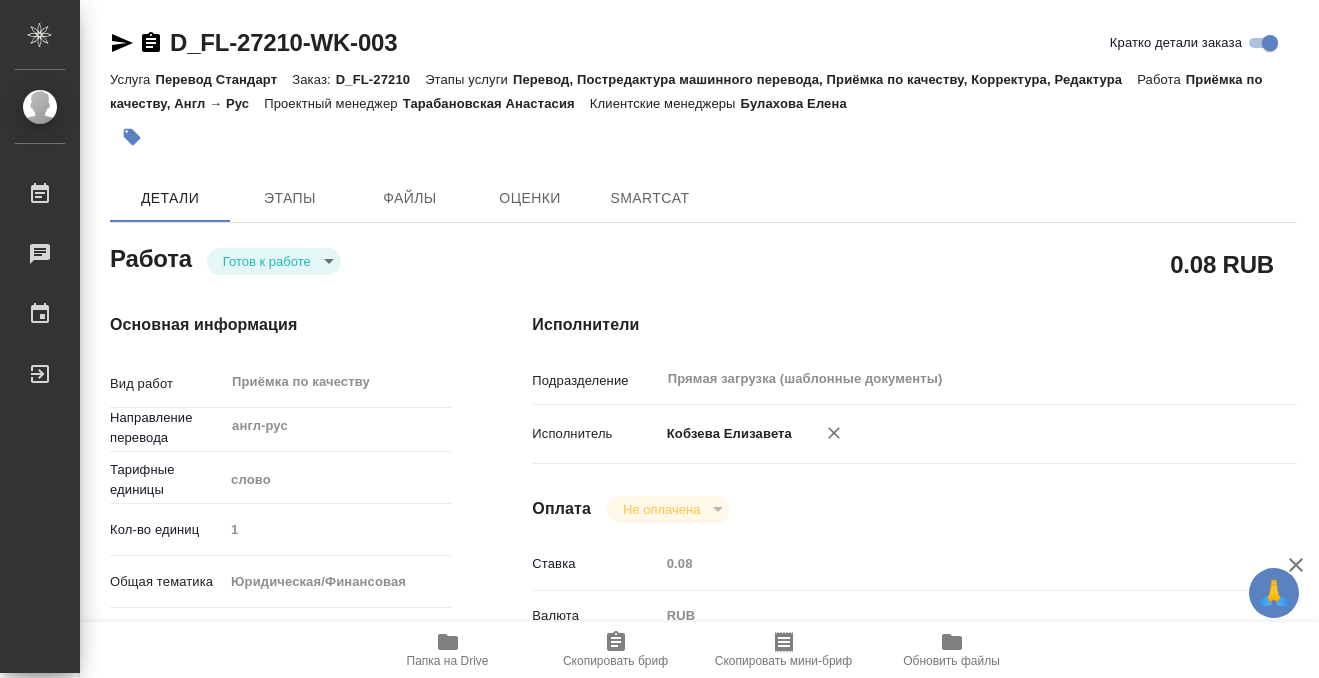 scroll, scrollTop: 0, scrollLeft: 0, axis: both 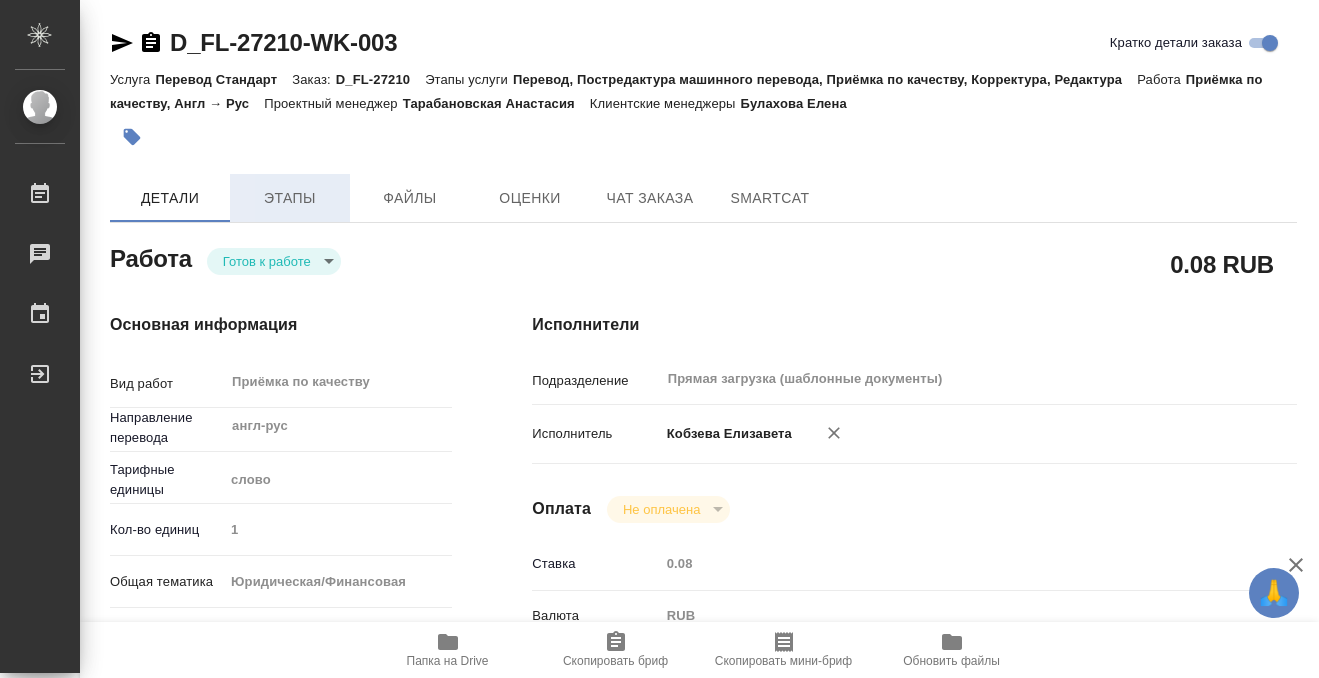 click on "Этапы" at bounding box center [290, 198] 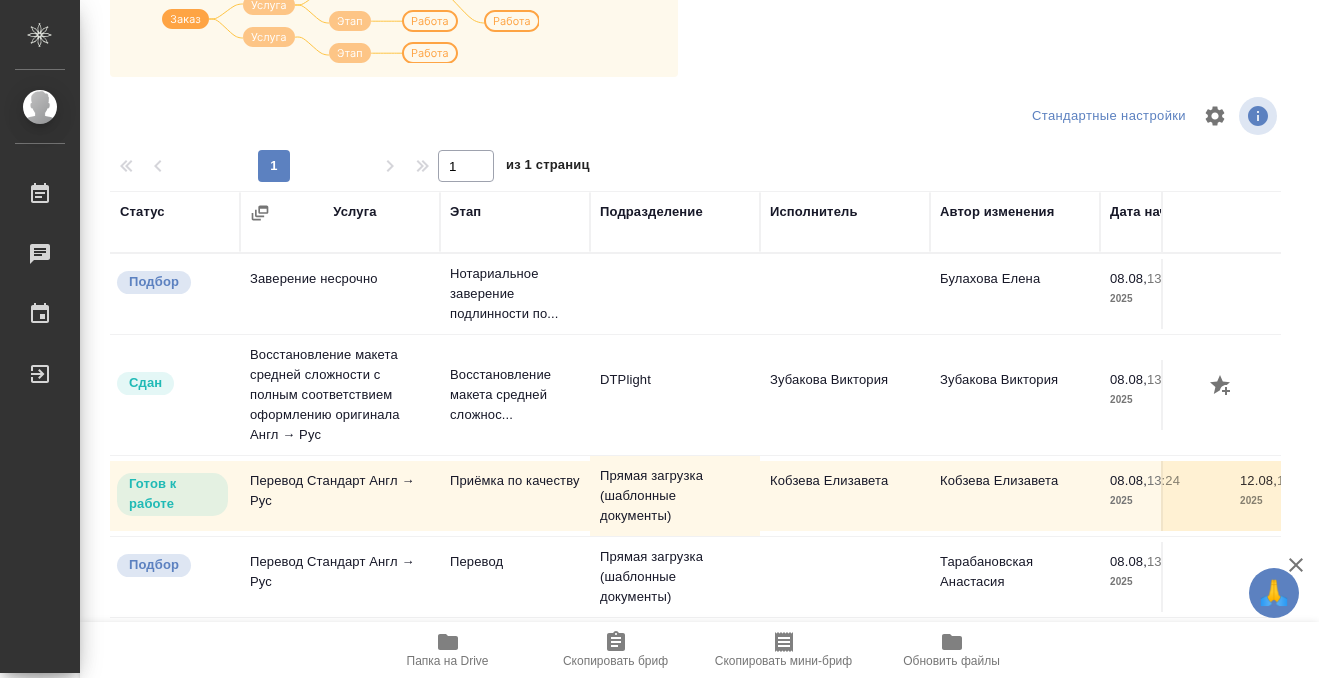 scroll, scrollTop: 364, scrollLeft: 0, axis: vertical 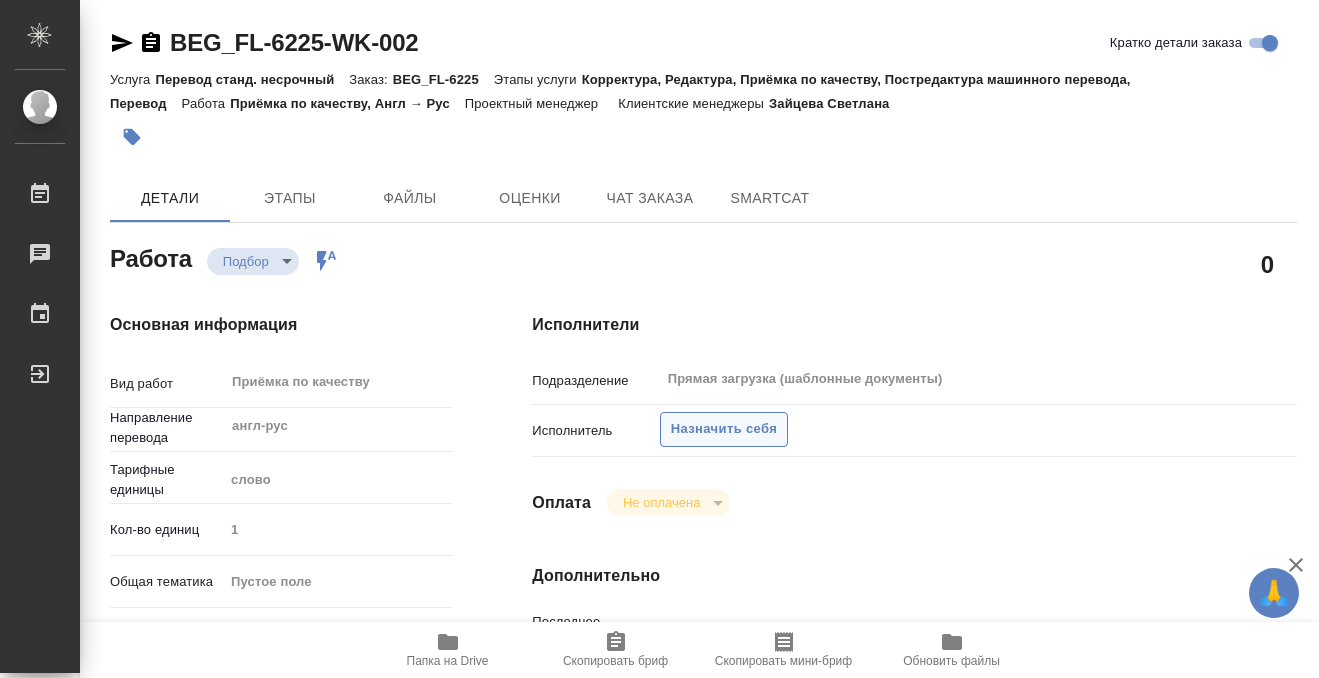click on "Назначить себя" at bounding box center [724, 429] 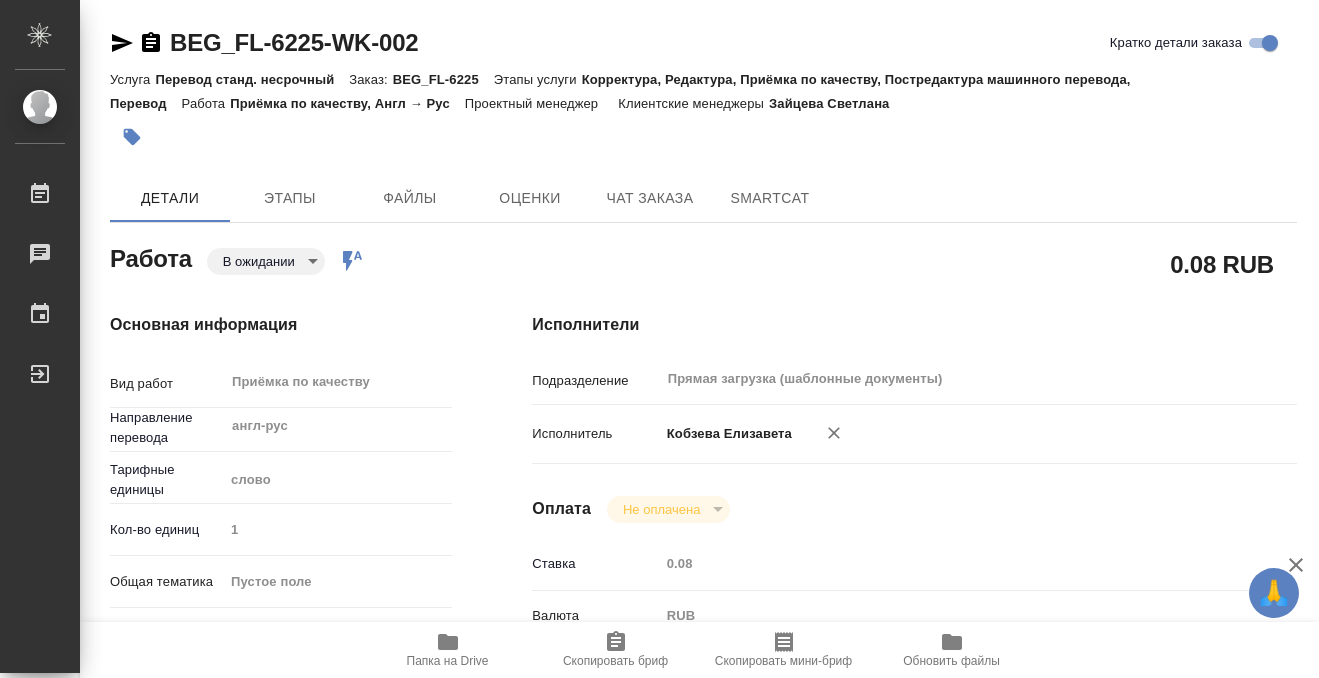 scroll, scrollTop: 0, scrollLeft: 0, axis: both 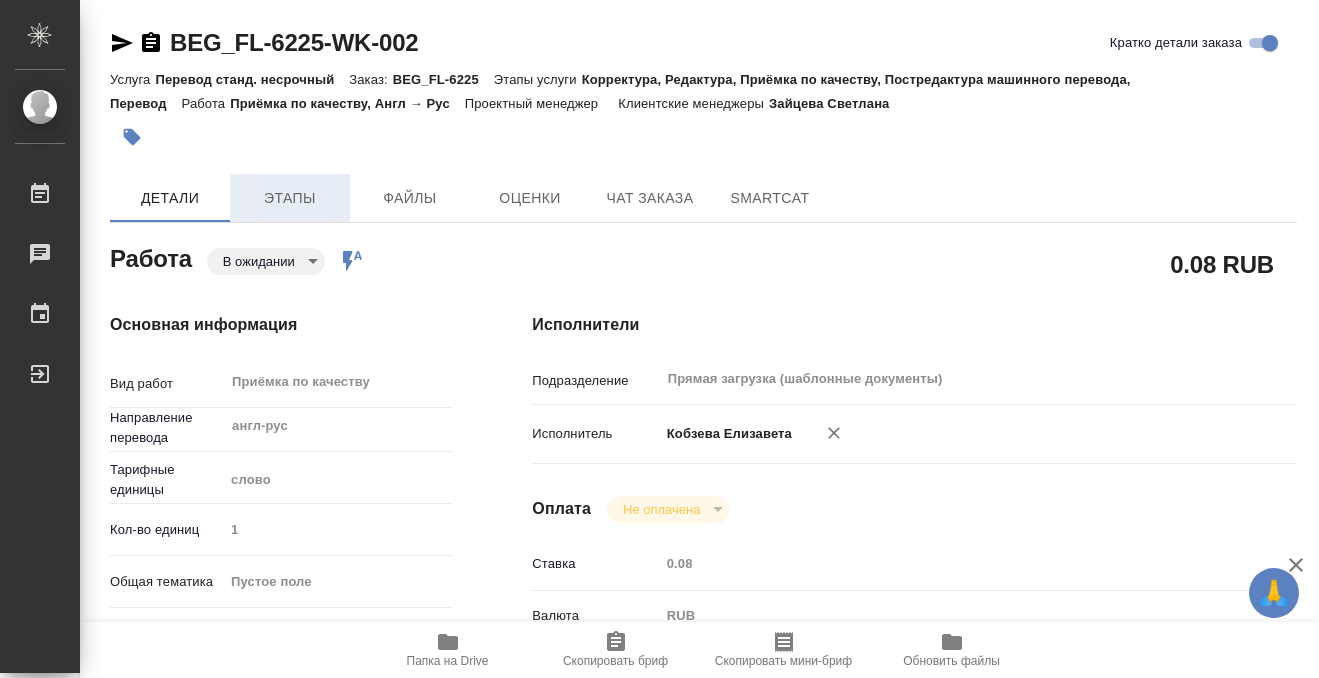 click on "Этапы" at bounding box center [290, 198] 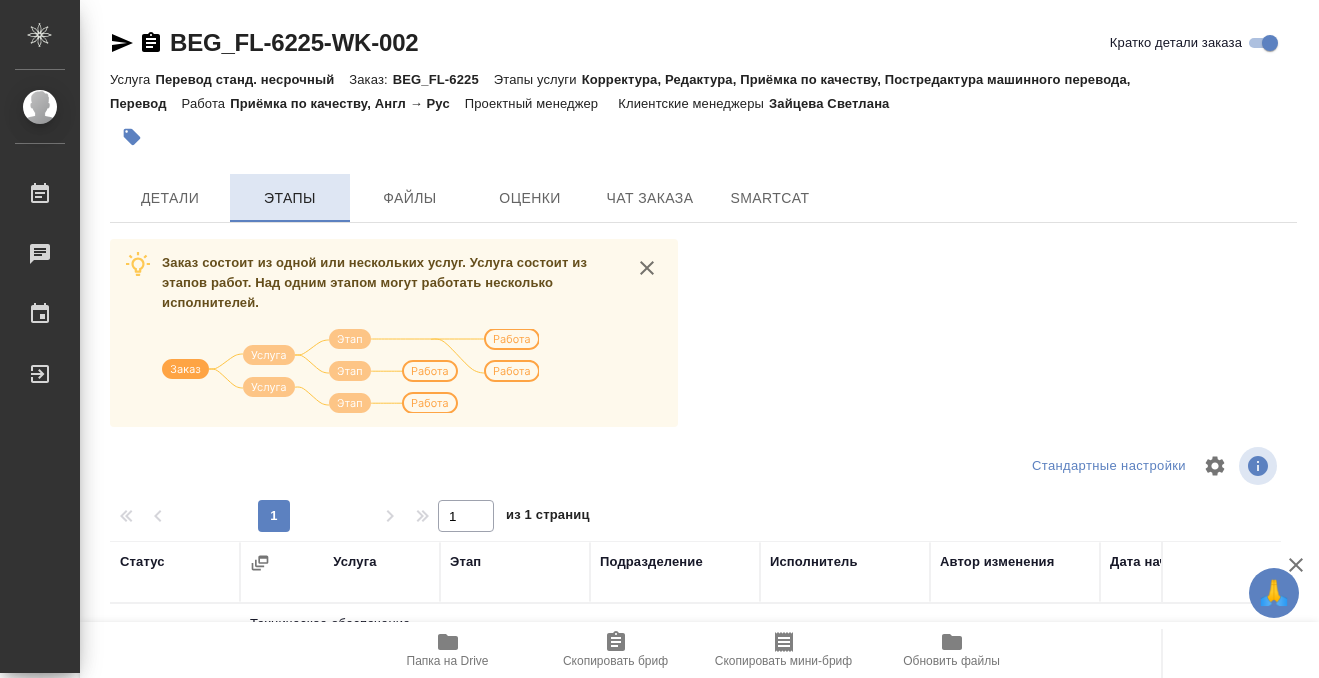 scroll, scrollTop: 364, scrollLeft: 0, axis: vertical 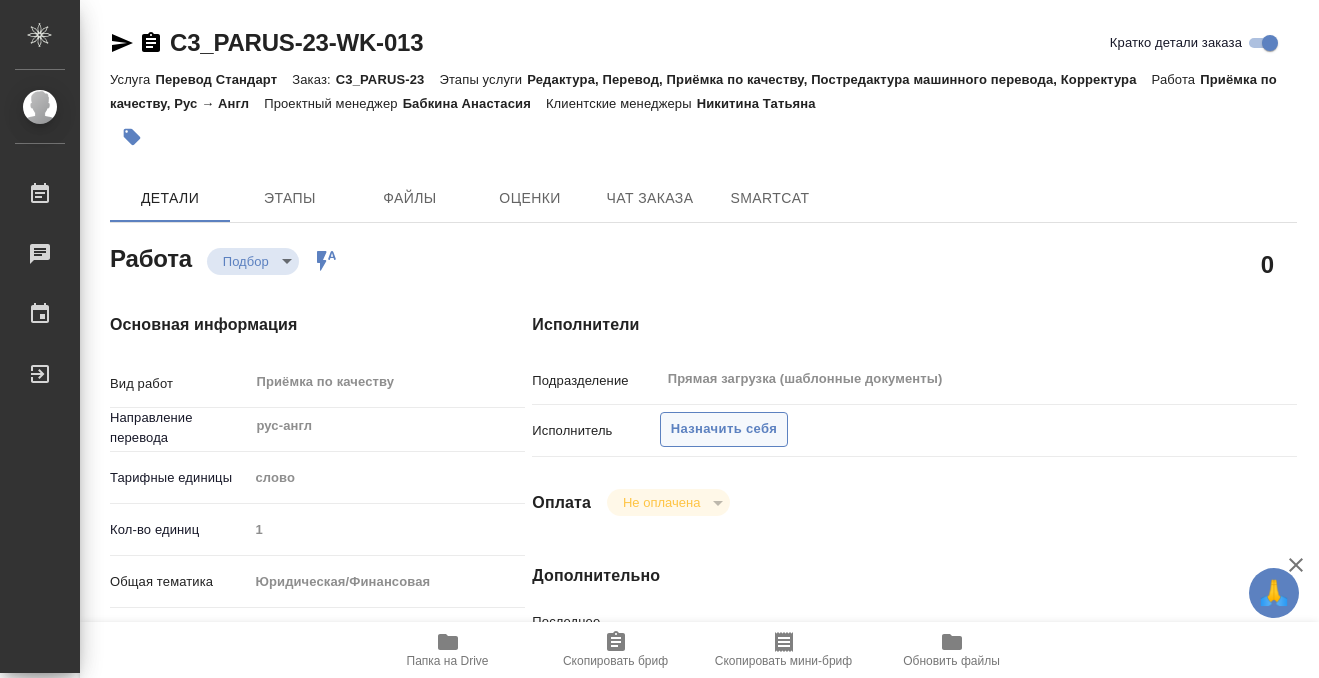 click on "Назначить себя" at bounding box center [724, 429] 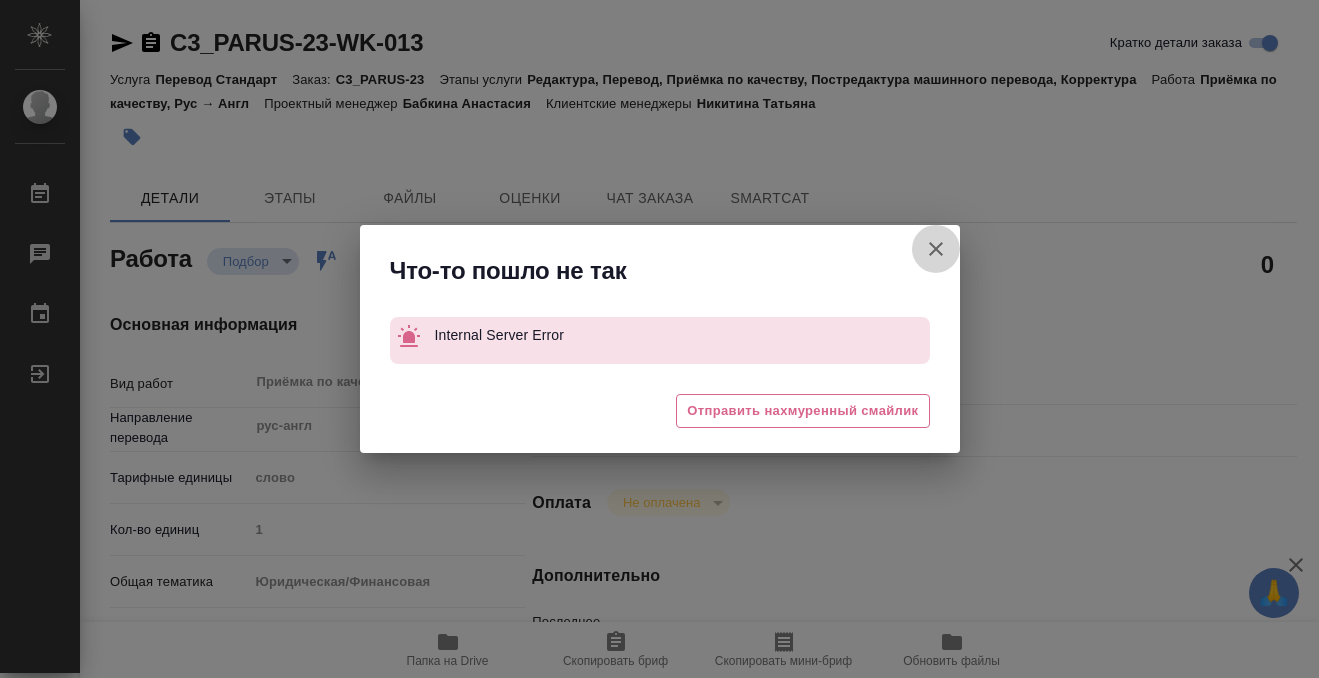 click 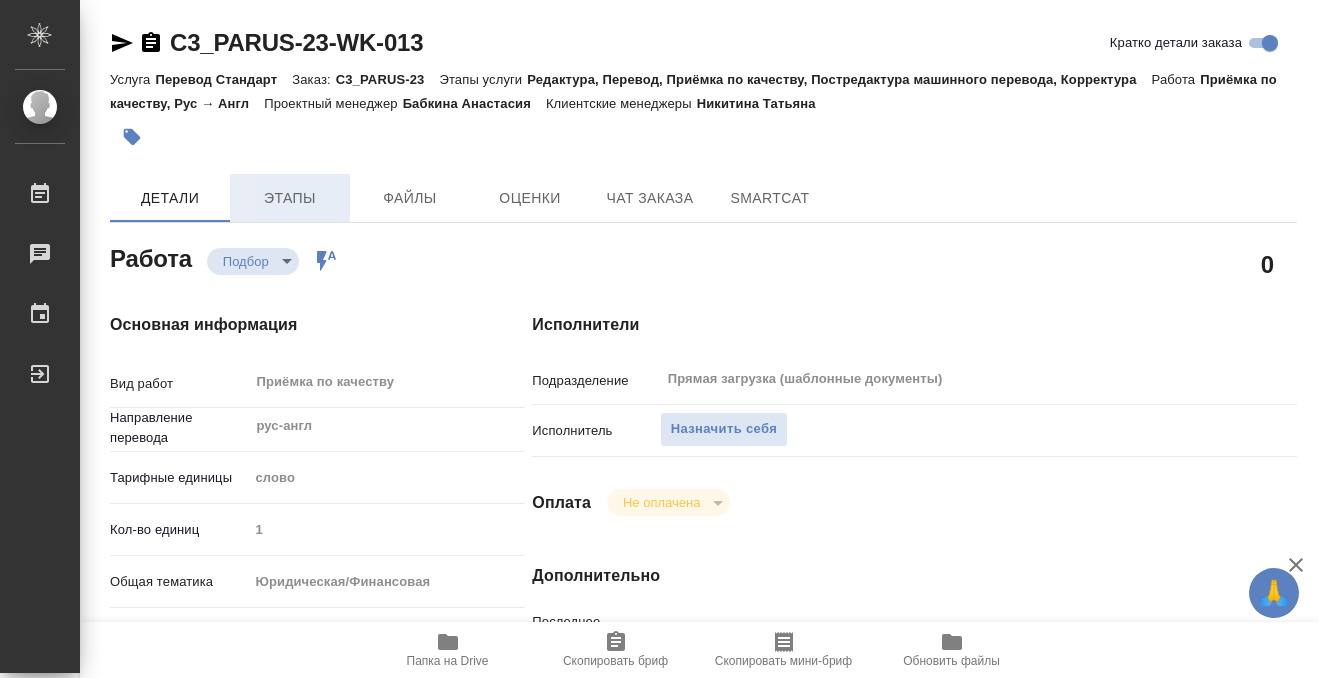 click on "Этапы" at bounding box center (290, 198) 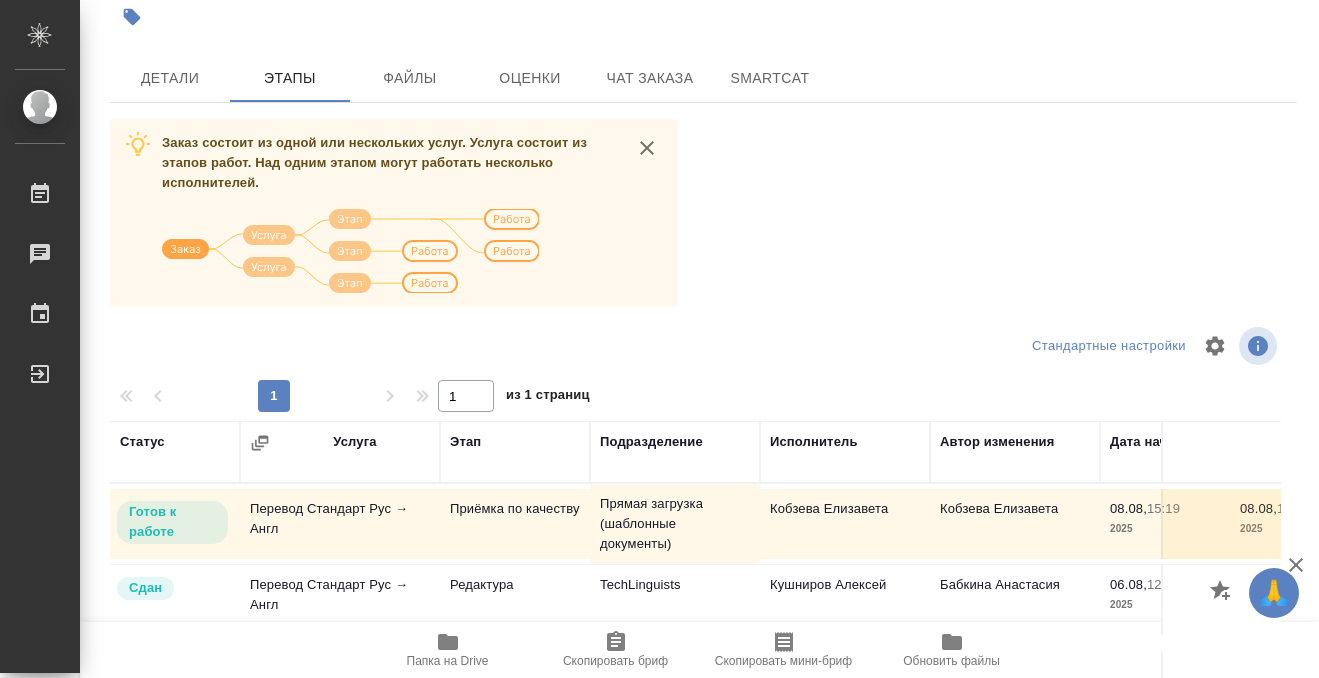 scroll, scrollTop: 283, scrollLeft: 0, axis: vertical 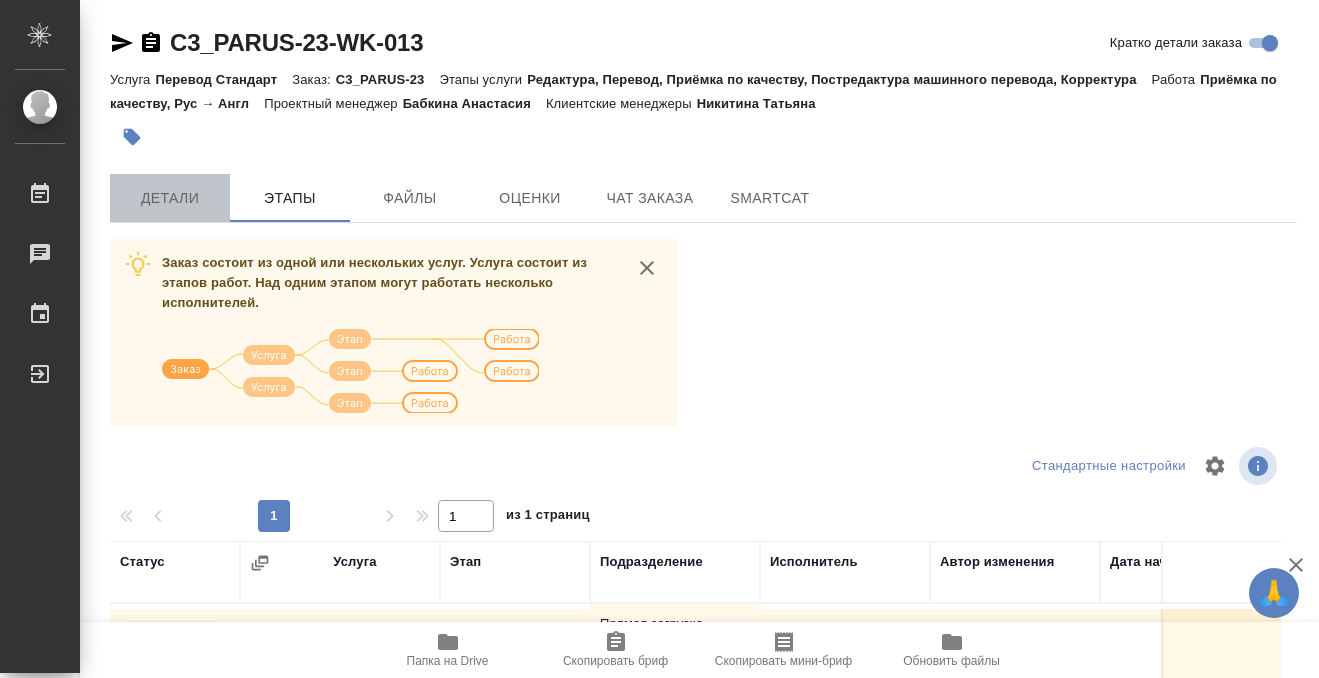 click on "Детали" at bounding box center [170, 198] 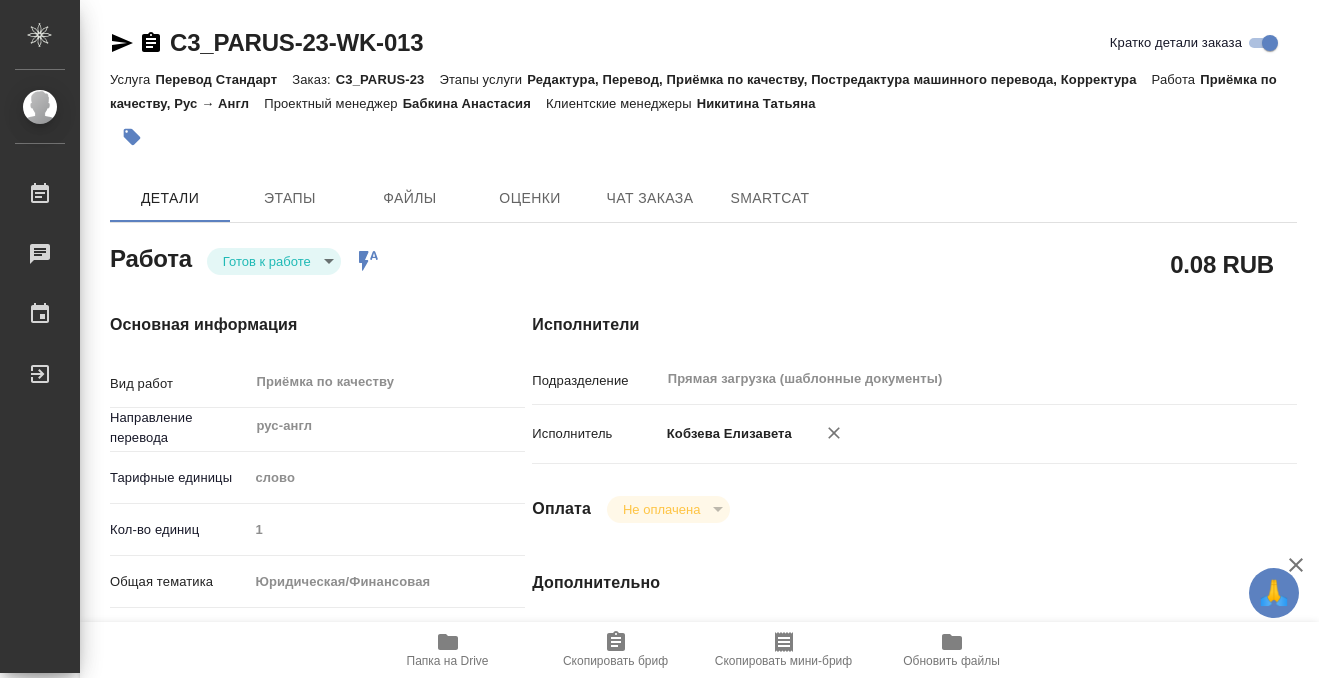 type on "x" 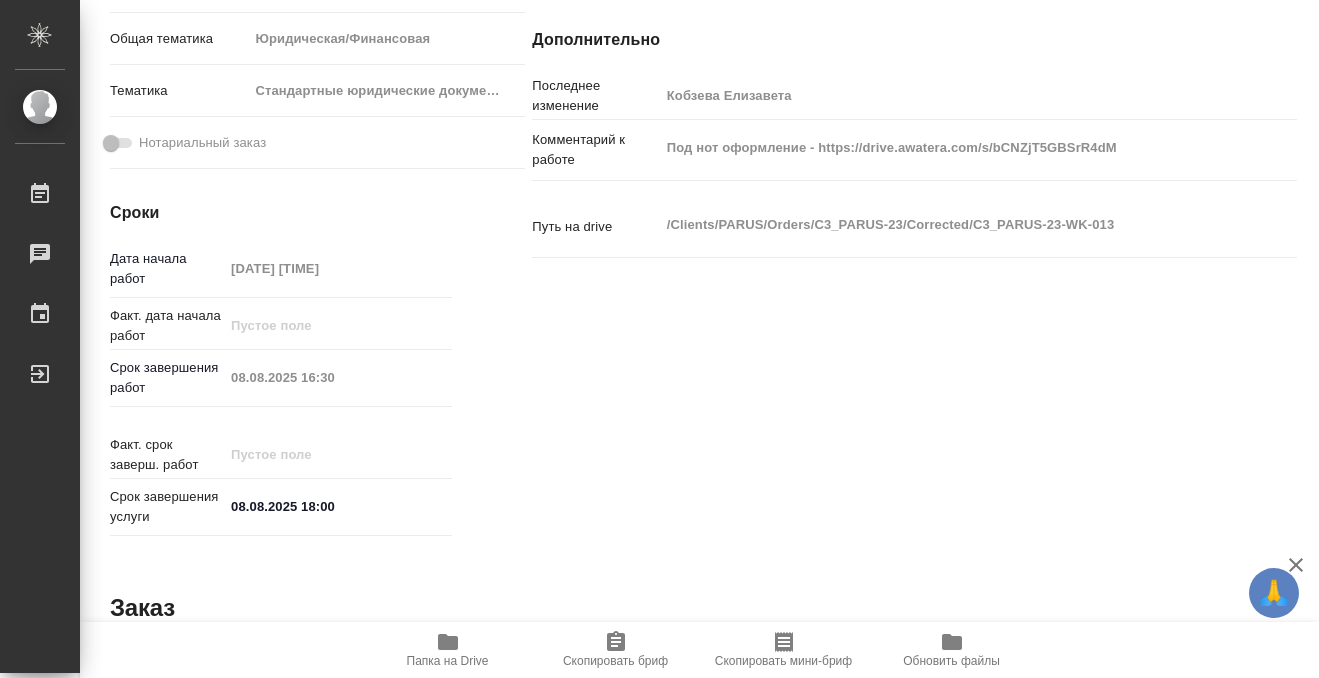 type on "x" 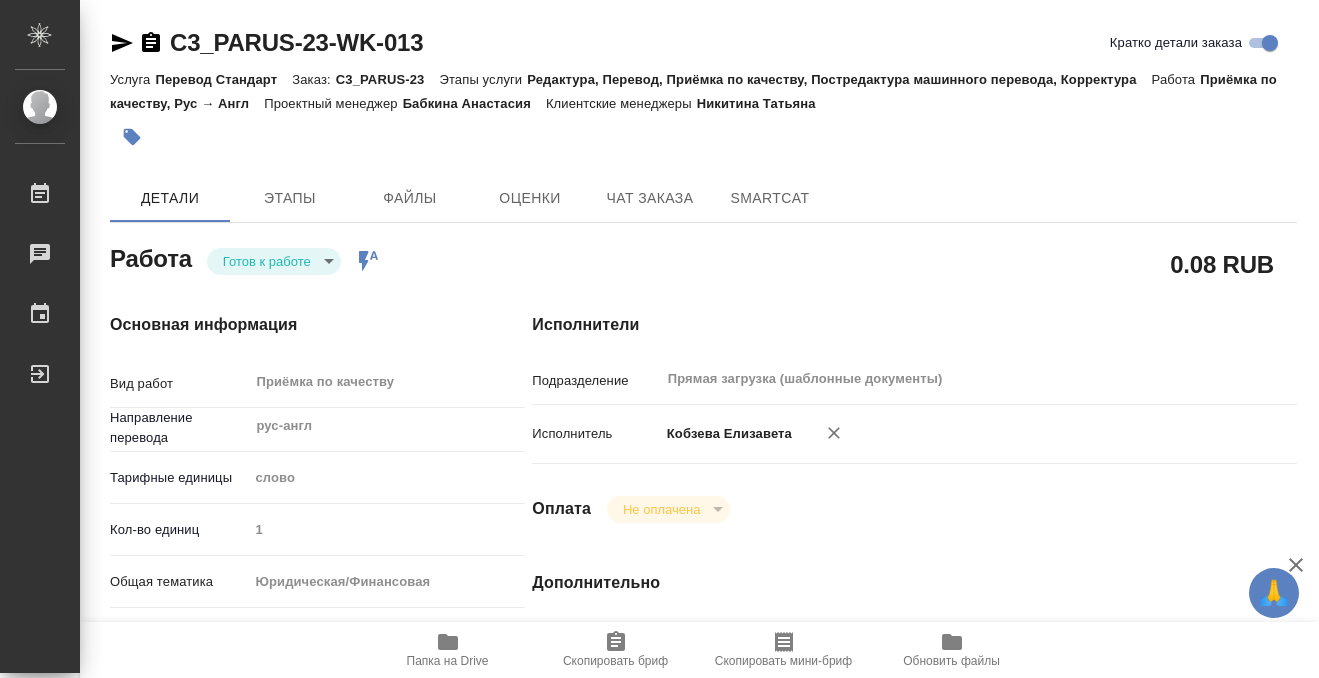 scroll, scrollTop: 78, scrollLeft: 0, axis: vertical 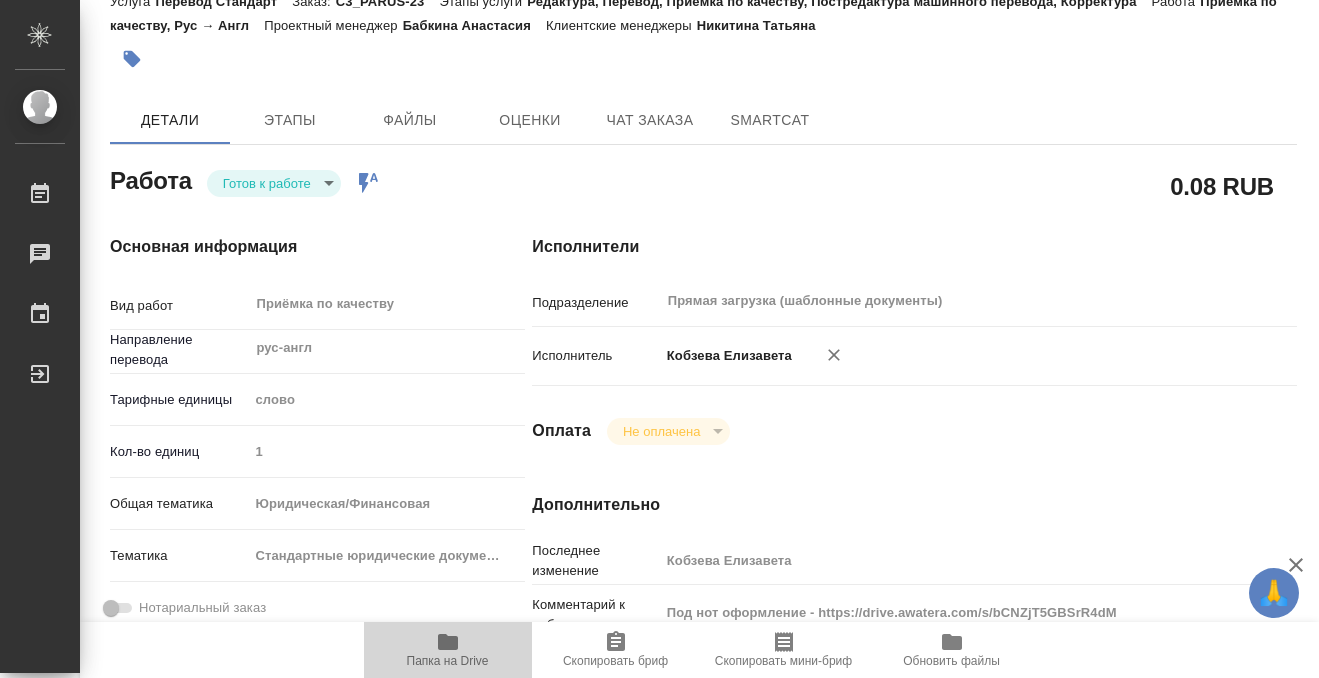 click on "Папка на Drive" at bounding box center (448, 649) 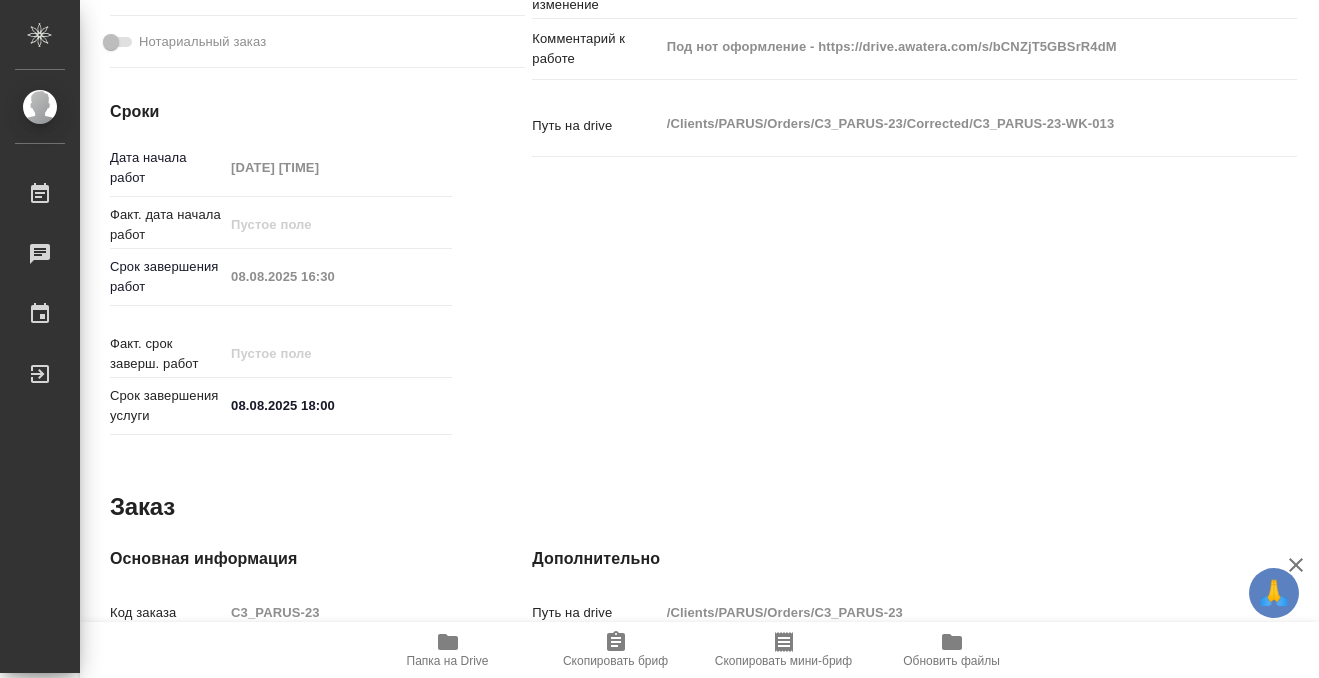 scroll, scrollTop: 0, scrollLeft: 0, axis: both 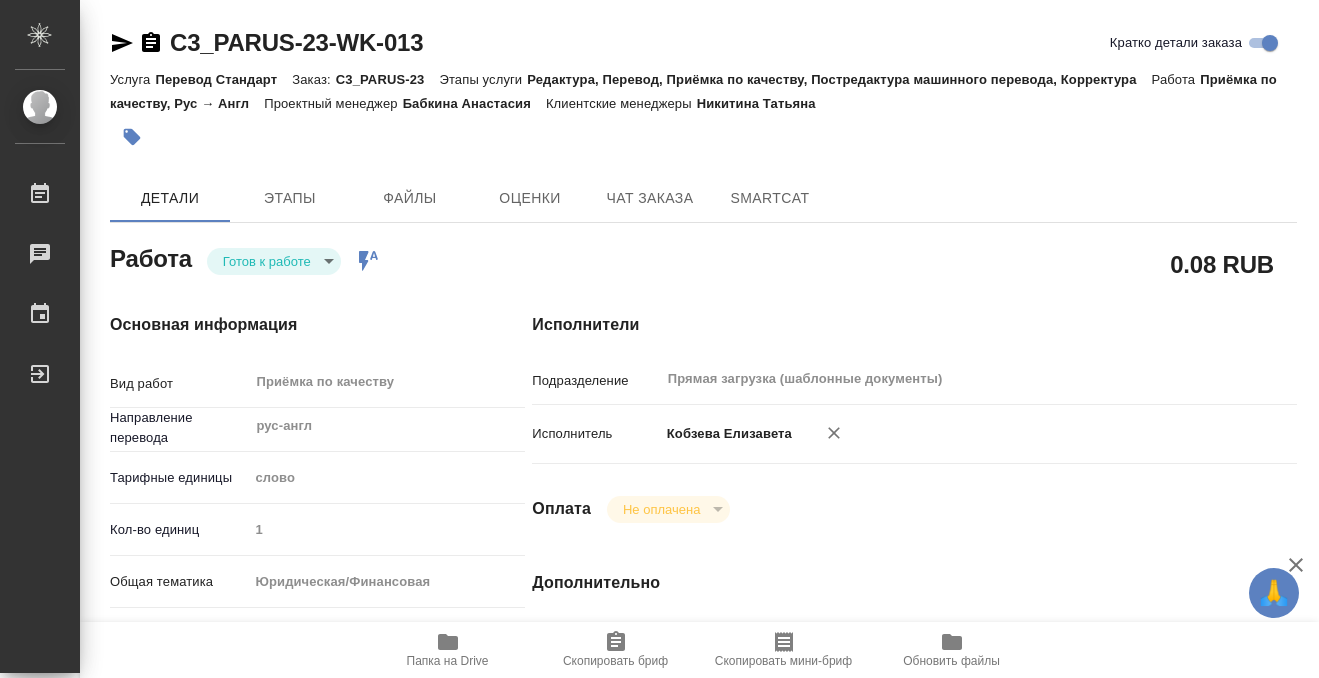 click 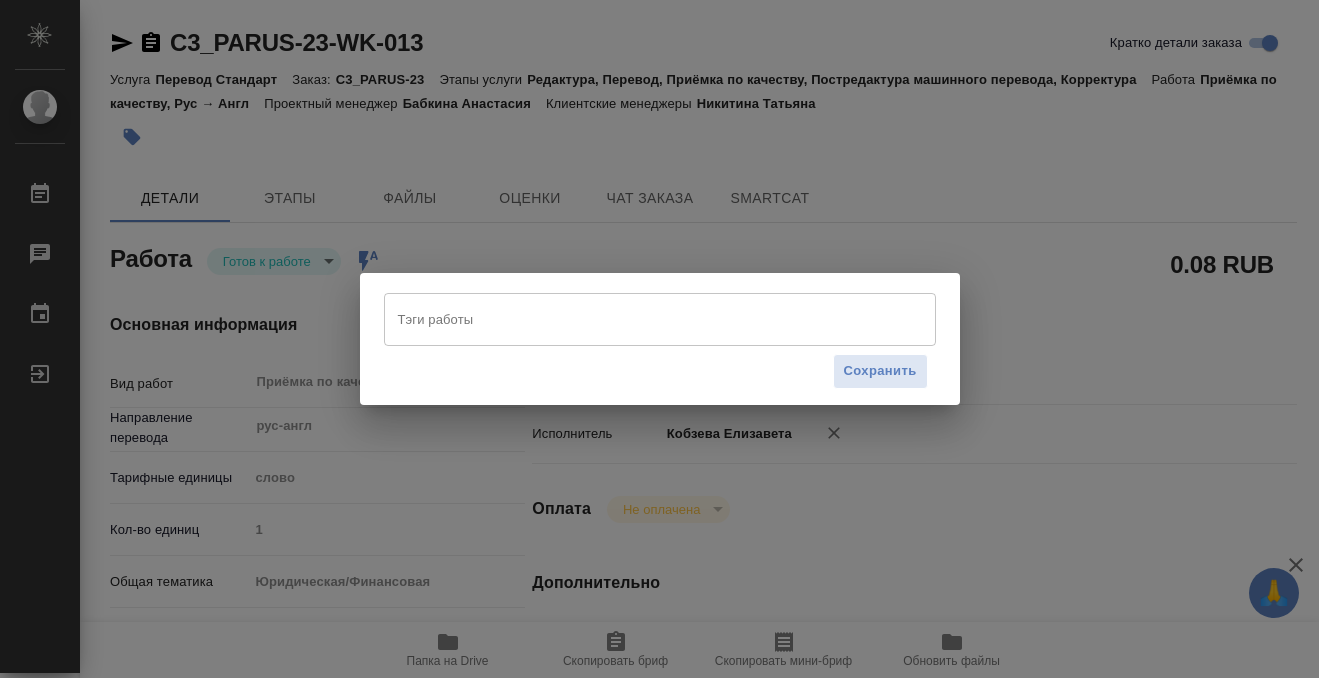 click on "Тэги работы" at bounding box center [641, 319] 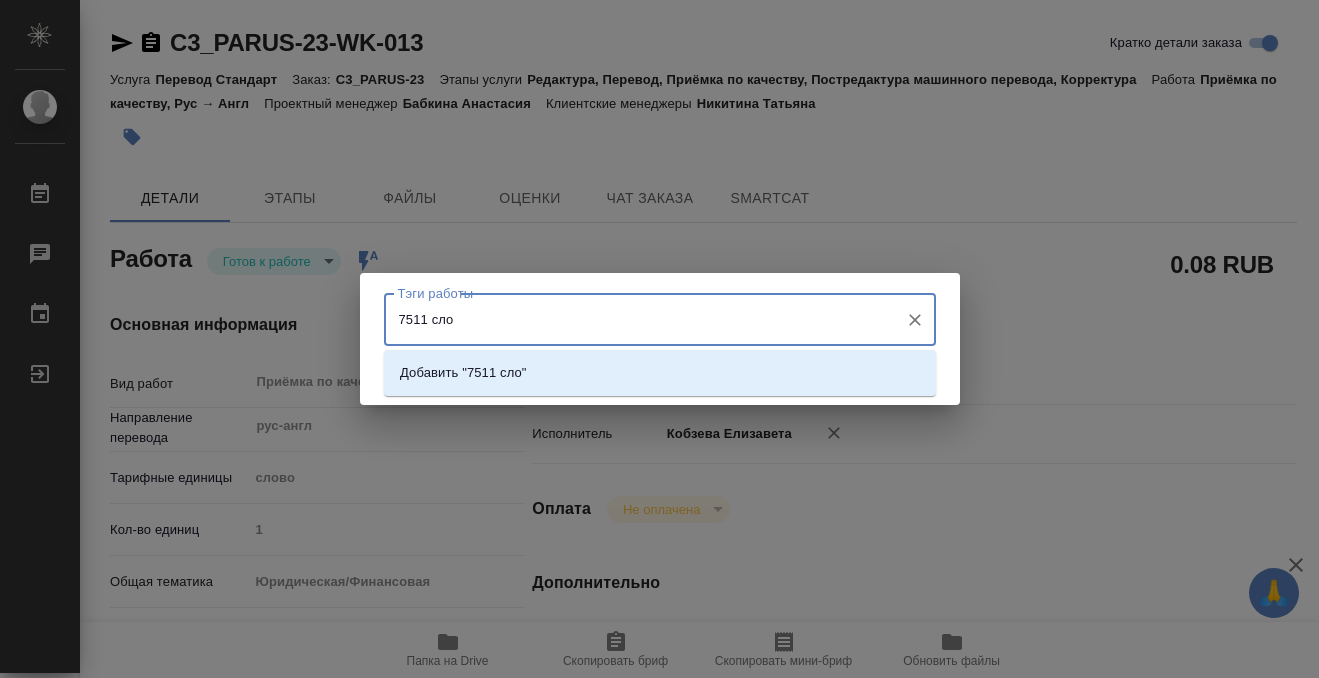 type on "7511 слов" 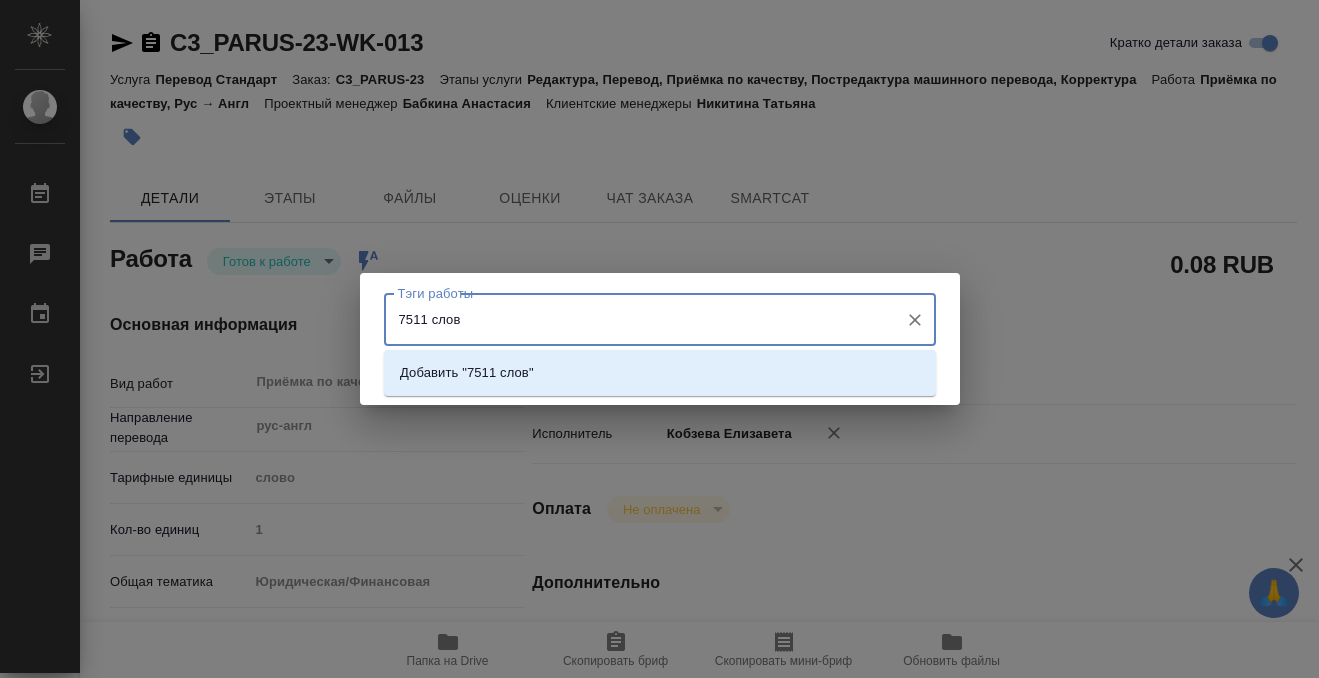 type 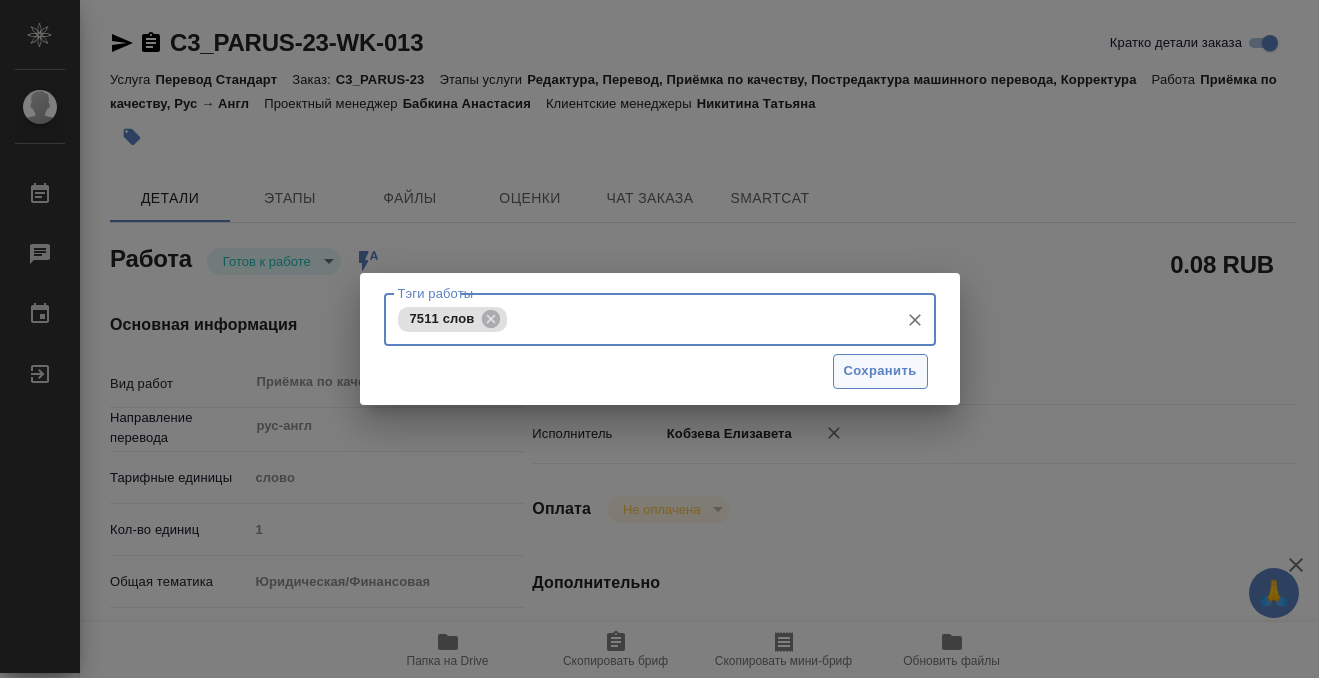 click on "Сохранить" at bounding box center (880, 371) 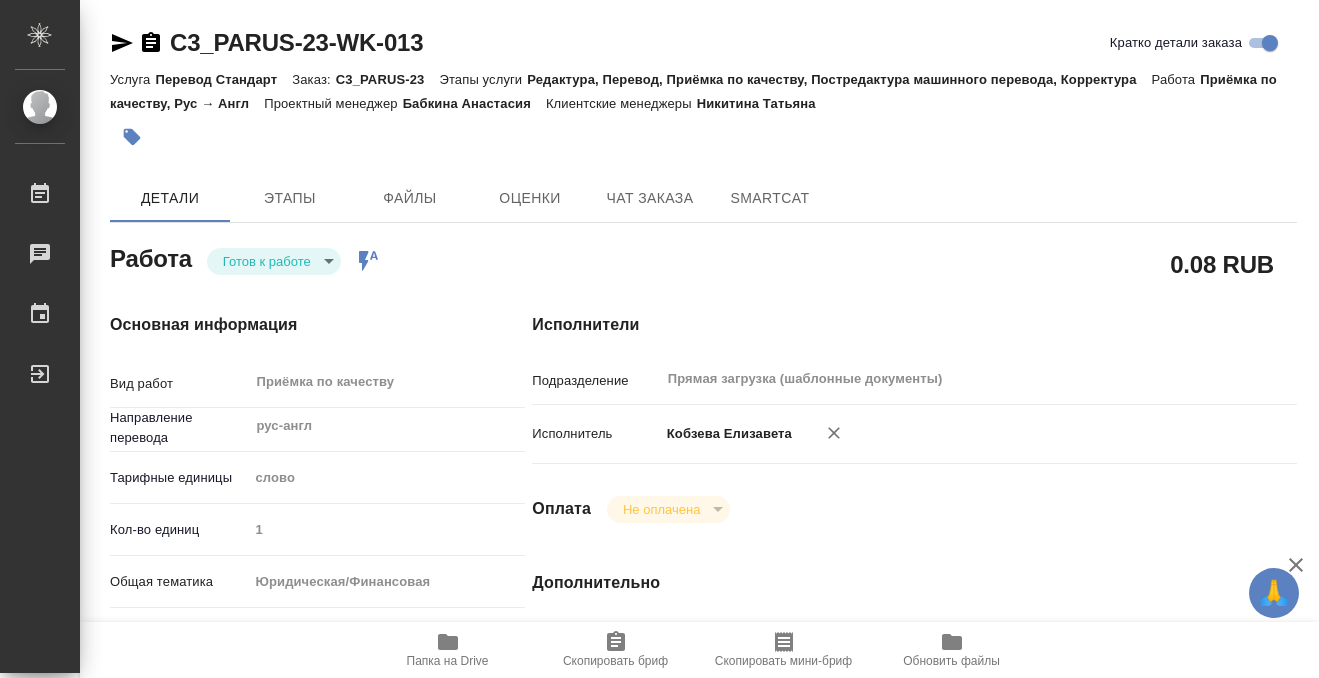 type on "readyForWork" 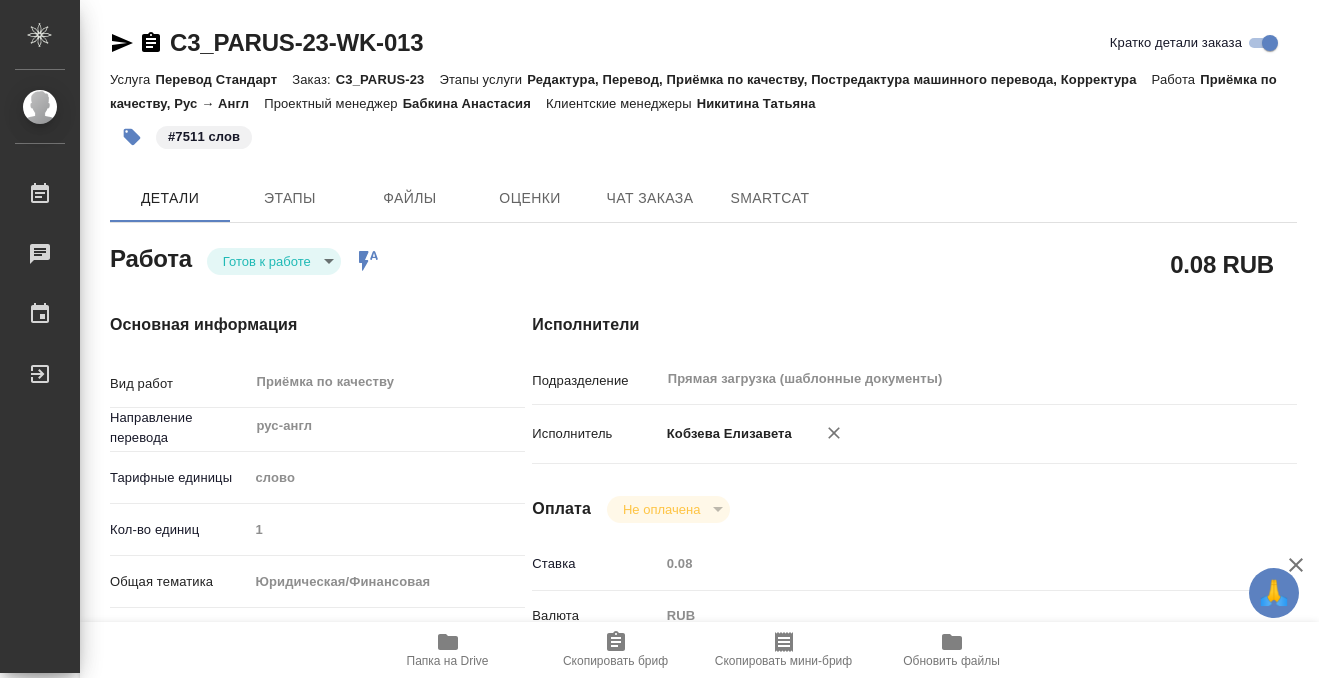 click on "🙏 .cls-1
fill:#fff;
AWATERA Kobzeva Elizaveta Работы 0 Чаты График Выйти C3_PARUS-23-WK-013 Кратко детали заказа Услуга Перевод Стандарт Заказ: C3_PARUS-23 Этапы услуги Редактура, Перевод, Приёмка по качеству, Постредактура машинного перевода, Корректура Работа Приёмка по качеству, Рус → Англ Проектный менеджер Бабкина Анастасия Клиентские менеджеры Никитина Татьяна #7511 слов Детали Этапы Файлы Оценки Чат заказа SmartCat Работа Готов к работе readyForWork Работа включена в последовательность 0.08 RUB Основная информация Вид работ Приёмка по качеству x ​ Направление перевода ​ 1 yr-fn" at bounding box center (659, 339) 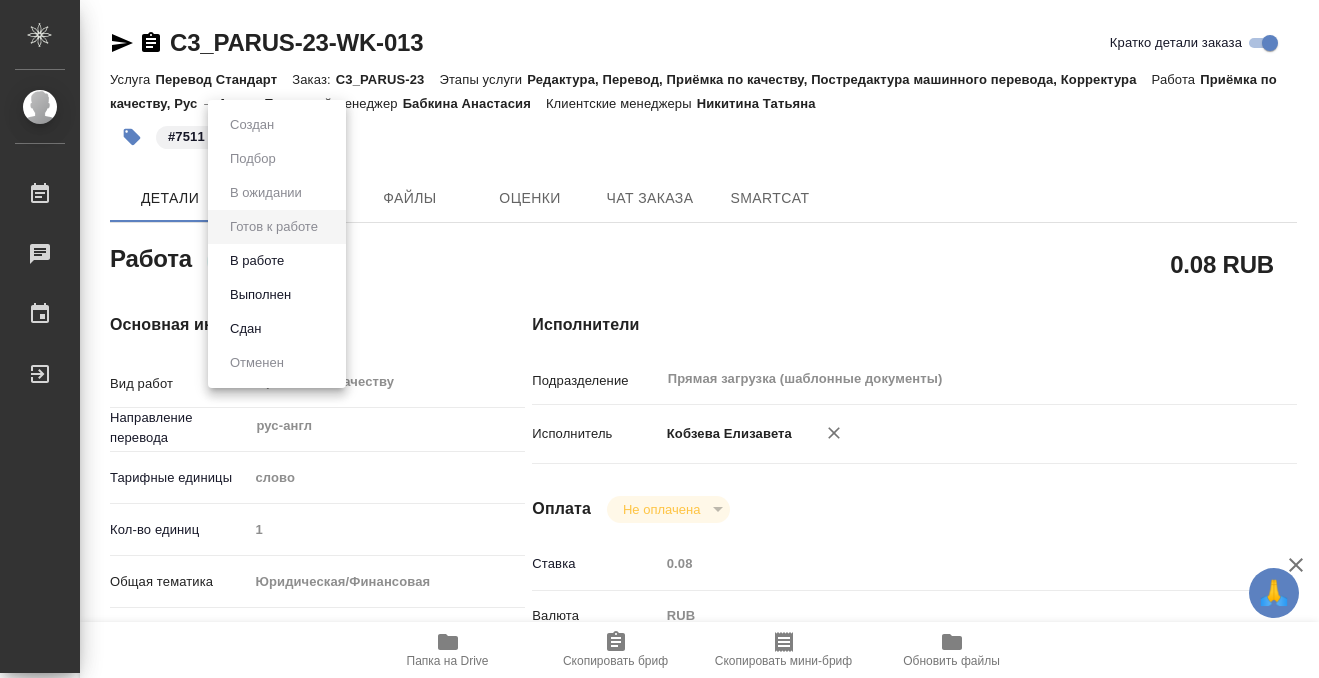 type on "x" 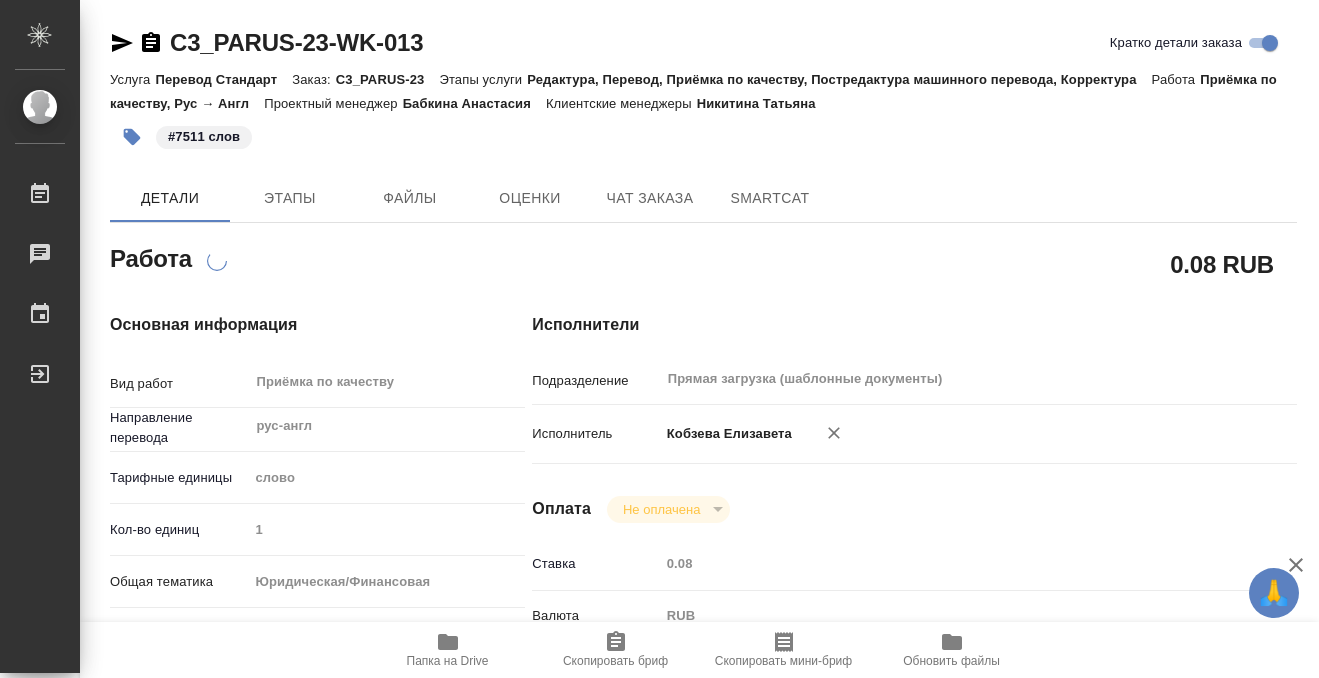 type on "x" 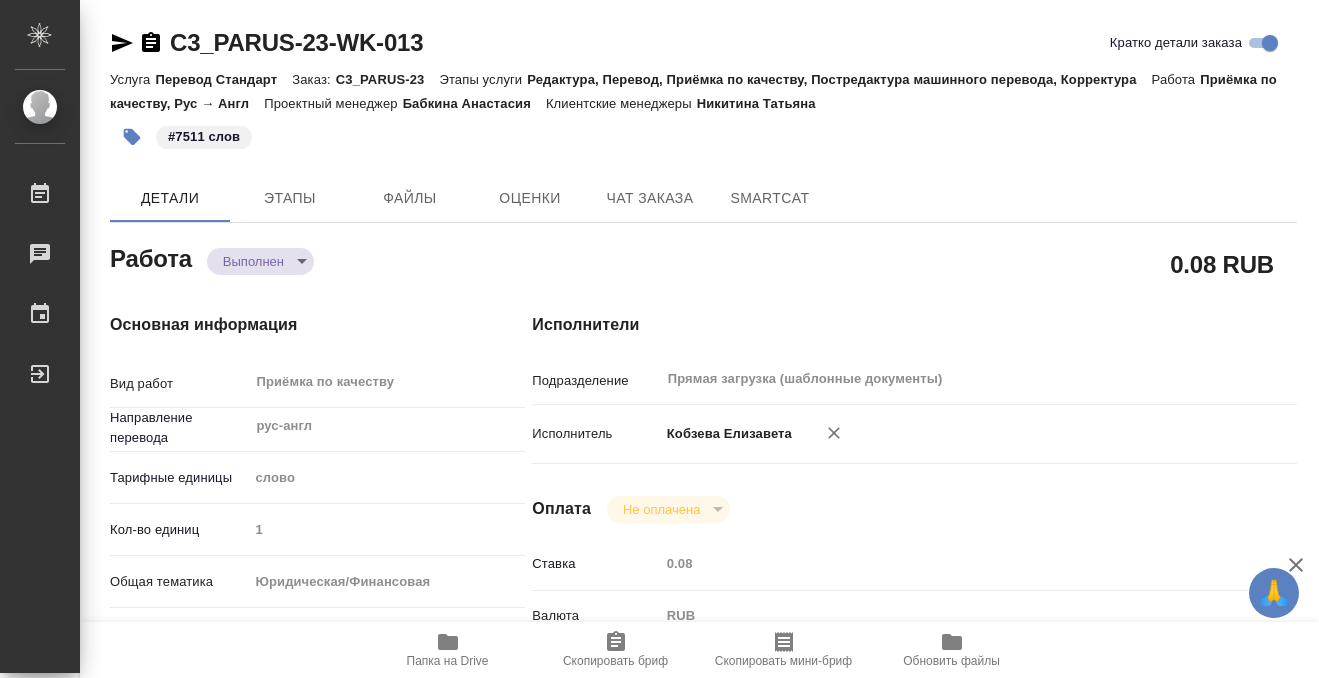 type on "x" 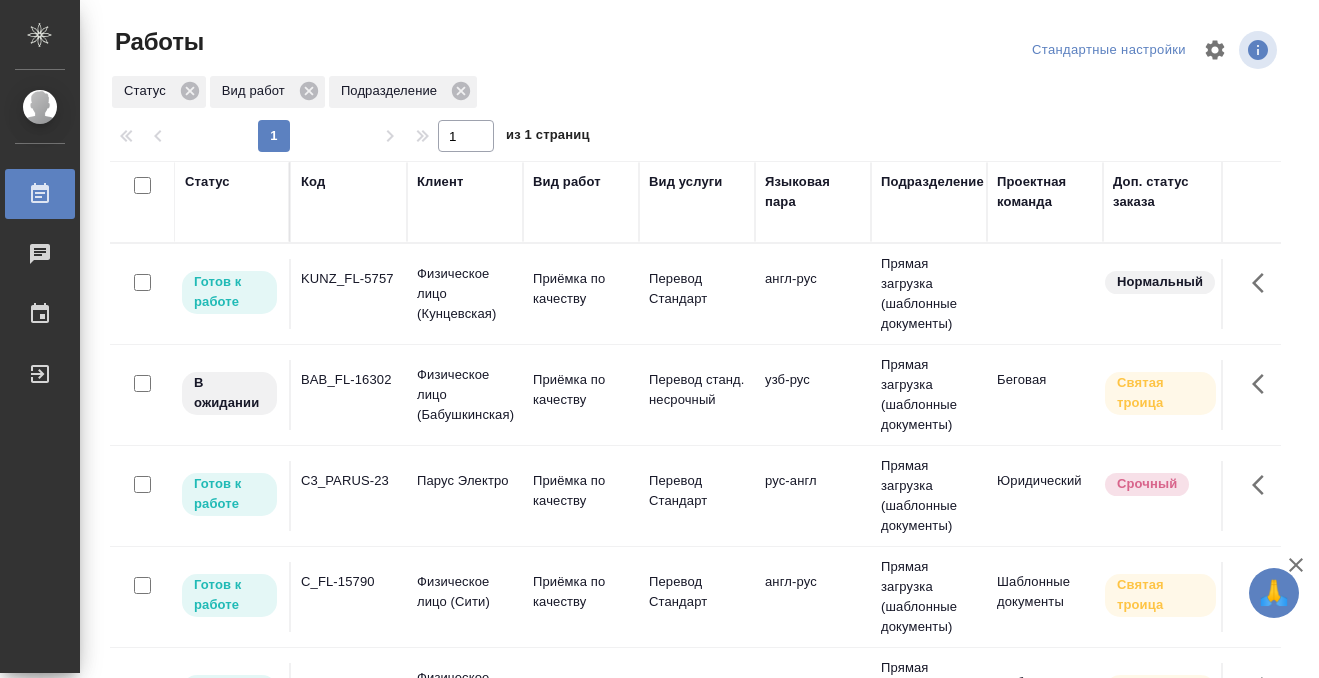 scroll, scrollTop: 0, scrollLeft: 0, axis: both 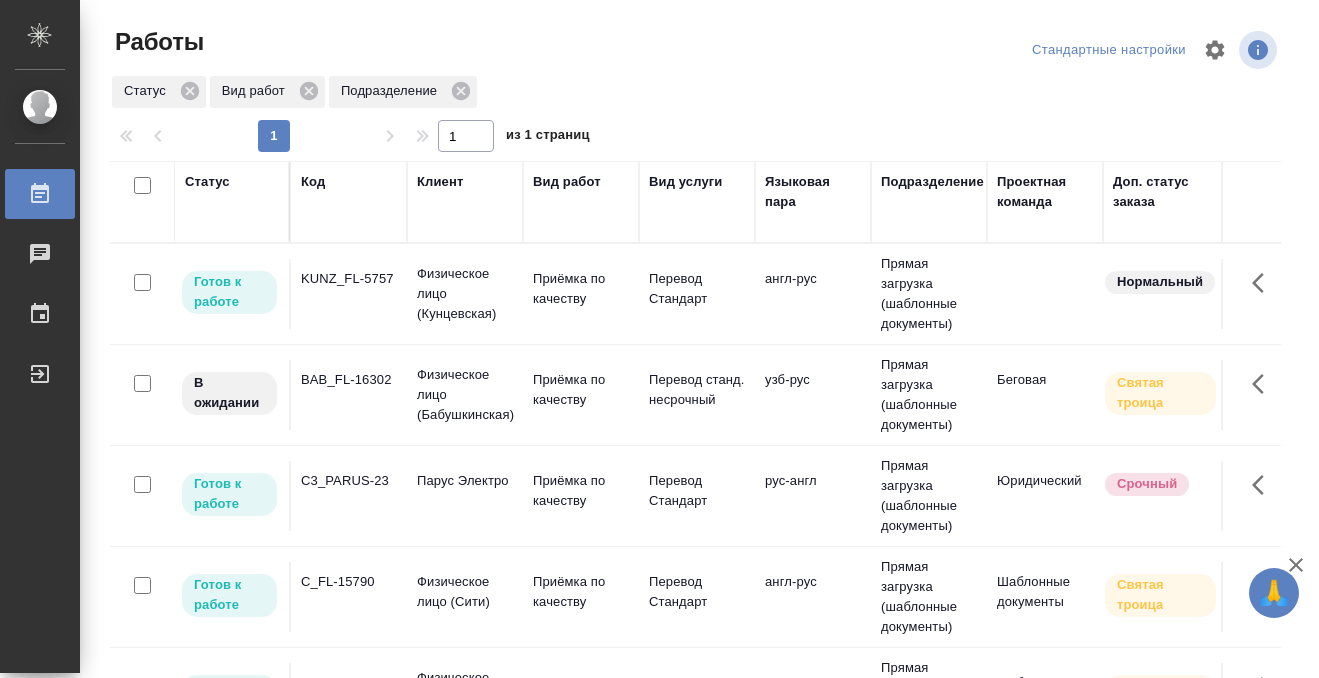 click on "BAB_FL-16302" at bounding box center (349, 294) 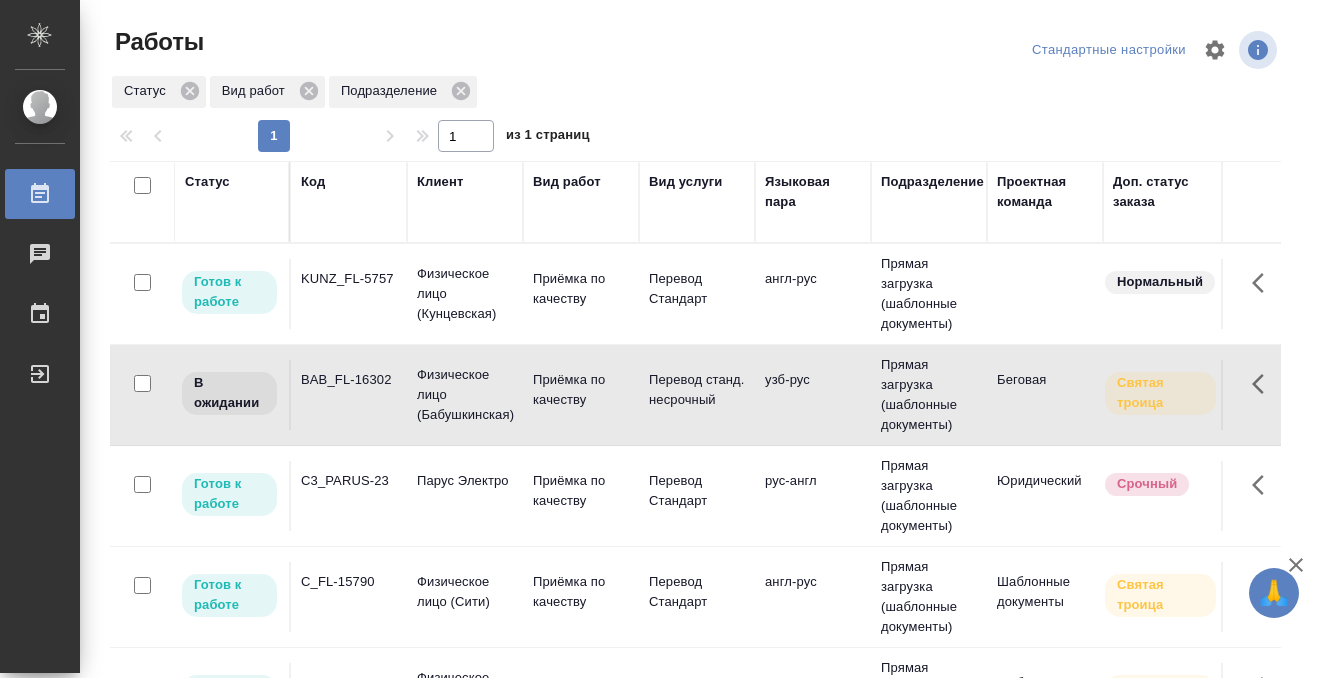 click on "BAB_FL-16302" at bounding box center [349, 294] 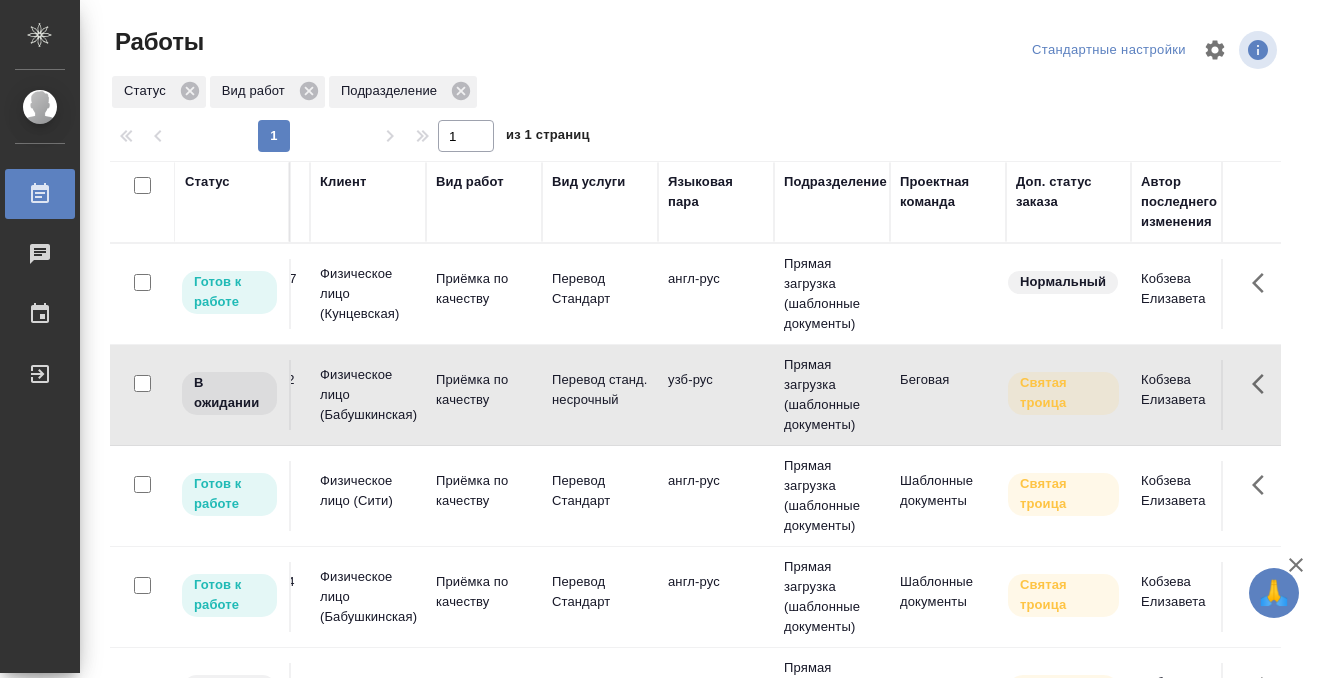 scroll, scrollTop: 0, scrollLeft: 0, axis: both 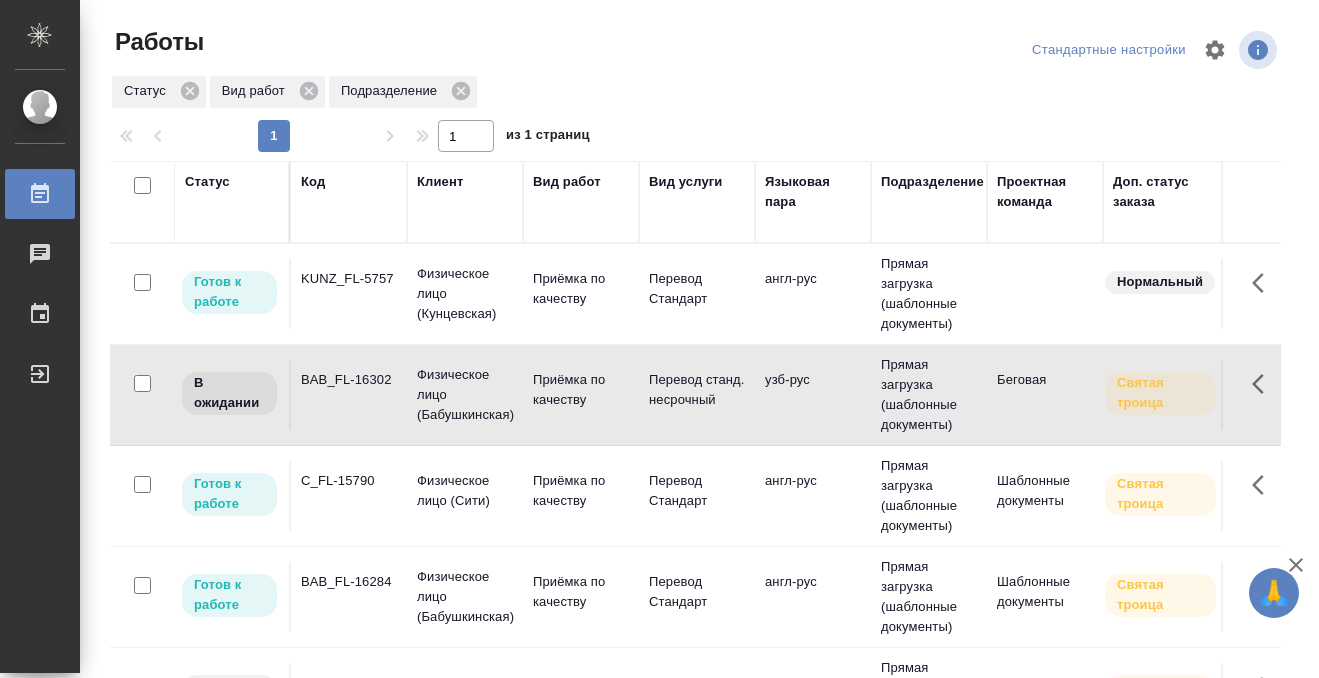 click on "KUNZ_FL-5757" at bounding box center [349, 294] 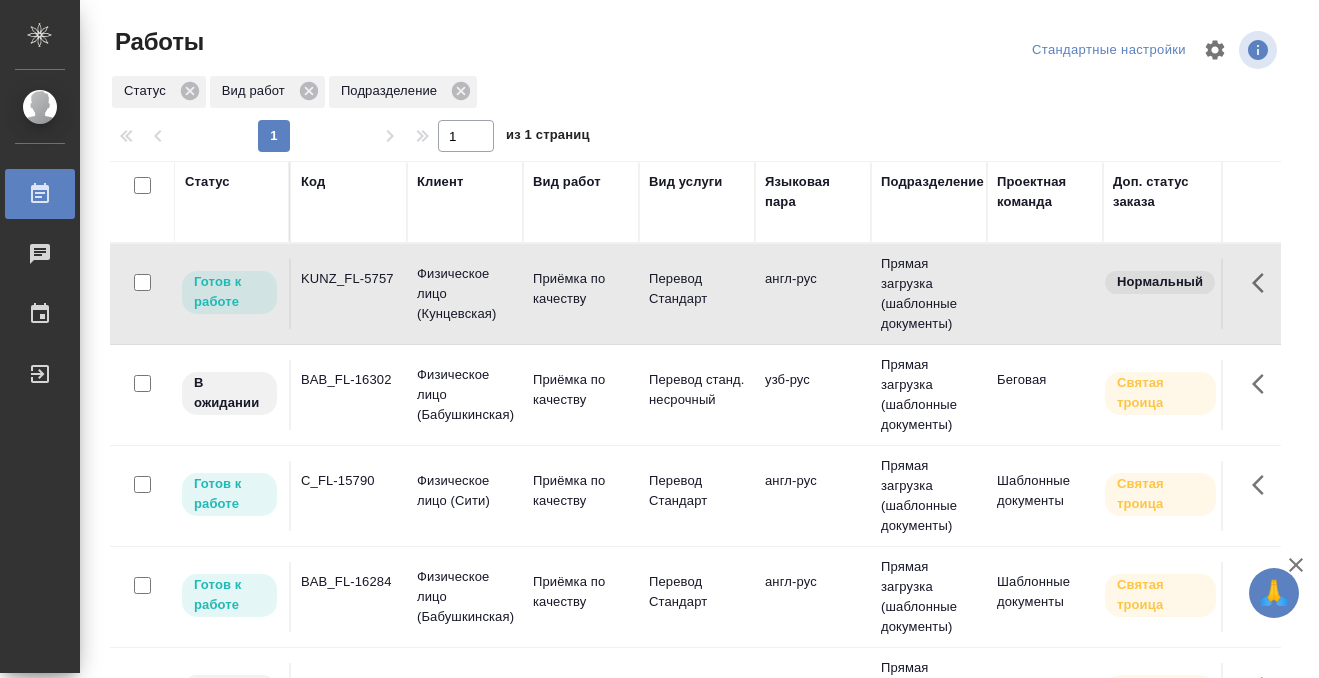 click on "KUNZ_FL-5757" at bounding box center [349, 294] 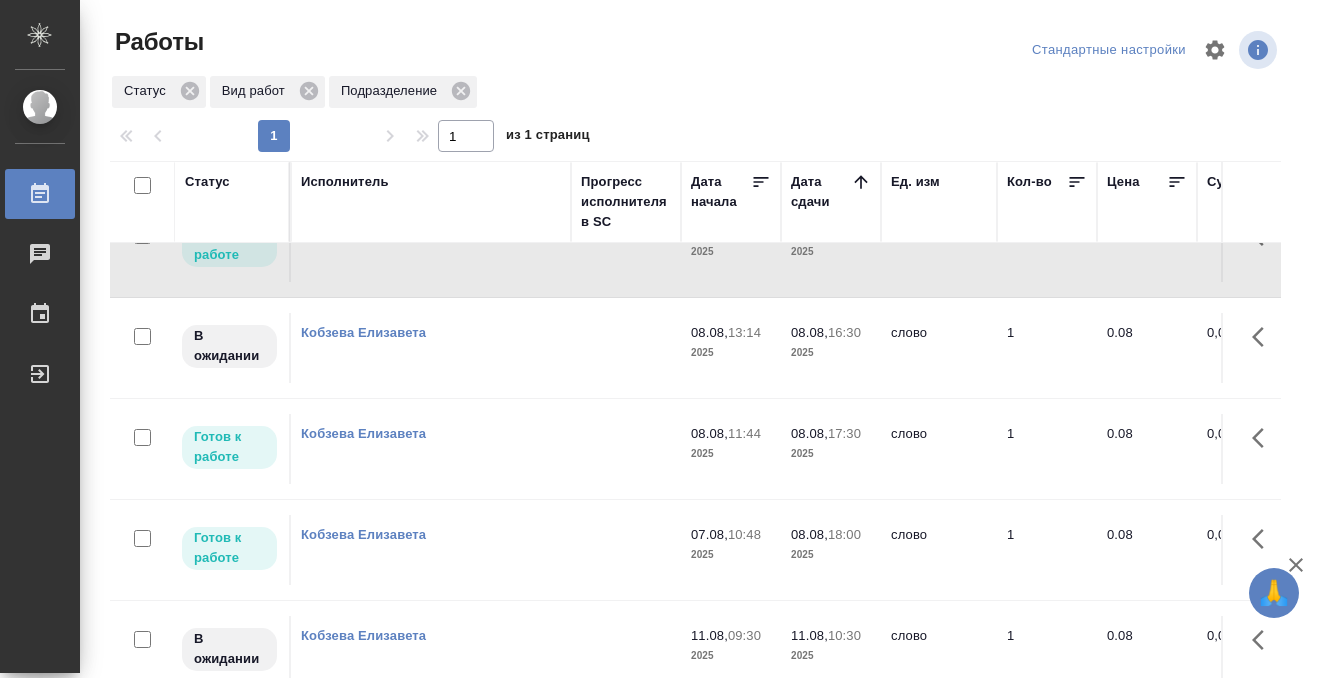scroll, scrollTop: 47, scrollLeft: 0, axis: vertical 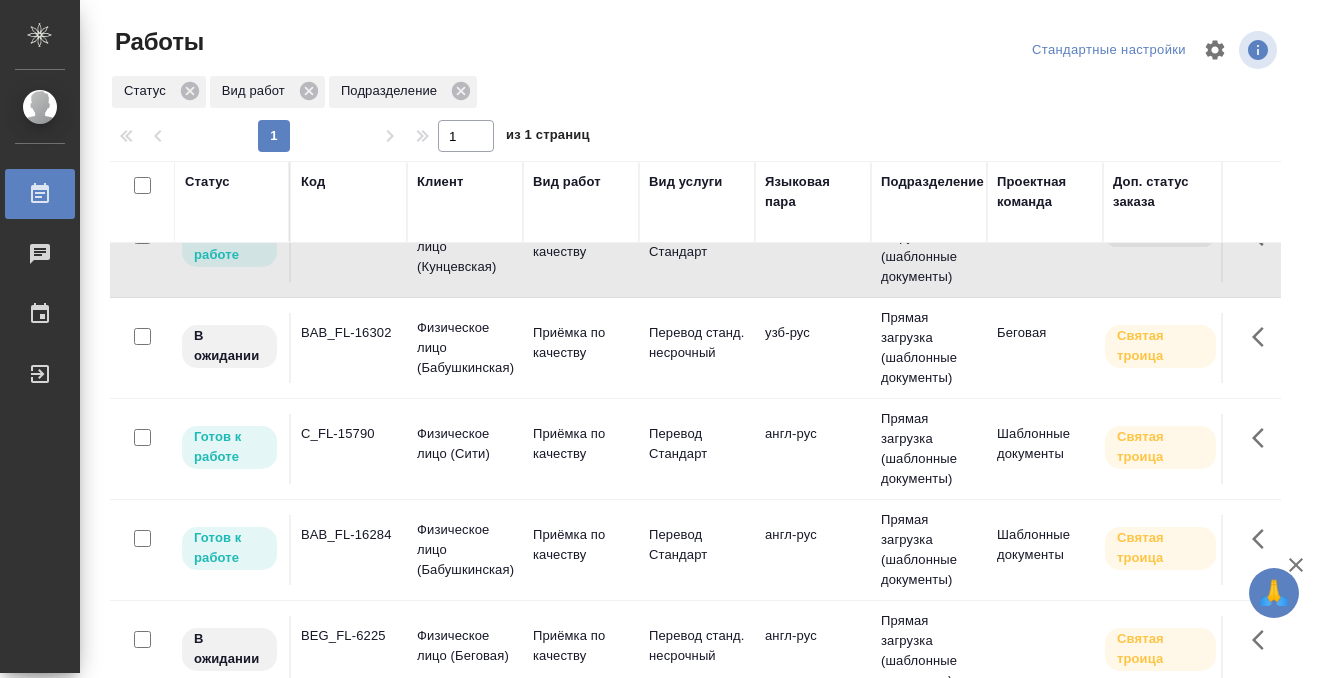 click on "C_FL-15790" at bounding box center [349, 232] 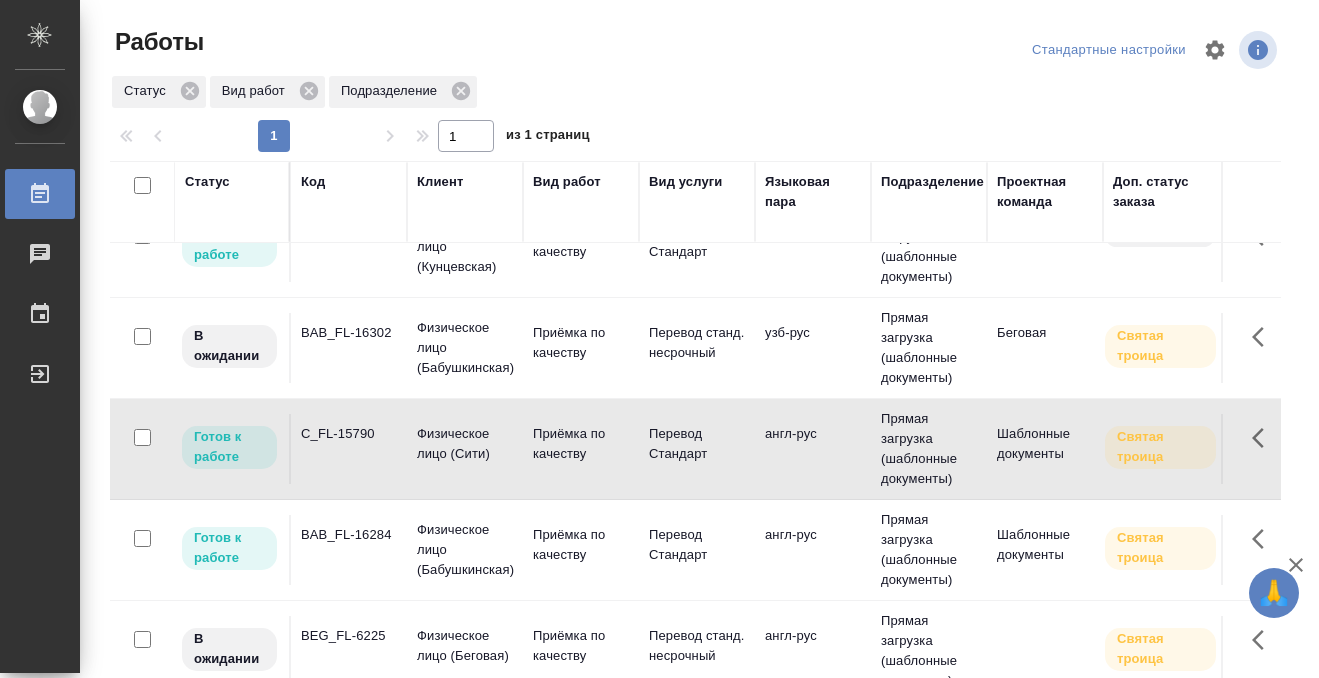 click on "C_FL-15790" at bounding box center (349, 232) 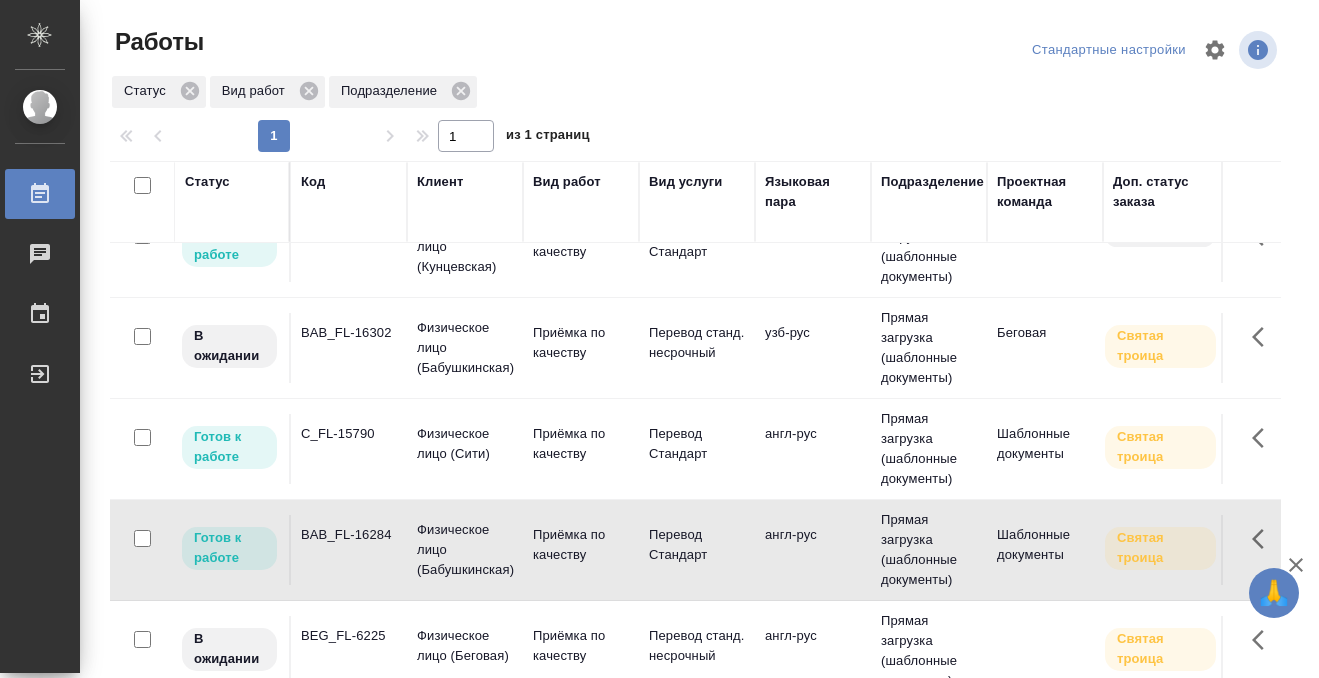 click on "BAB_FL-16284" at bounding box center (349, 232) 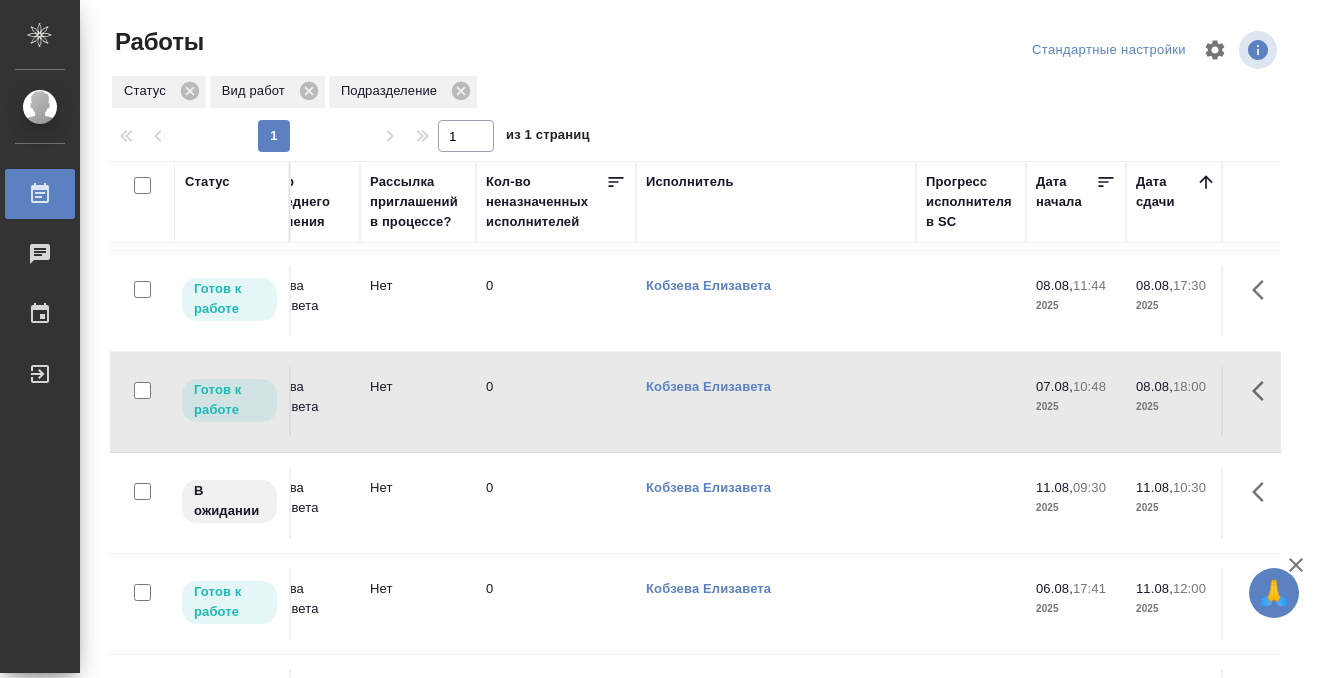 scroll, scrollTop: 195, scrollLeft: 0, axis: vertical 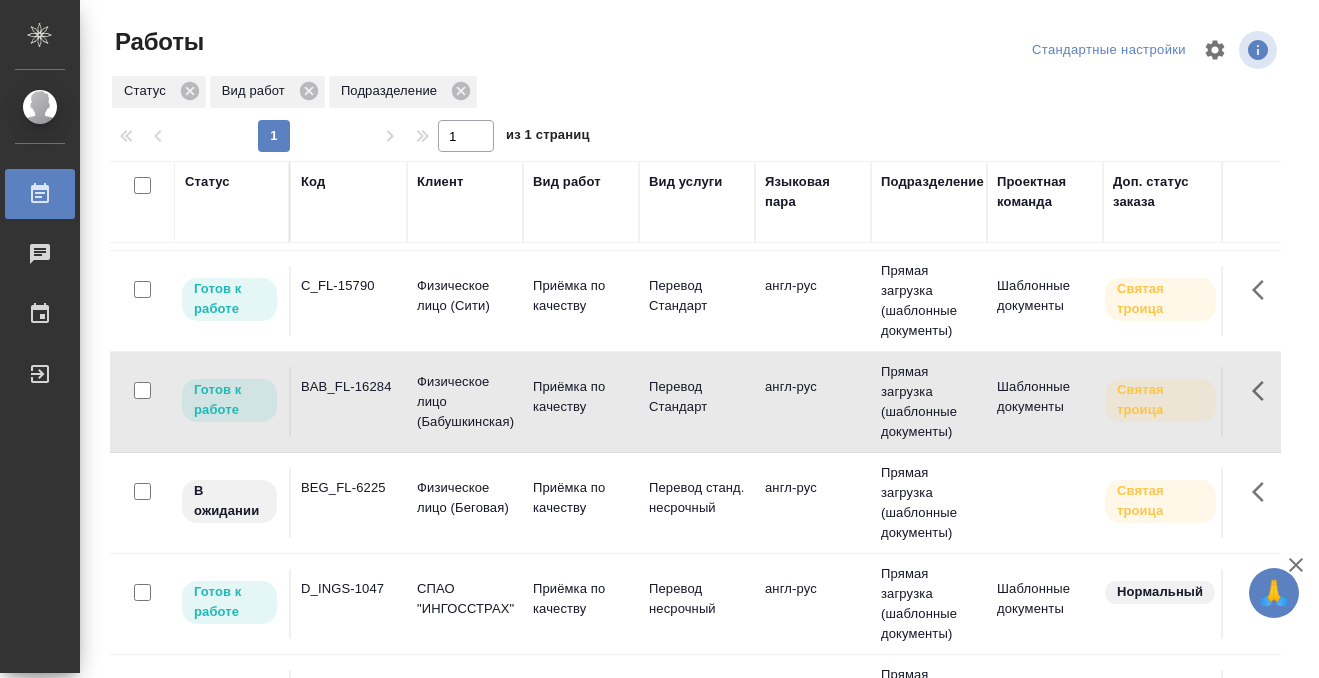 click on "Статус" at bounding box center (207, 182) 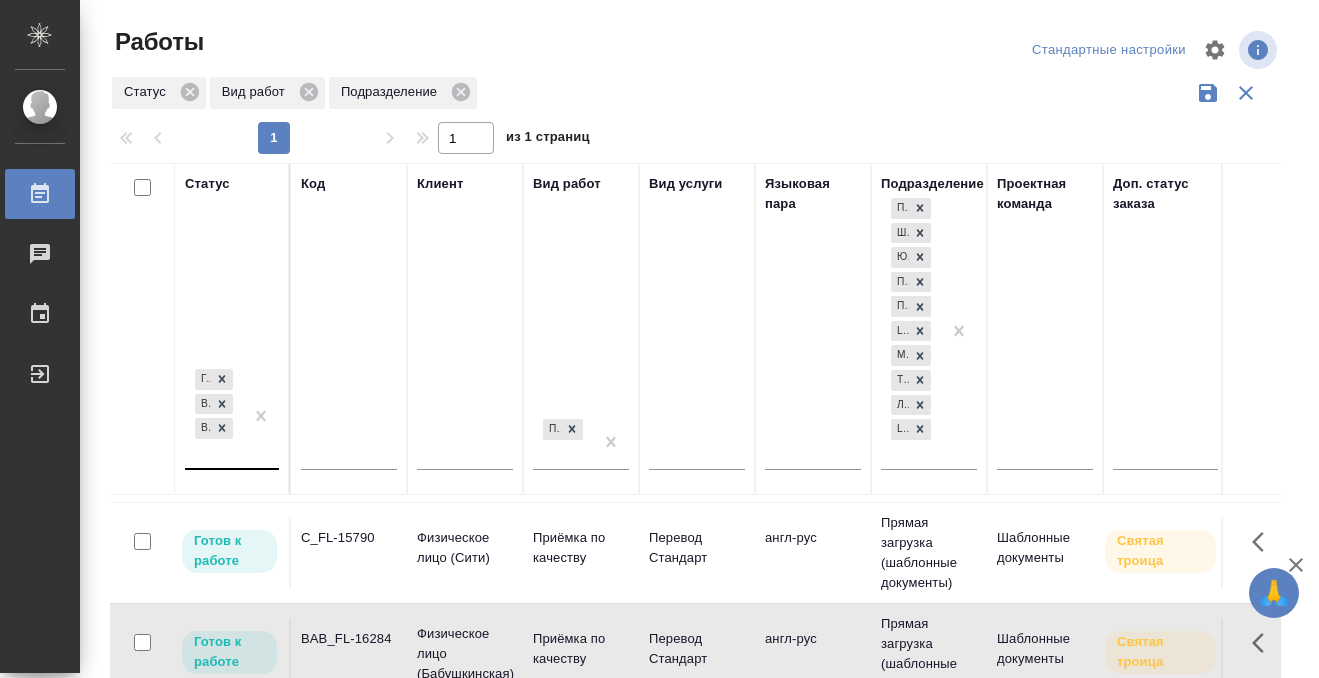 scroll, scrollTop: 445, scrollLeft: 0, axis: vertical 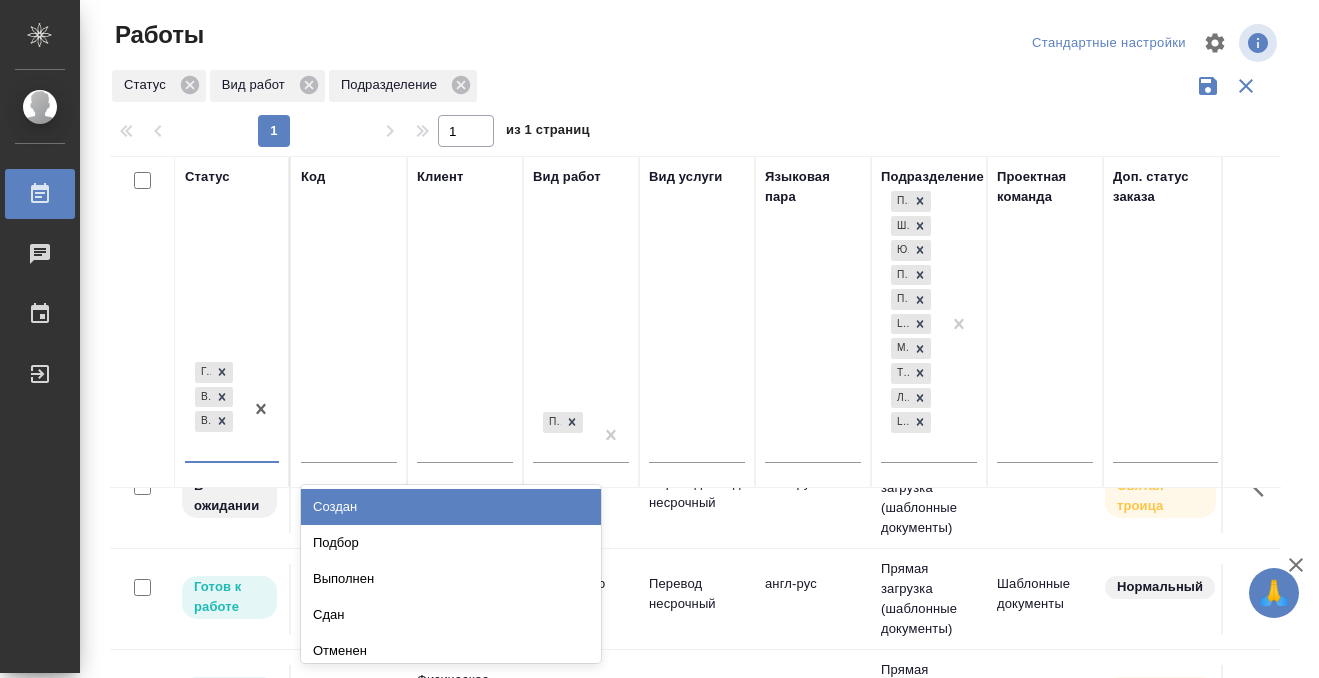 click on "Готов к работе В работе В ожидании" at bounding box center [214, 409] 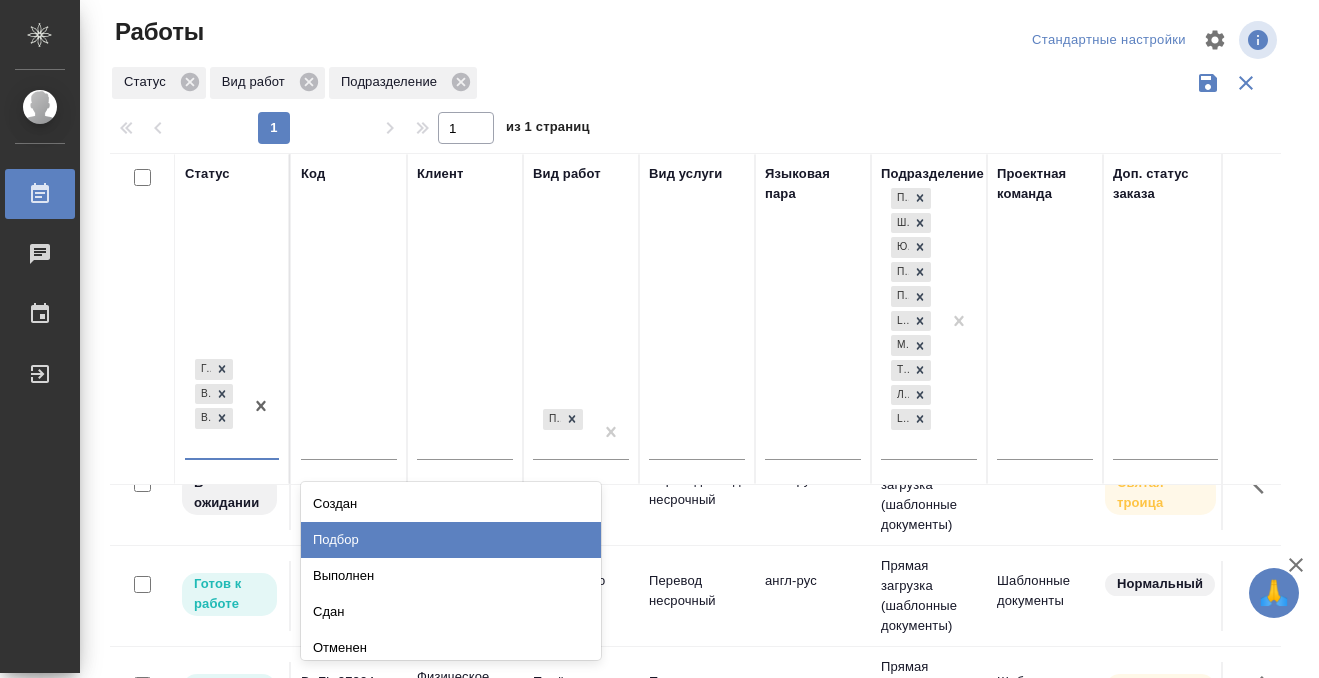click on "Подбор" at bounding box center (451, 540) 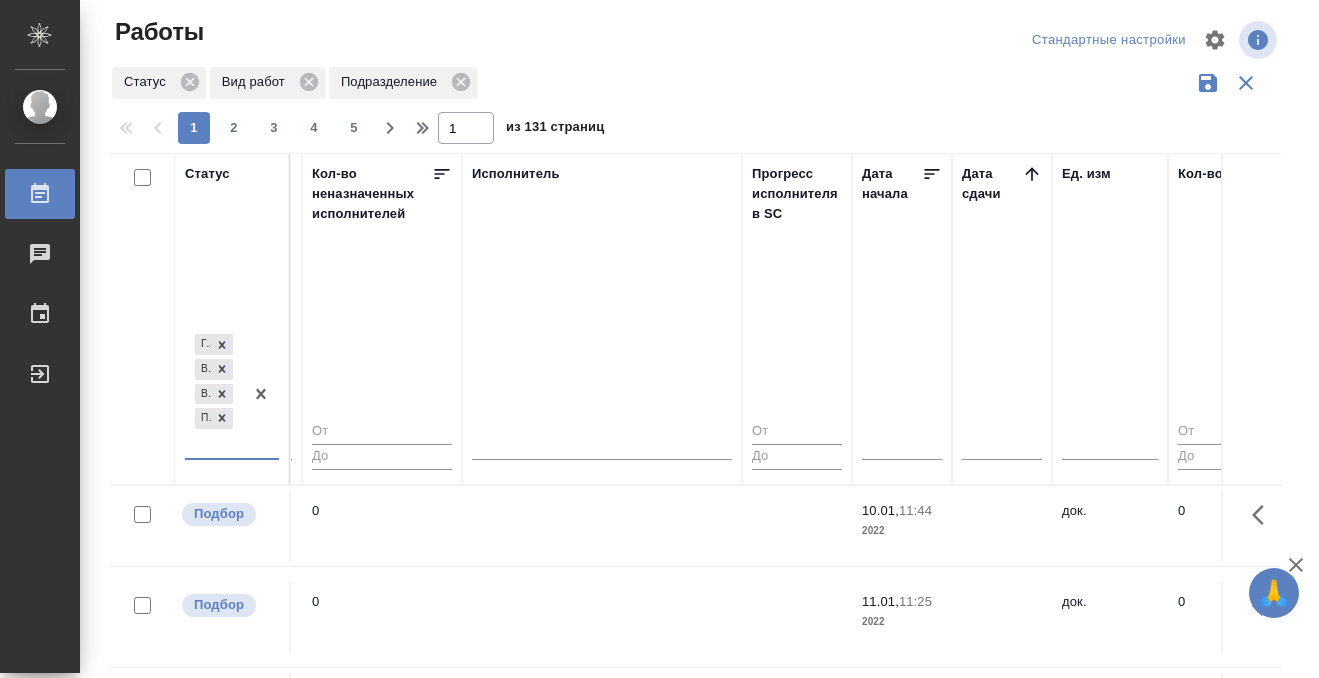 scroll, scrollTop: 0, scrollLeft: 1172, axis: horizontal 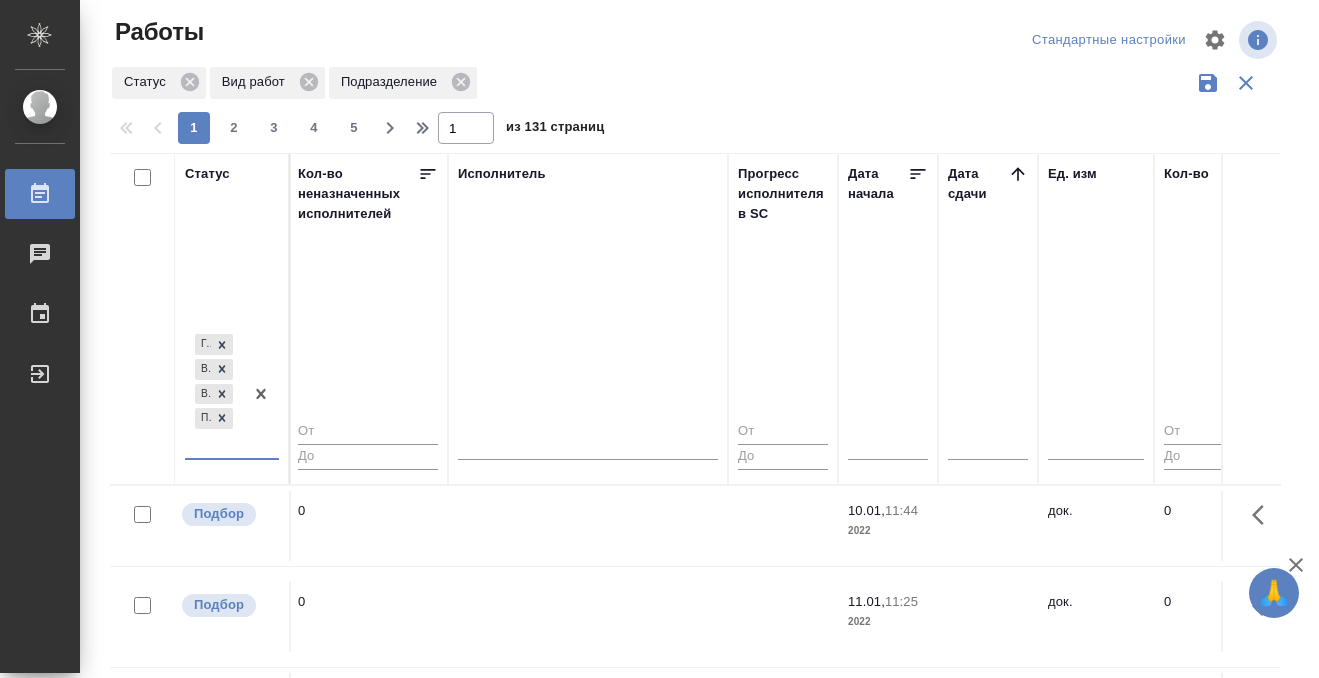 click 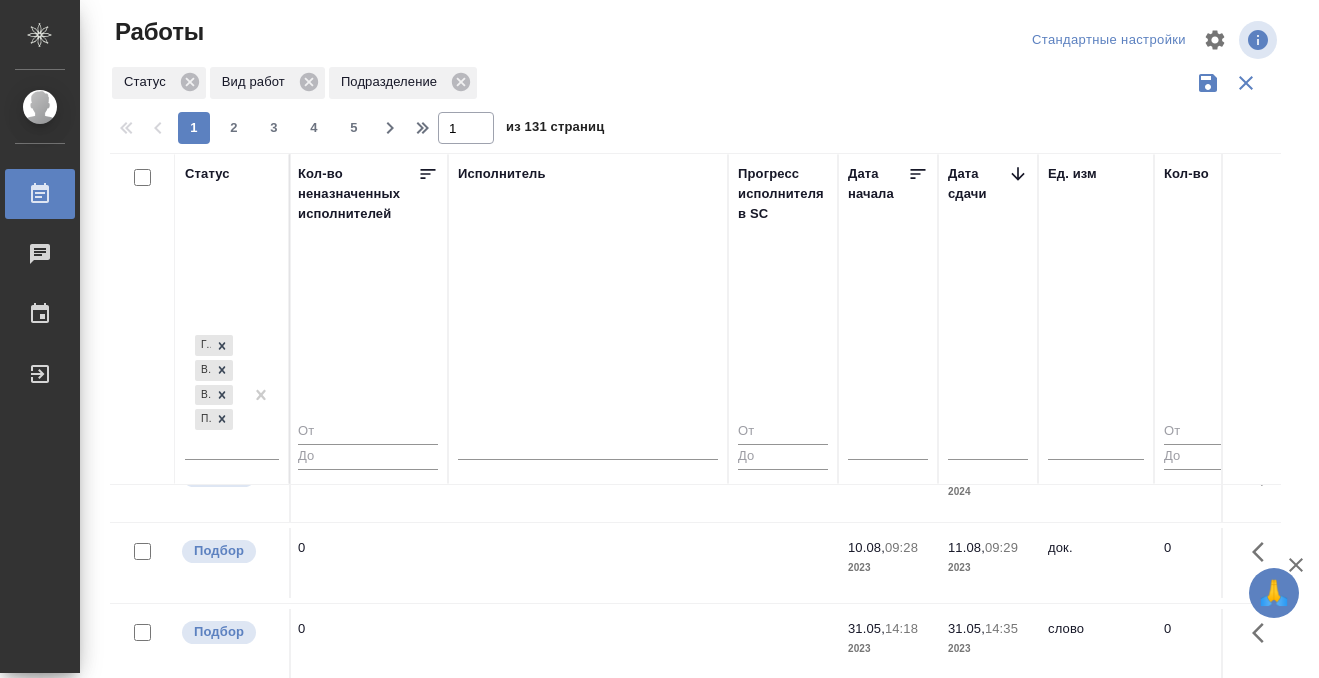 scroll, scrollTop: 1419, scrollLeft: 1172, axis: both 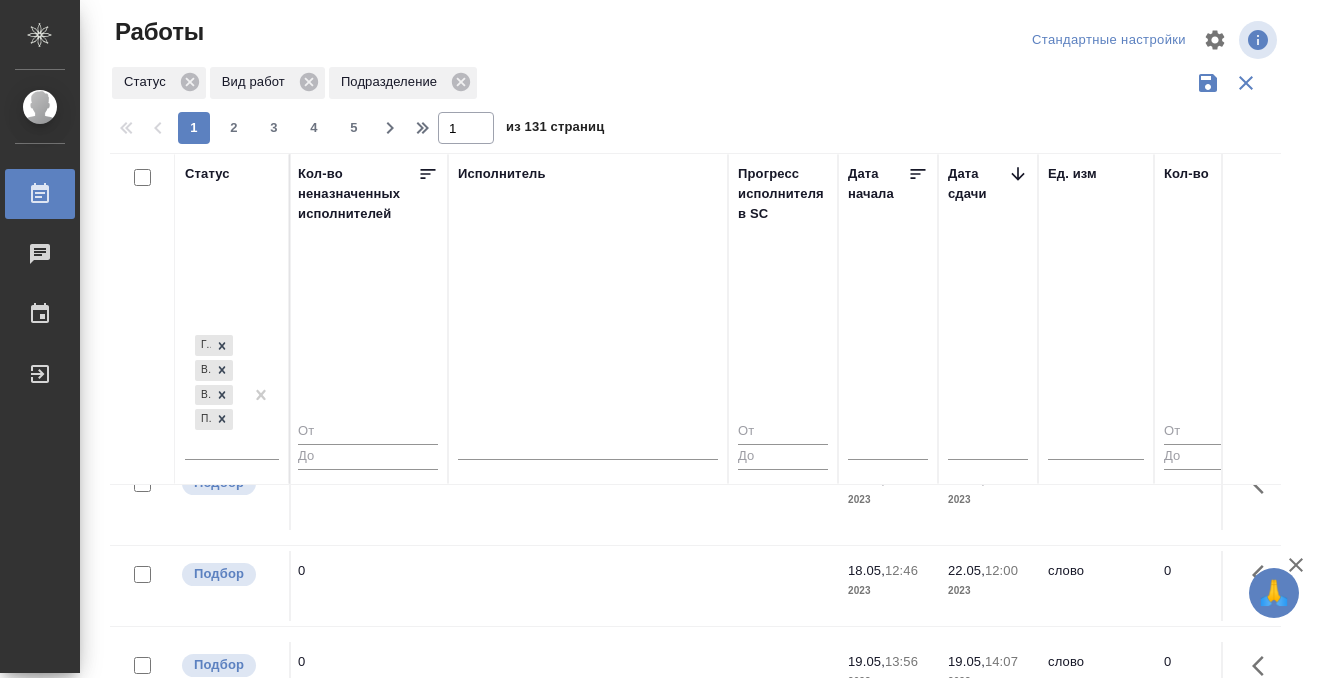 click 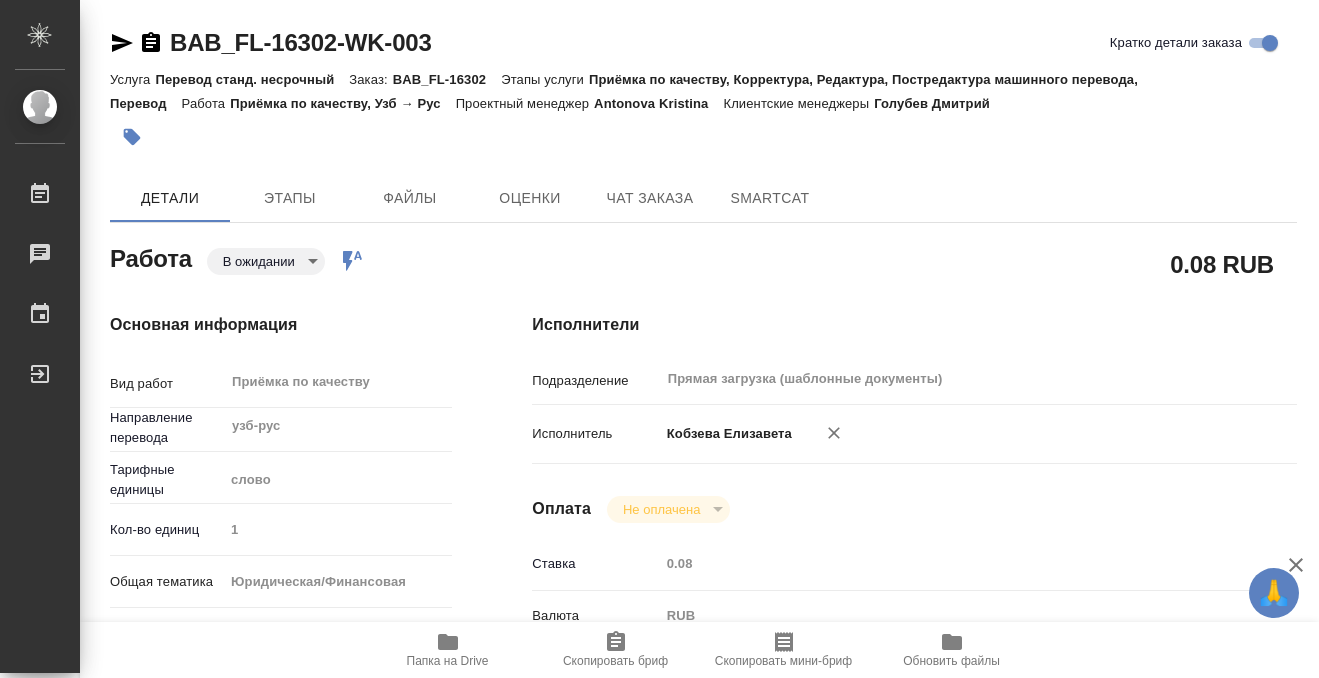 scroll, scrollTop: 0, scrollLeft: 0, axis: both 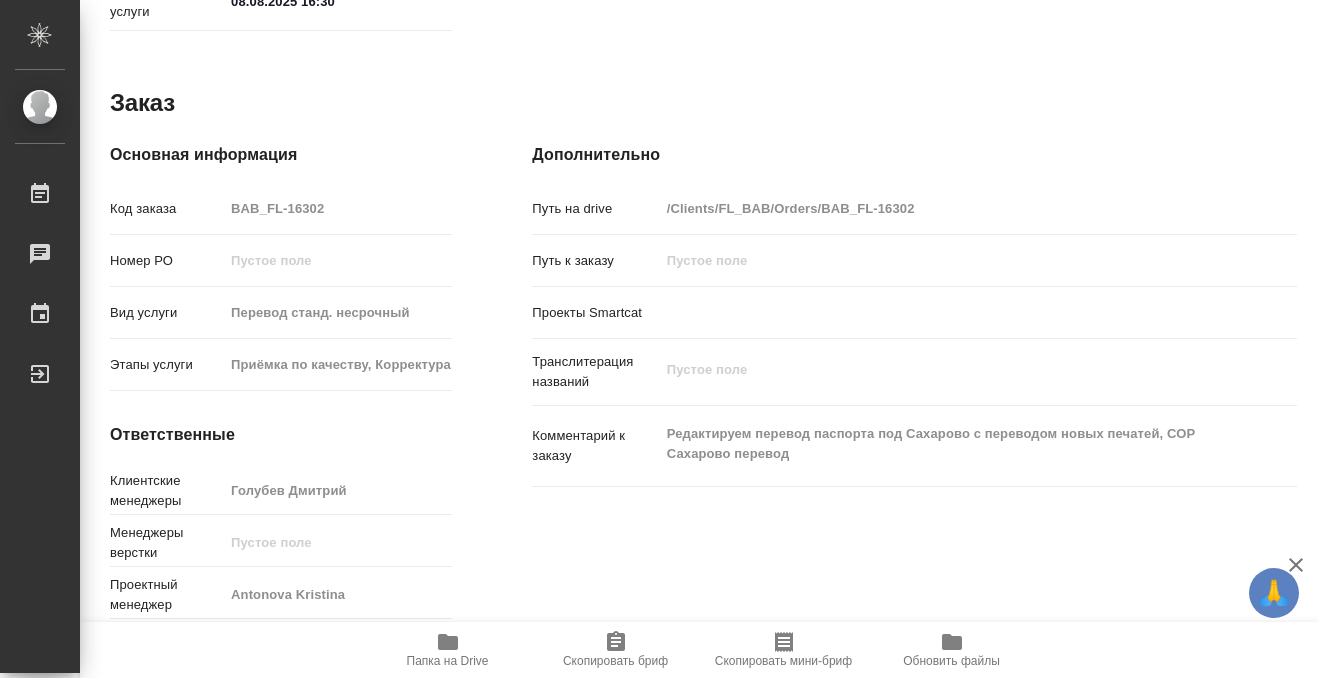 click 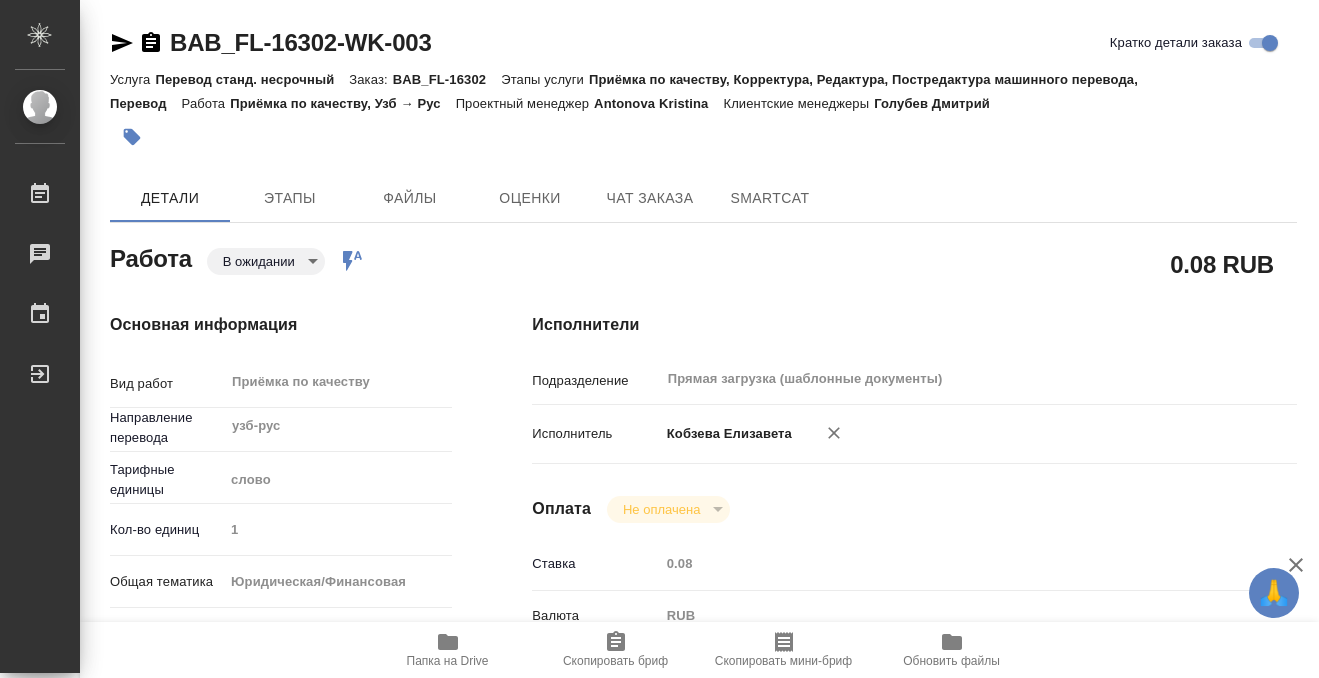 click 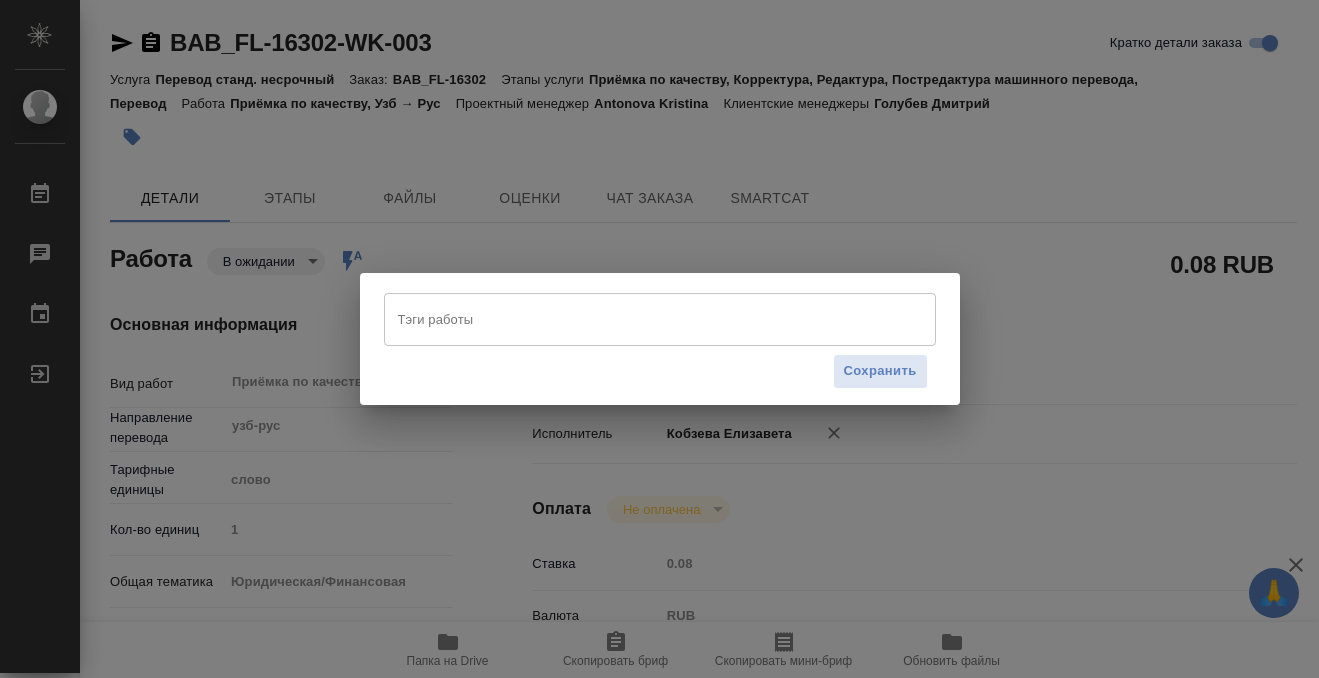 click on "Тэги работы" at bounding box center (641, 319) 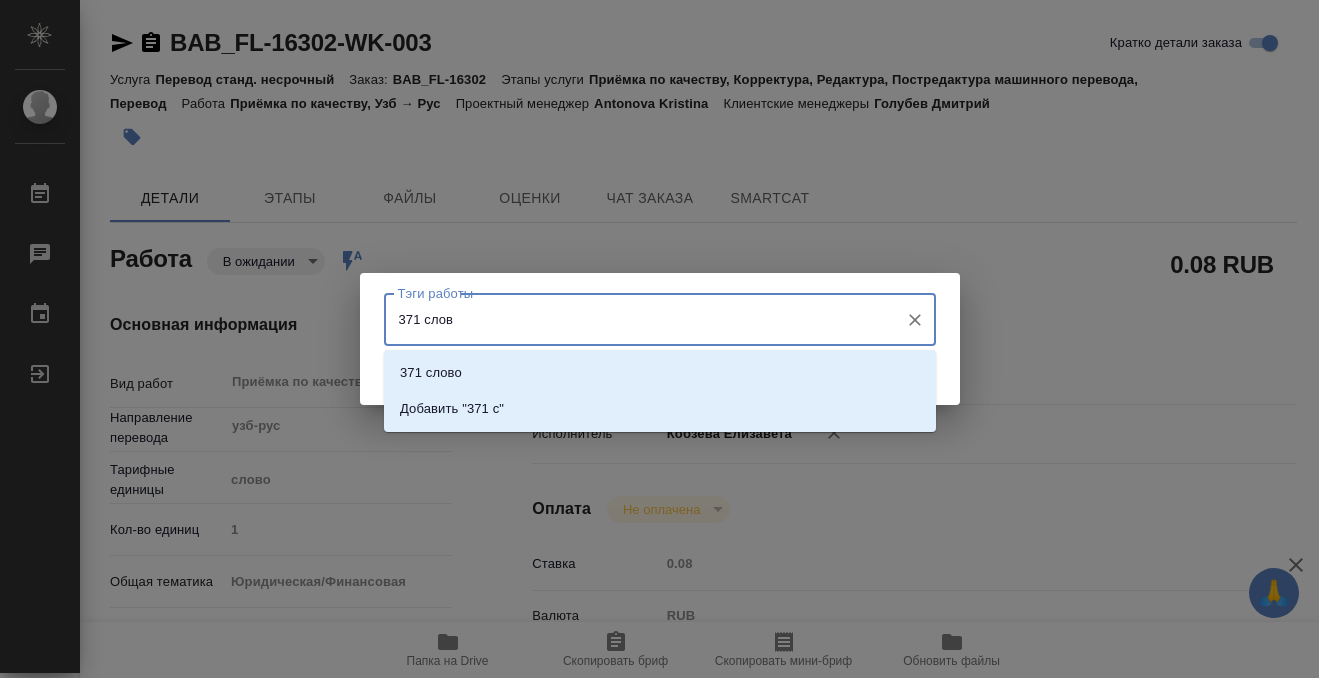 type on "371 слово" 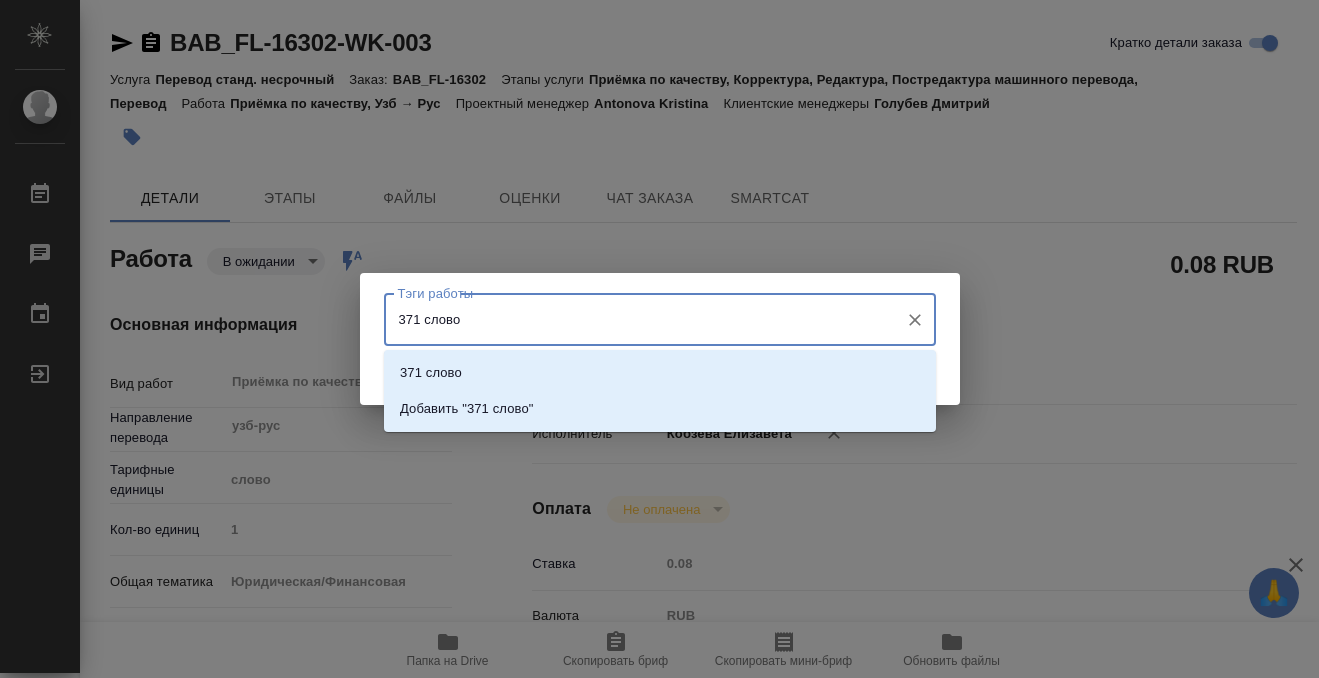type 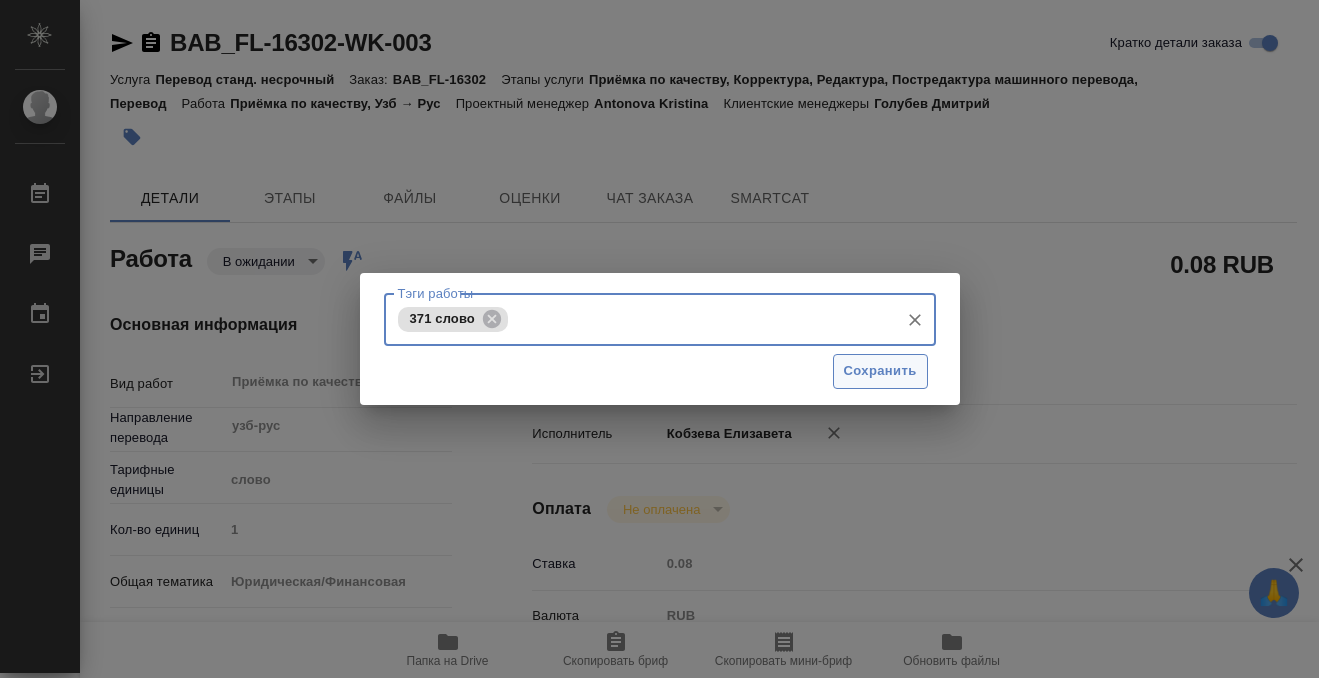 click on "Сохранить" at bounding box center (880, 371) 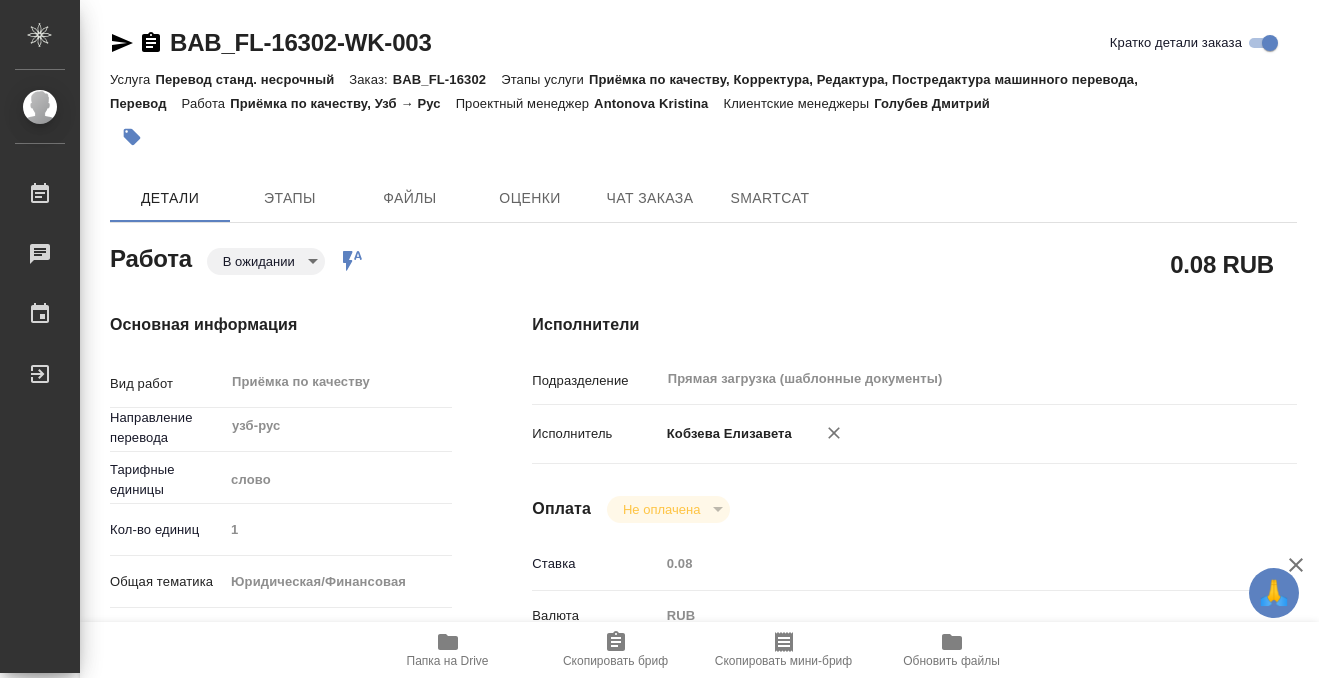 type on "pending" 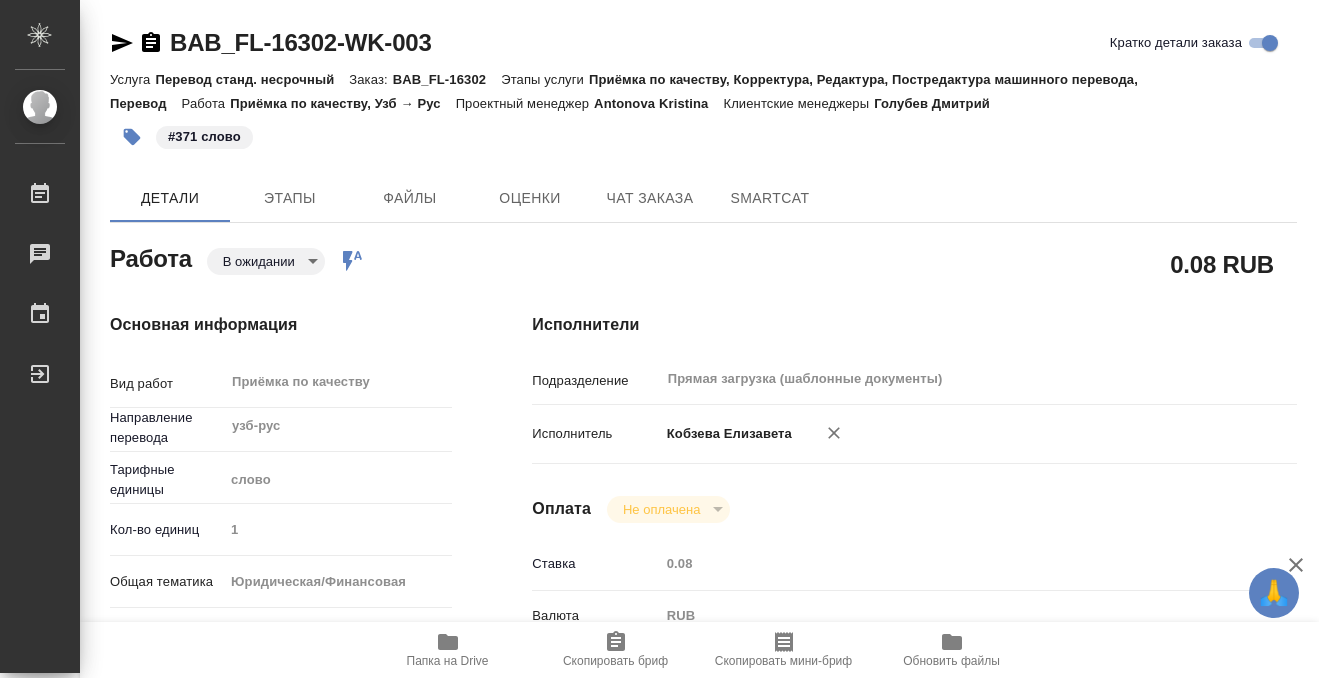 click on "🙏 .cls-1
fill:#fff;
AWATERA [LAST] [FIRST] Работы 0 Чаты График Выйти BAB_FL-16302-WK-003 Кратко детали заказа Услуга Перевод станд. несрочный Заказ: BAB_FL-16302 Этапы услуги Приёмка по качеству, Корректура, Редактура, Постредактура машинного перевода, Перевод Работа Приёмка по качеству, Узб → Рус Проектный менеджер [FIRST] [LAST] Клиентские менеджеры [FIRST] [LAST] #[NUMBER] слово Детали Этапы Файлы Оценки Чат заказа SmartCat Работа В ожидании pending Работа включена в последовательность 0.08 RUB Основная информация Вид работ Приёмка по качеству x ​ Направление перевода узб-рус ​ 1 yr-fn" at bounding box center [659, 339] 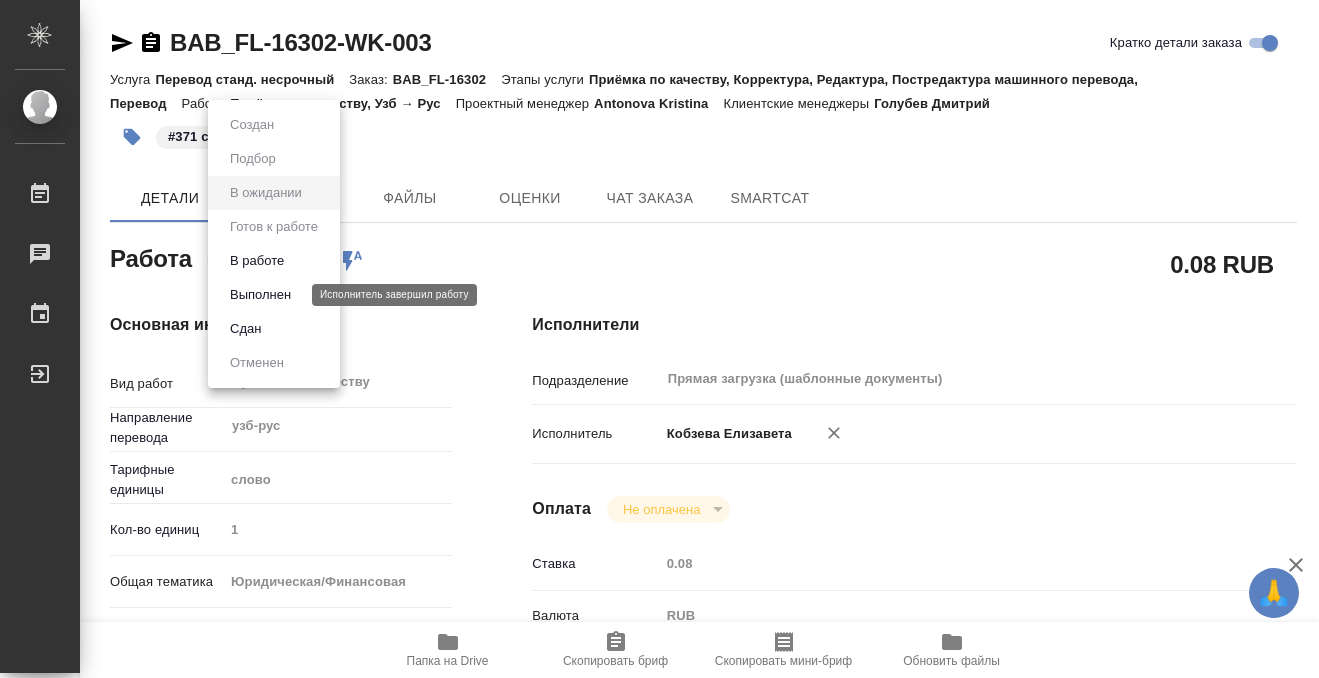 click on "Выполнен" at bounding box center [260, 295] 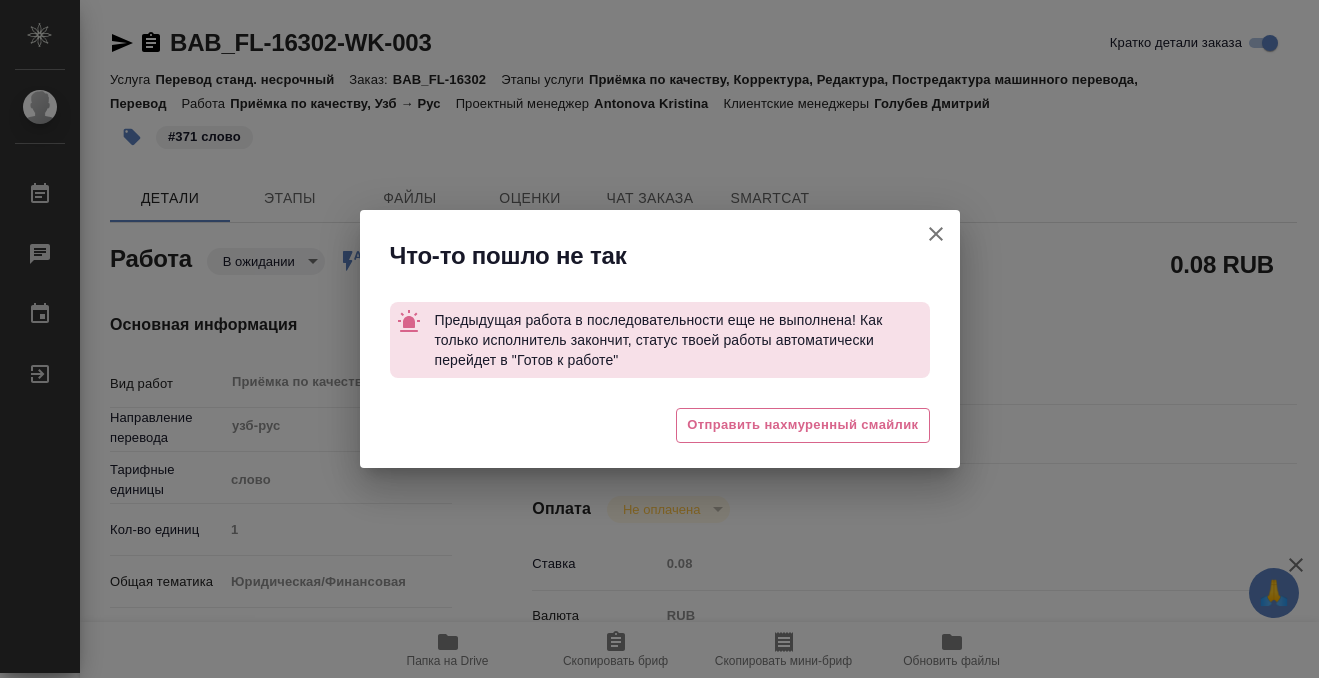 type on "x" 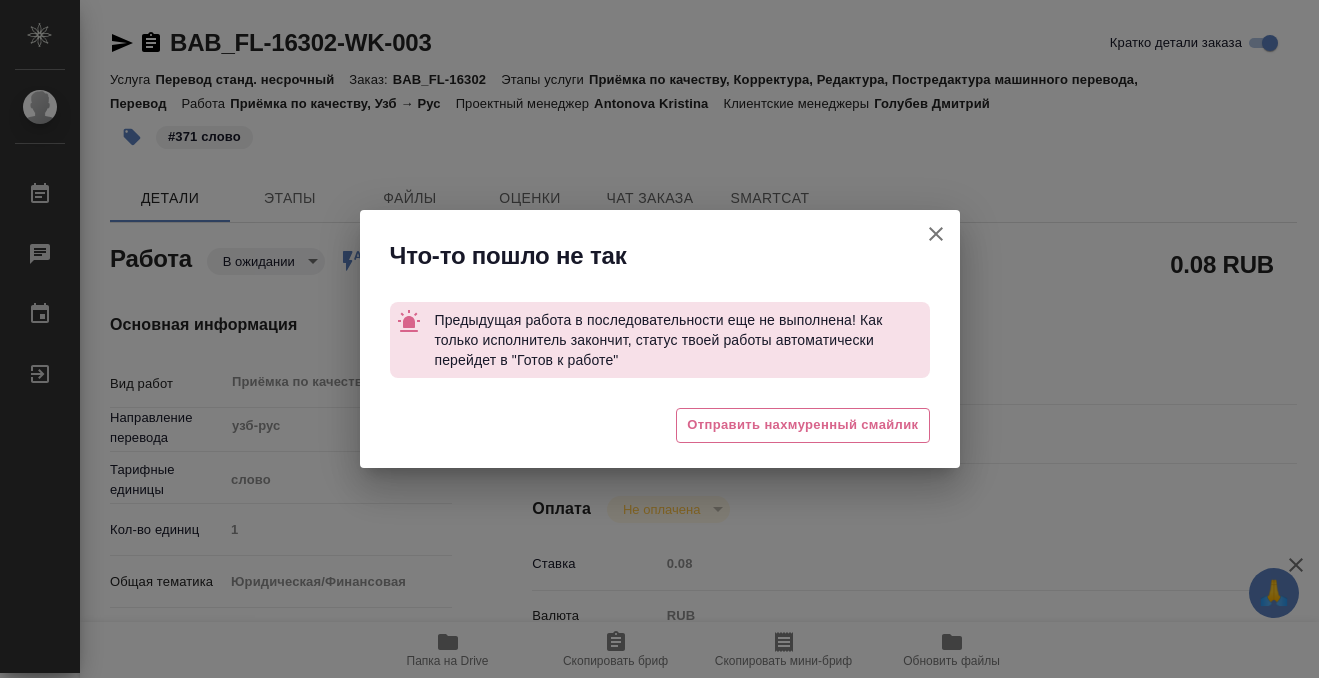 click 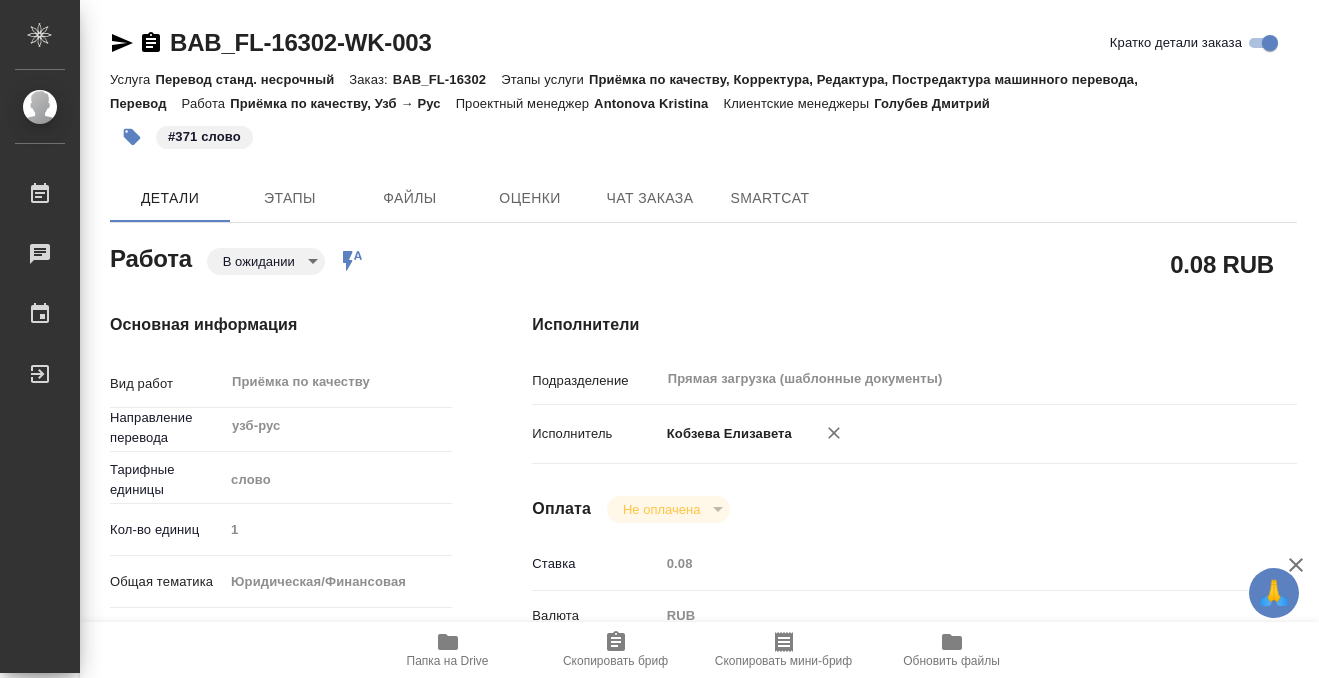 click 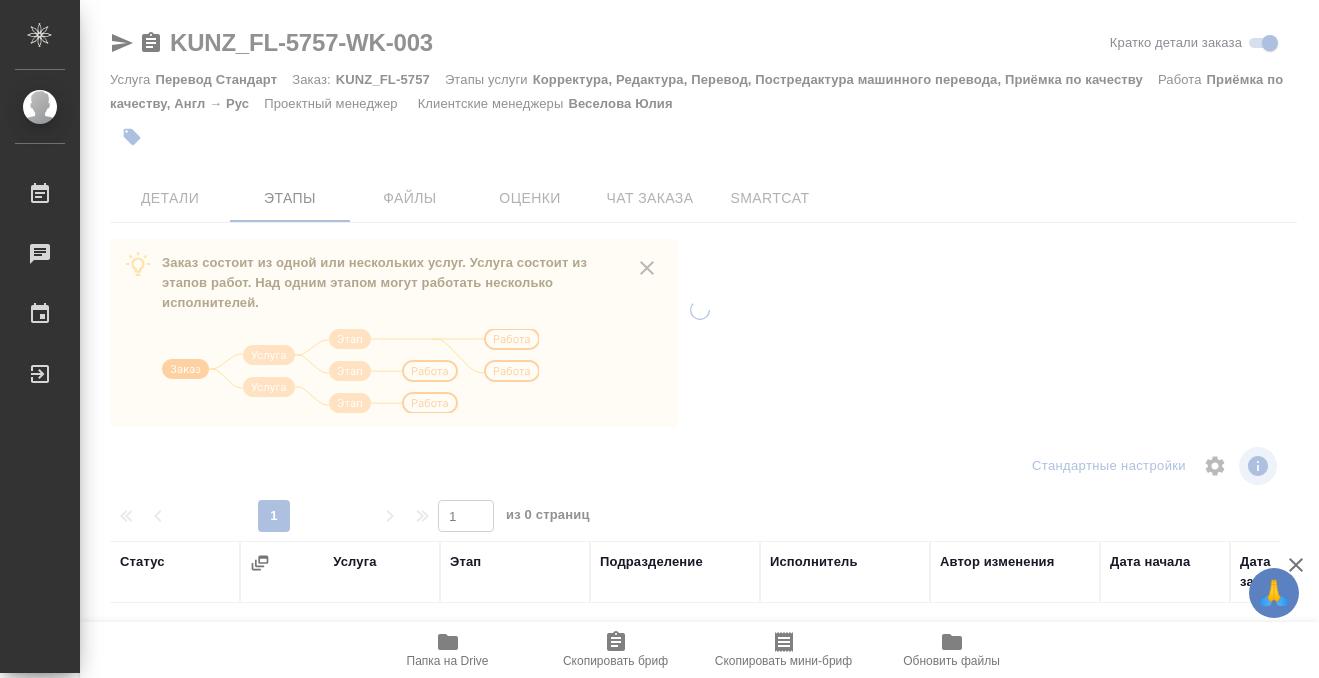 scroll, scrollTop: 0, scrollLeft: 0, axis: both 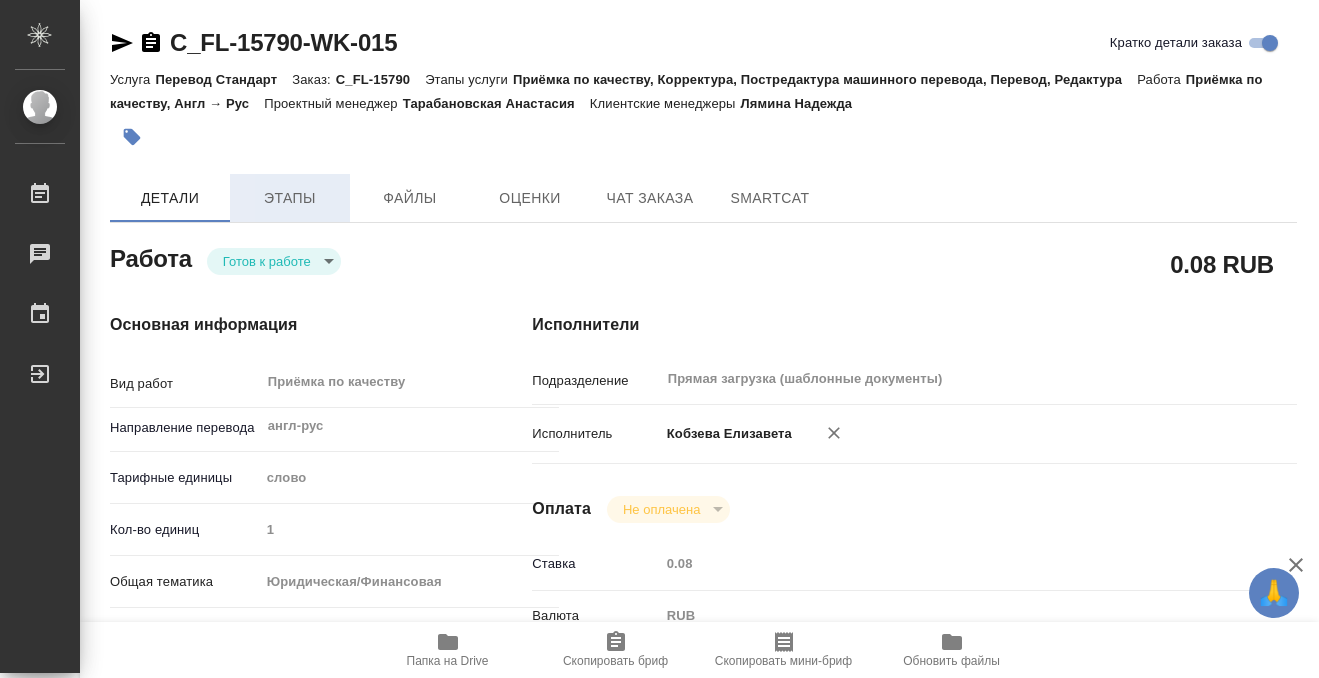 click on "Этапы" at bounding box center [290, 198] 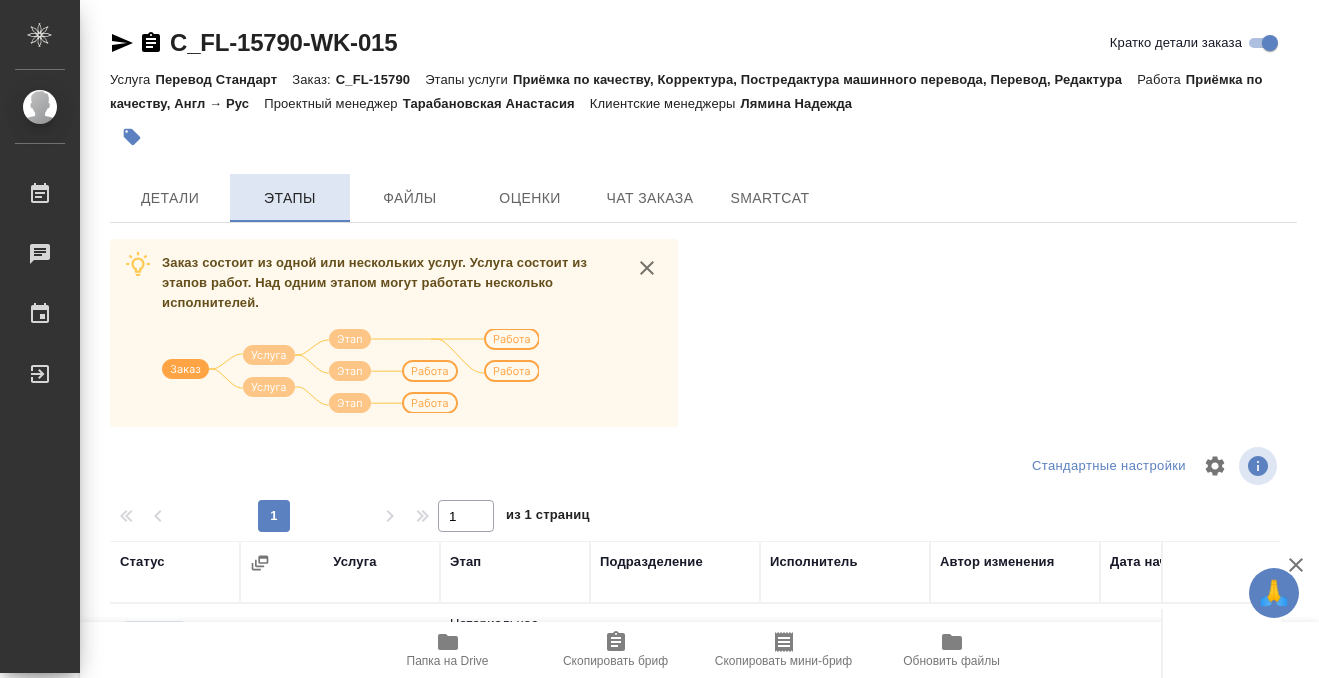 scroll, scrollTop: 364, scrollLeft: 0, axis: vertical 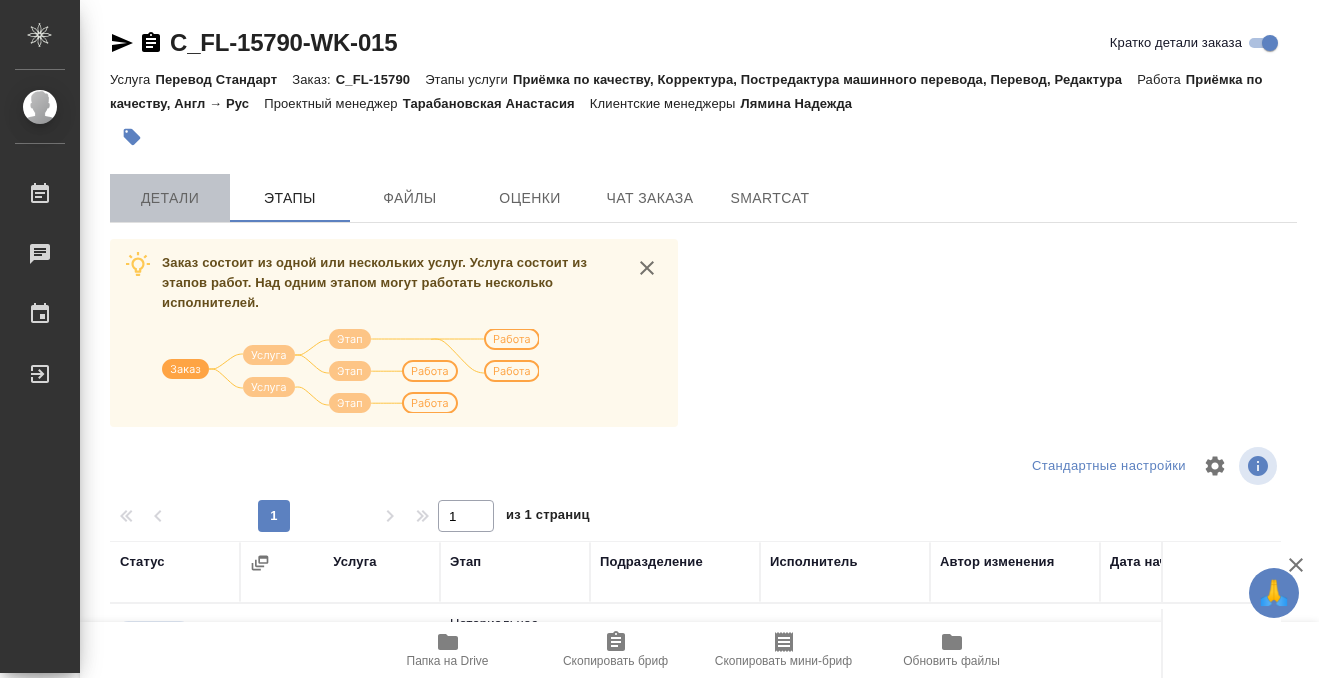 click on "Детали" at bounding box center [170, 198] 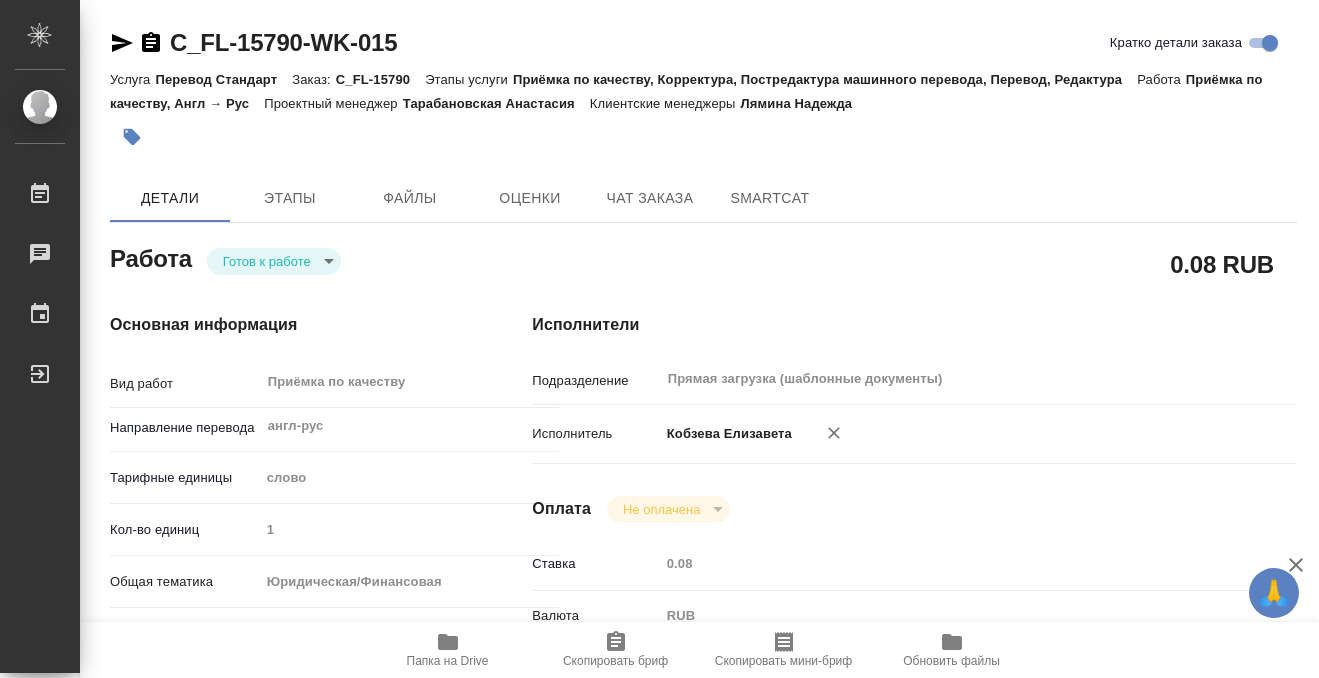 type on "x" 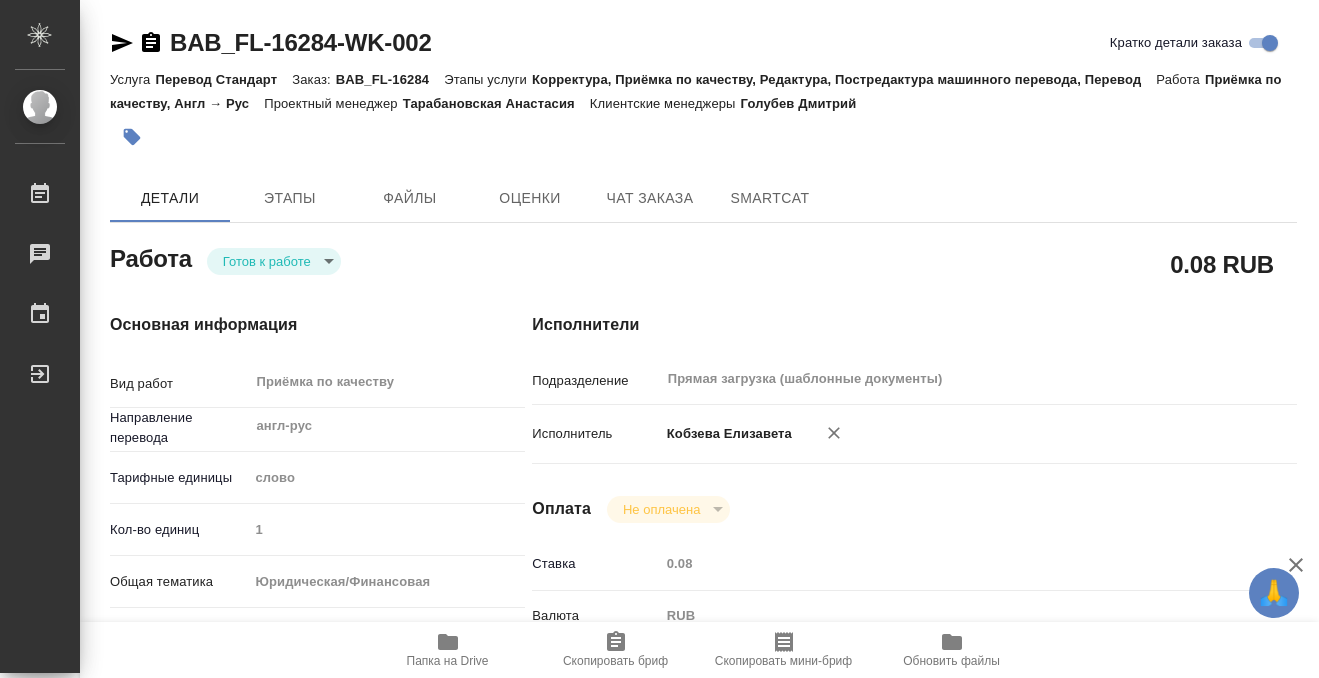 scroll, scrollTop: 0, scrollLeft: 0, axis: both 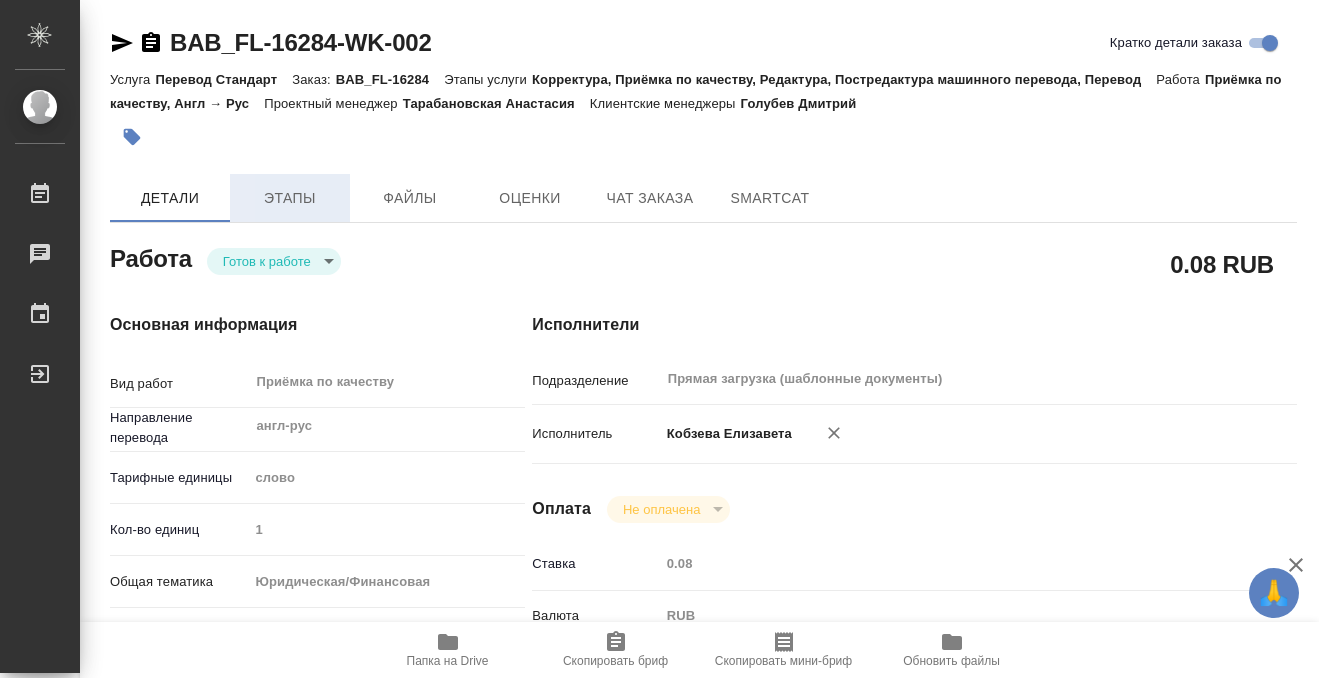 click on "Этапы" at bounding box center (290, 198) 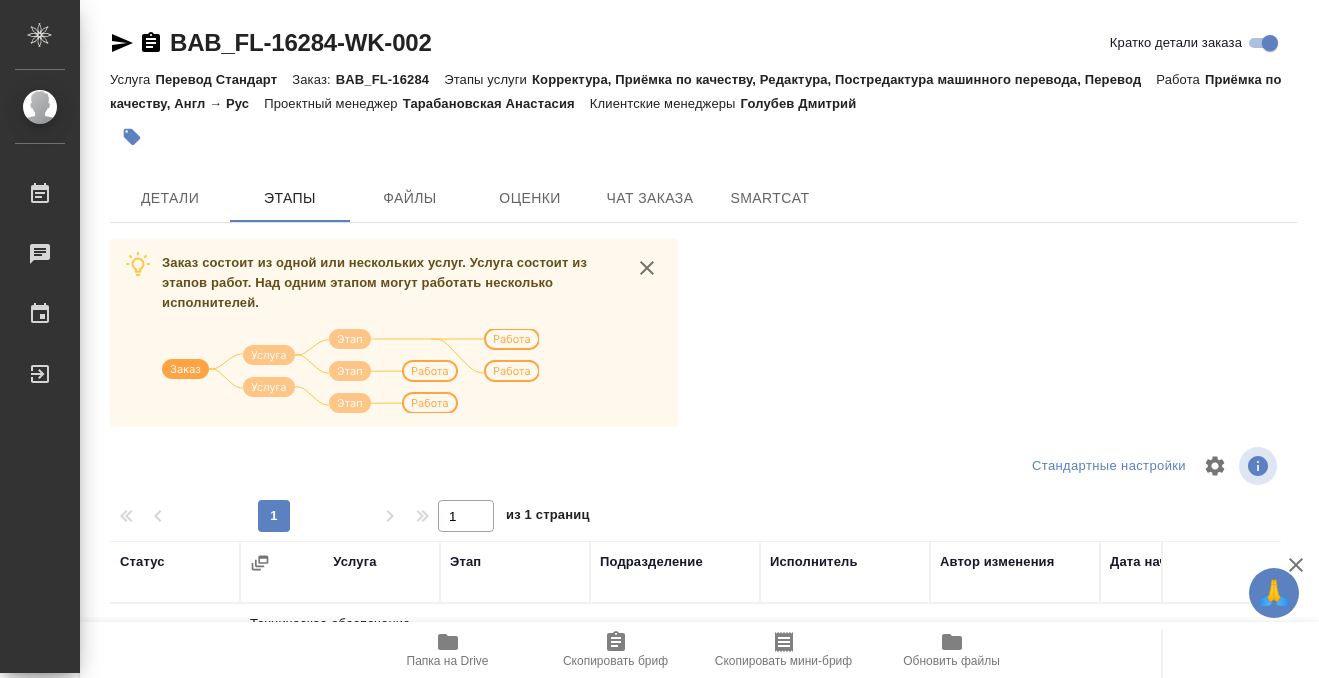 scroll, scrollTop: 364, scrollLeft: 0, axis: vertical 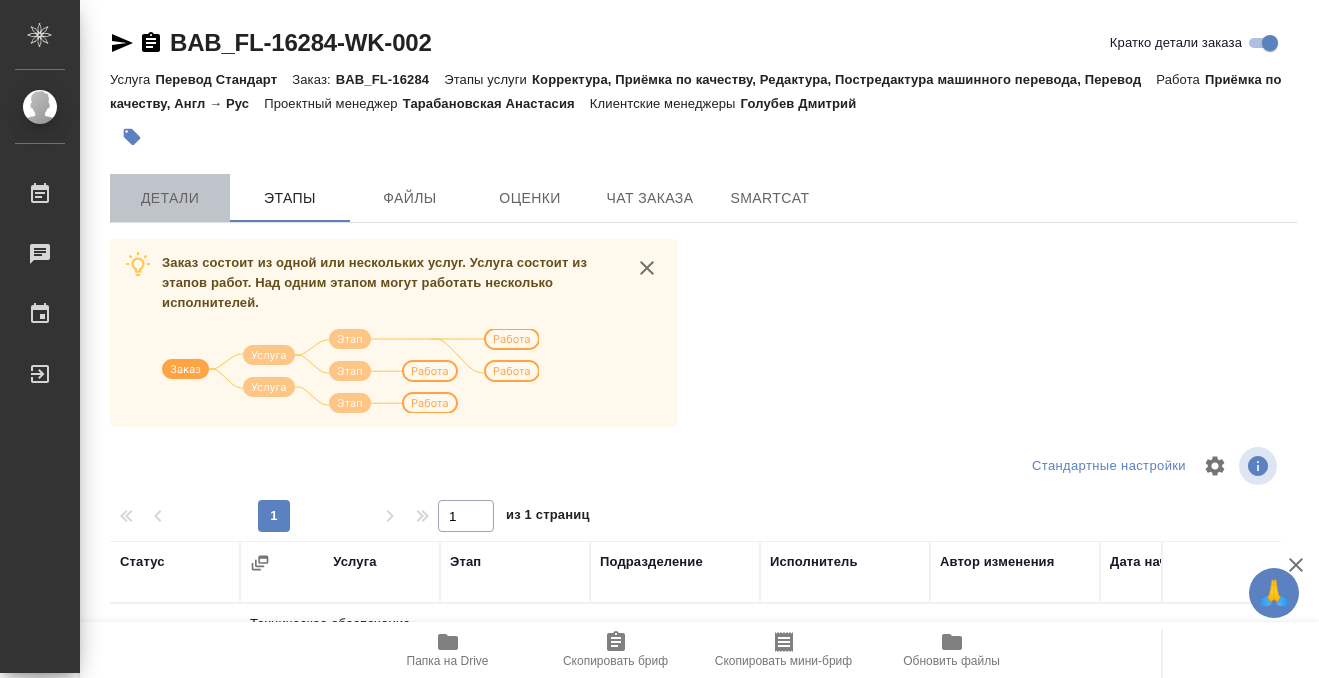 click on "Детали" at bounding box center [170, 198] 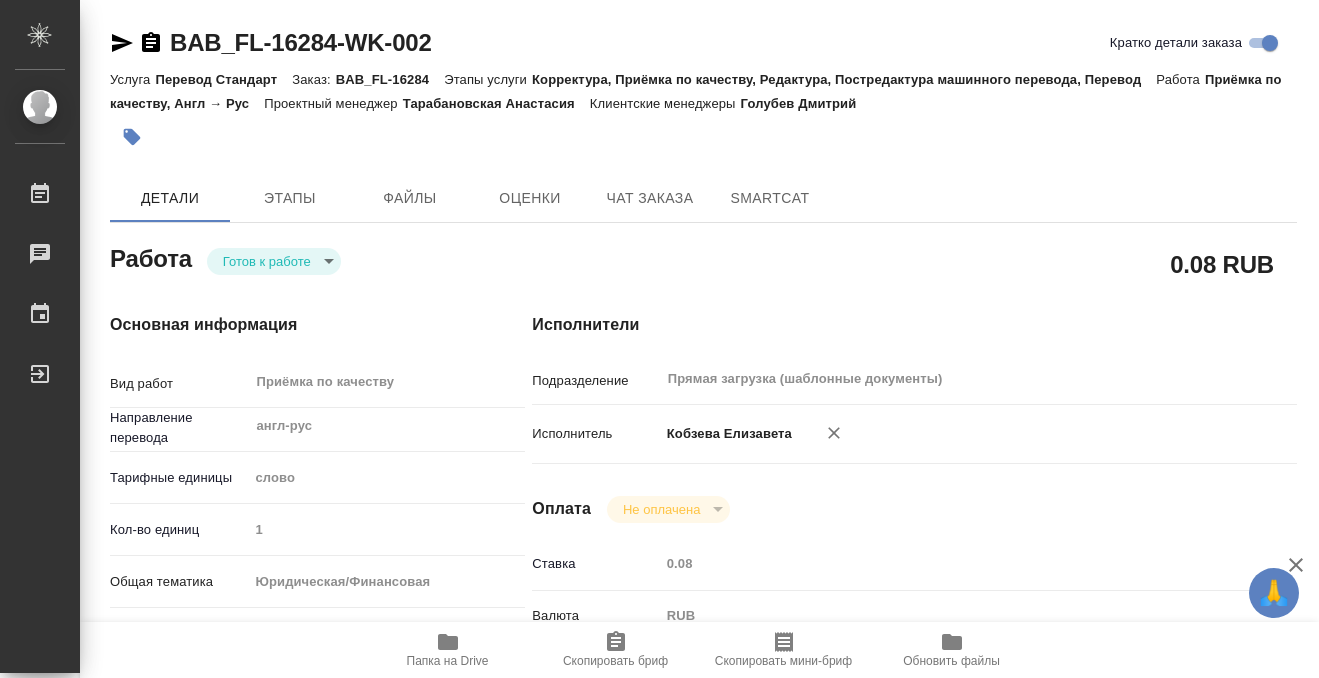 type on "x" 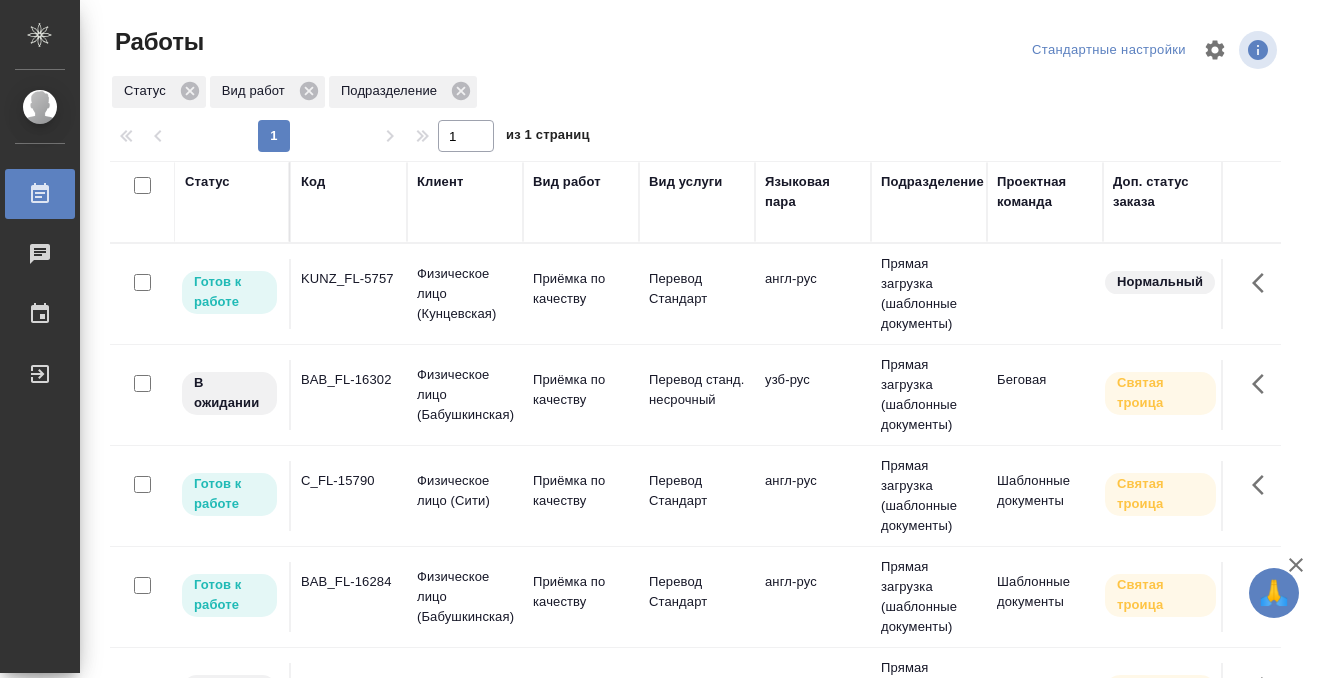 scroll, scrollTop: 0, scrollLeft: 0, axis: both 